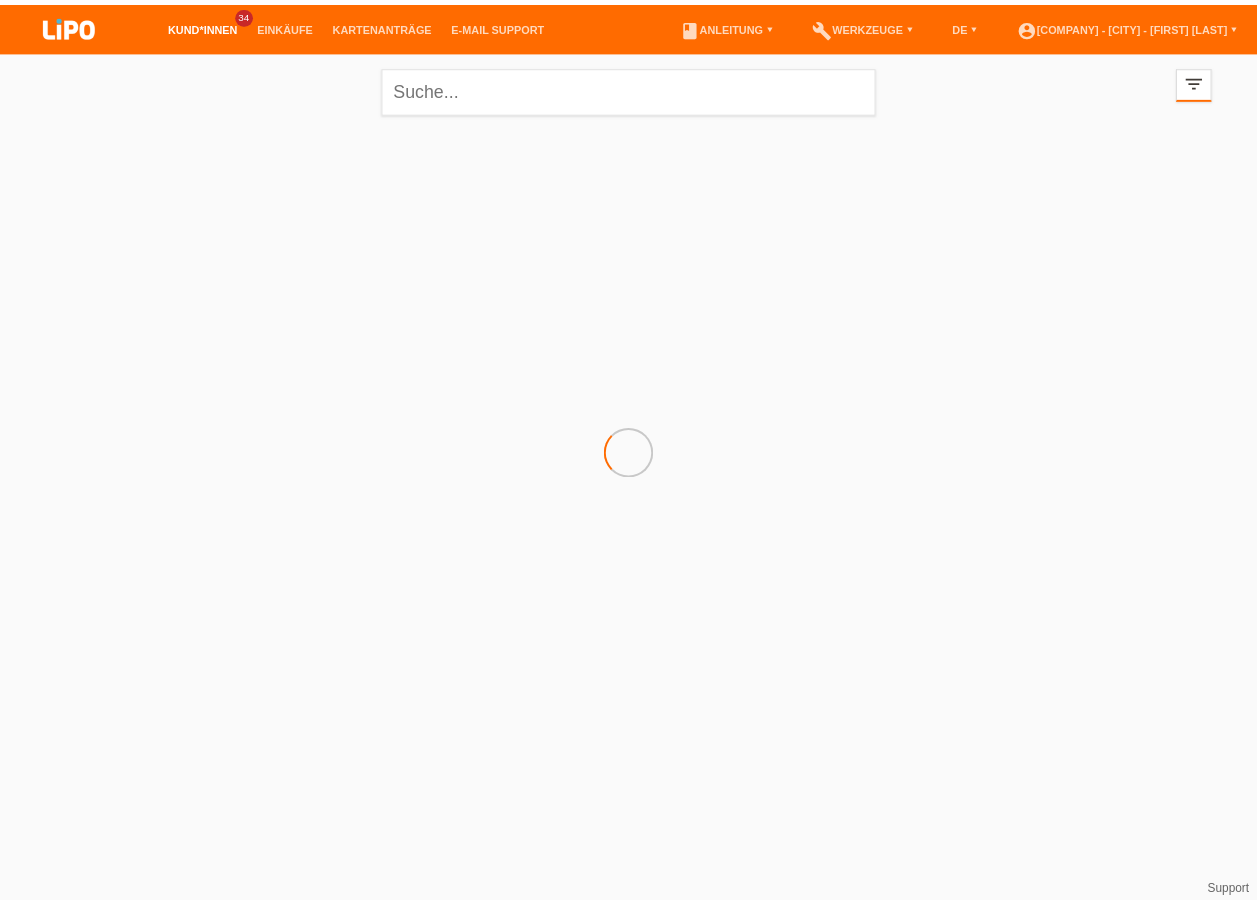 scroll, scrollTop: 0, scrollLeft: 0, axis: both 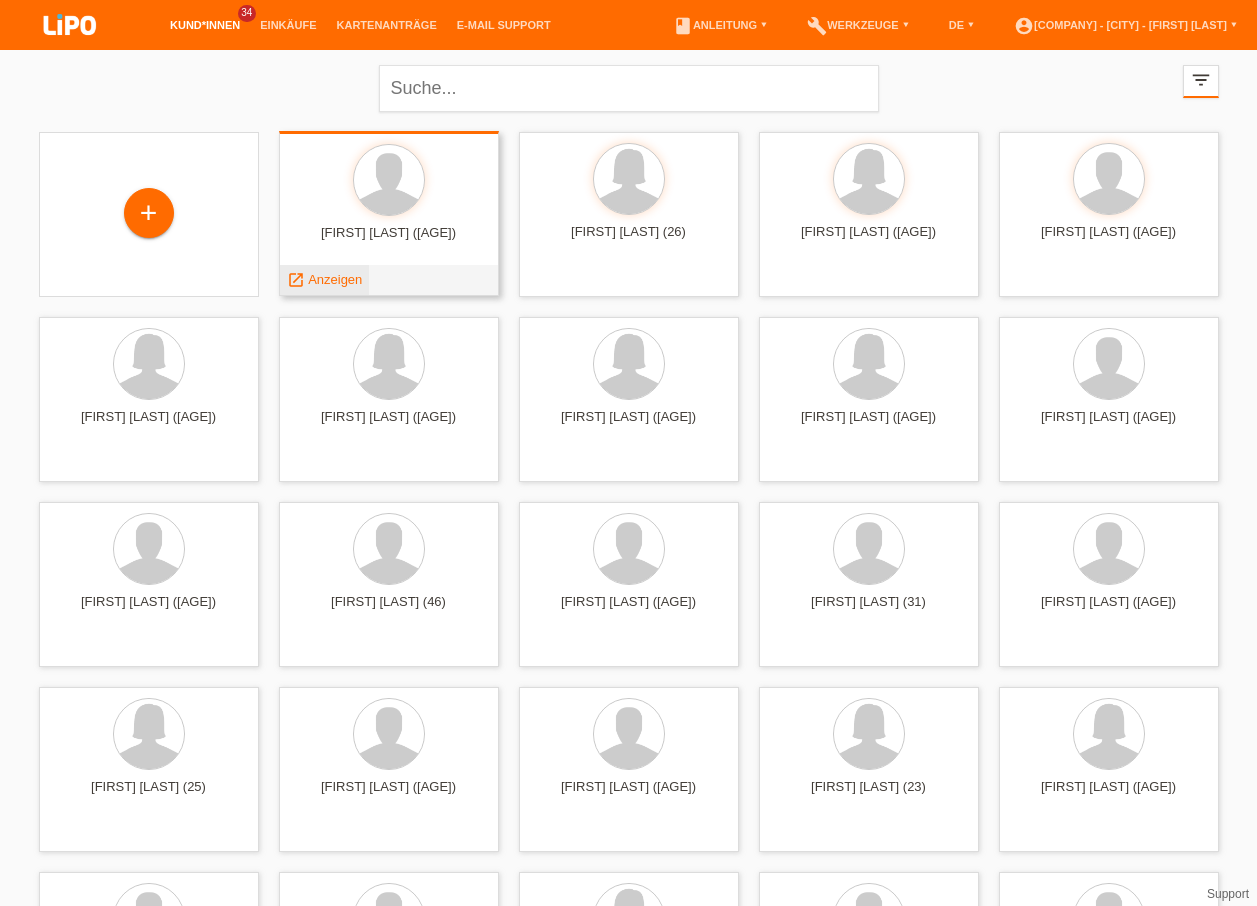 click on "Anzeigen" at bounding box center (335, 279) 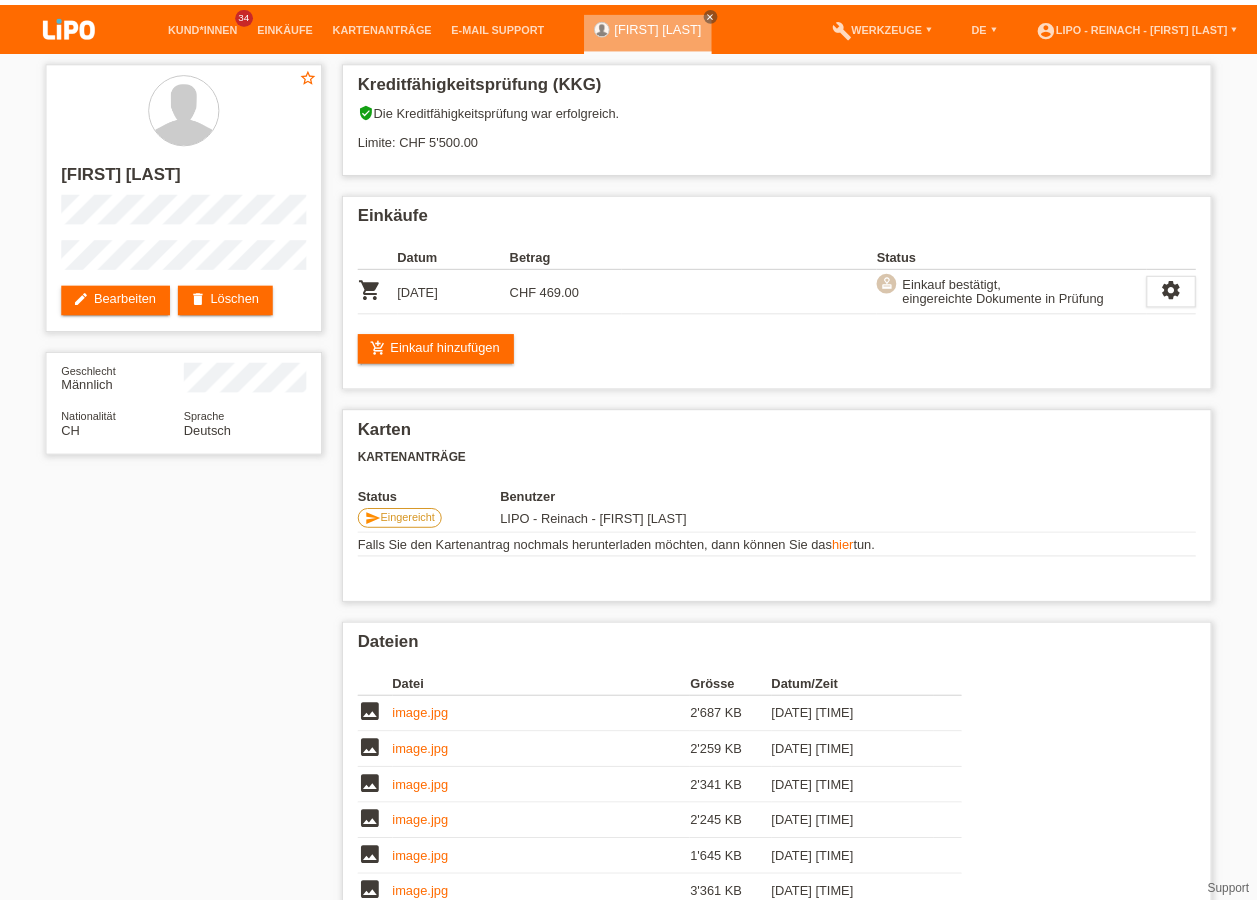 scroll, scrollTop: 0, scrollLeft: 0, axis: both 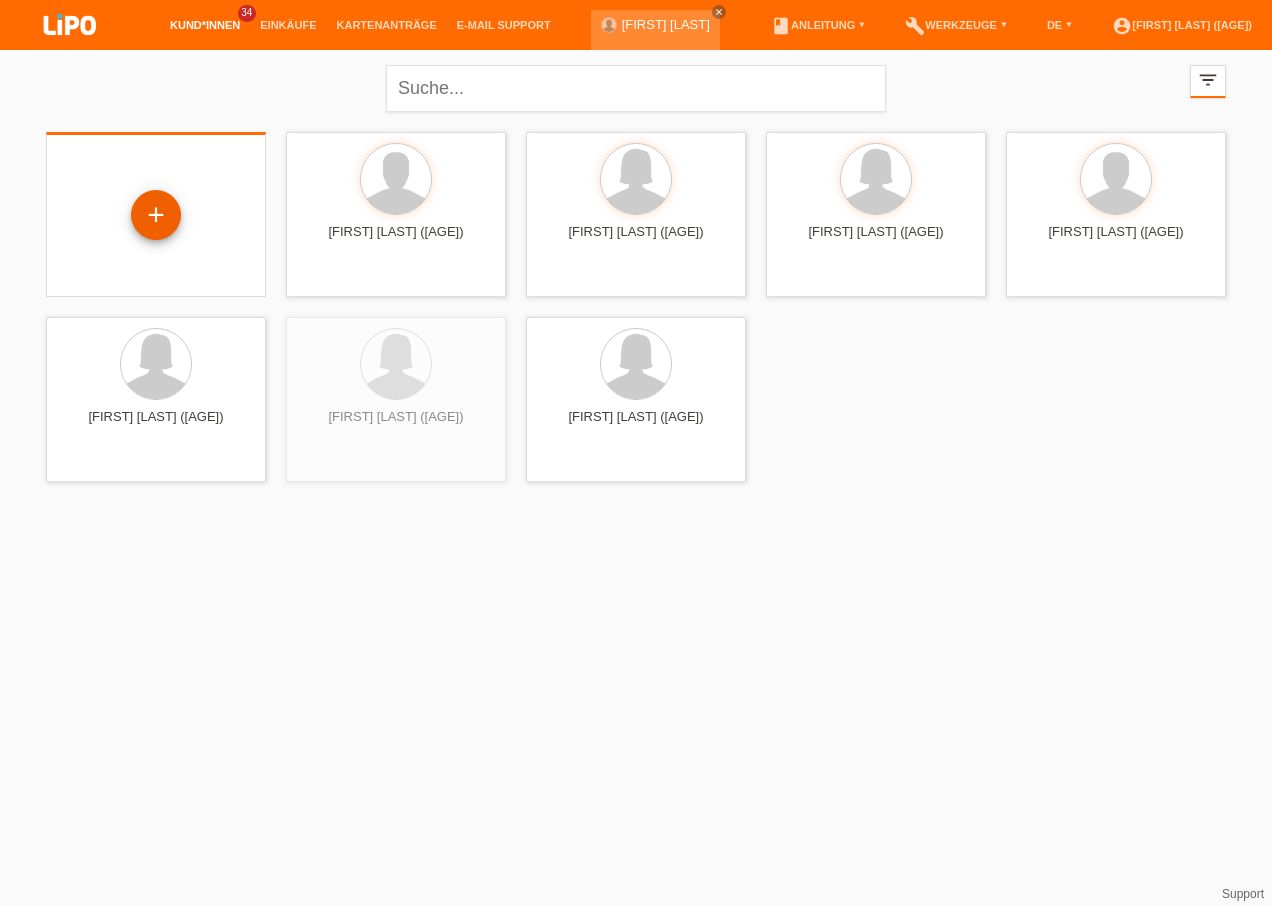 click on "+" at bounding box center (156, 215) 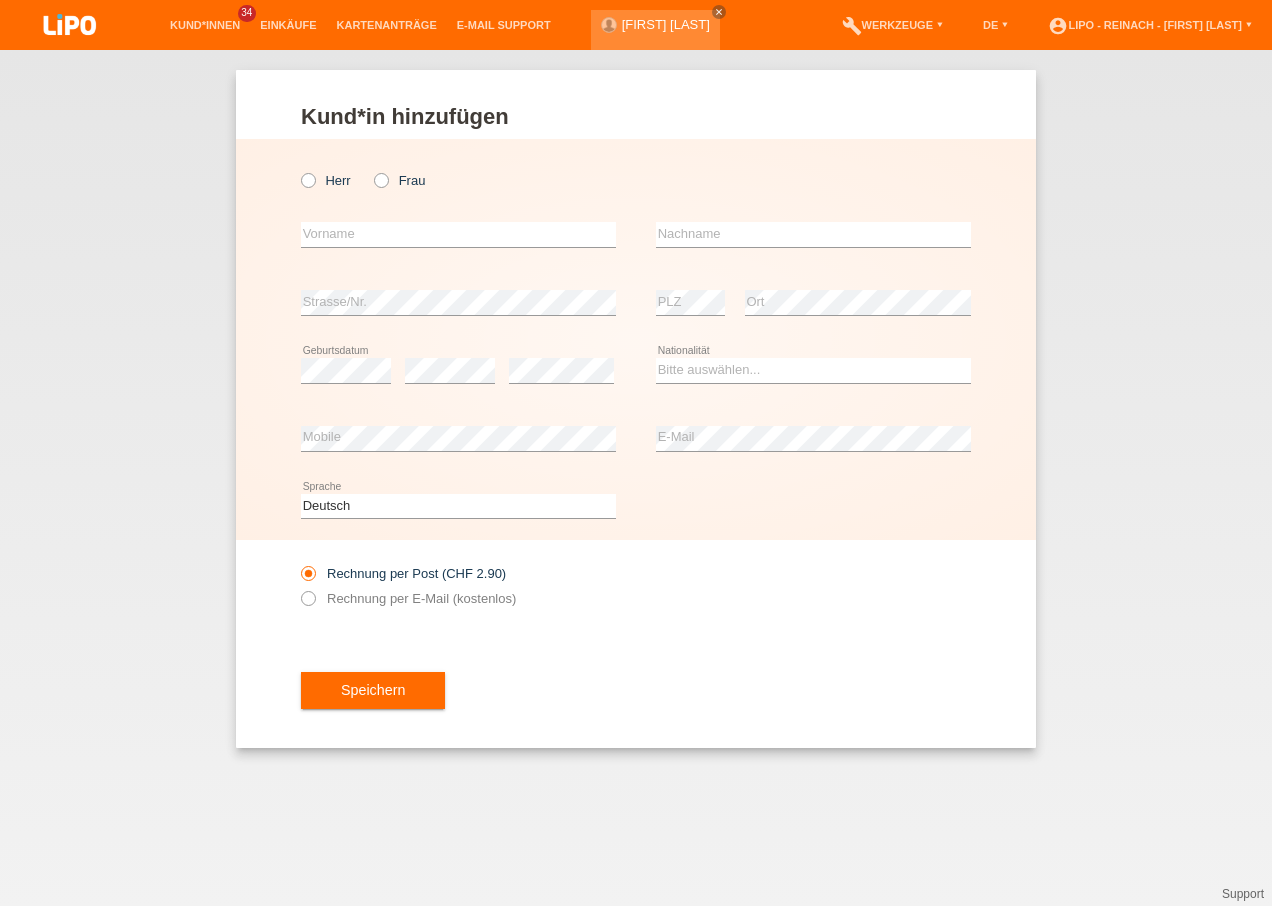 scroll, scrollTop: 0, scrollLeft: 0, axis: both 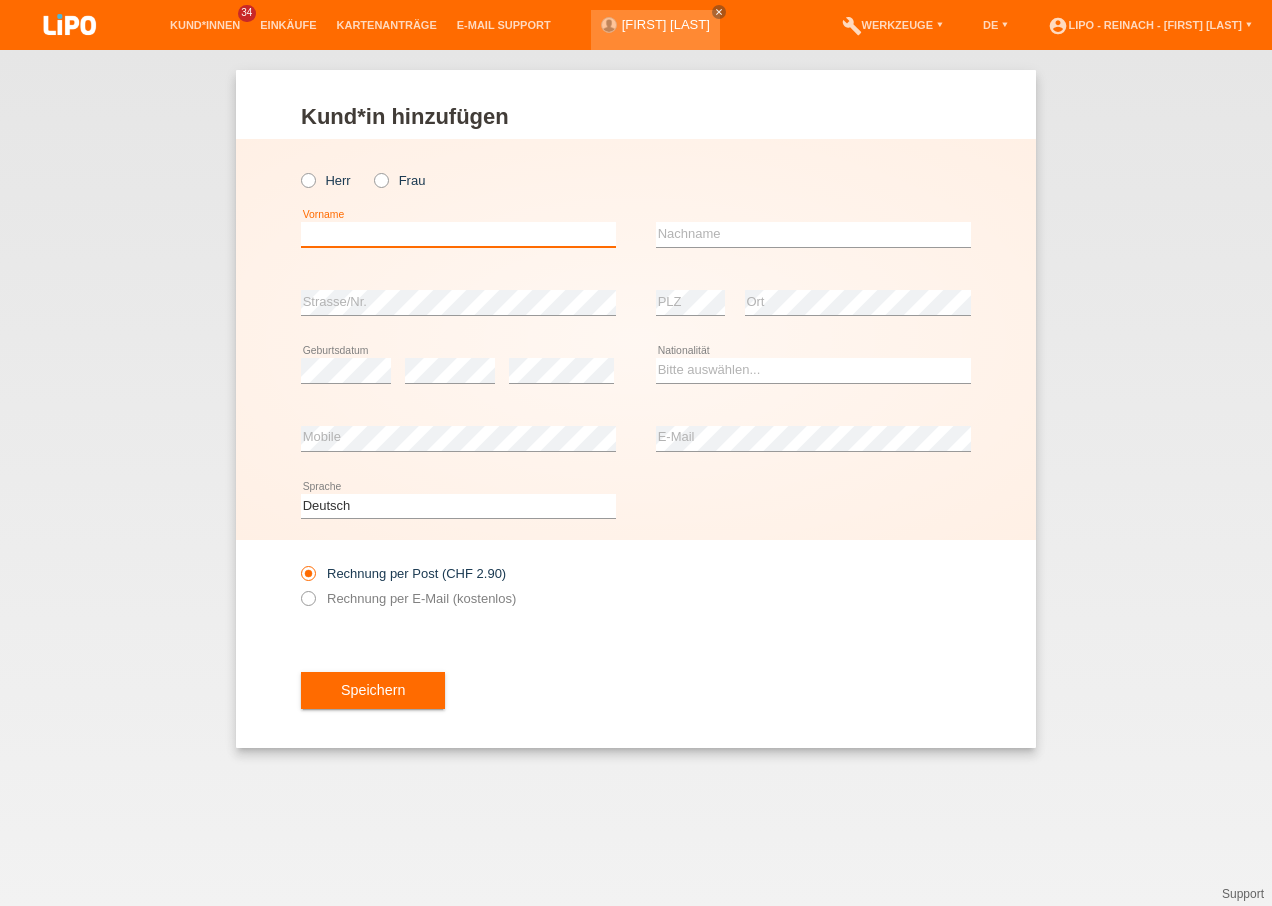 click at bounding box center (458, 234) 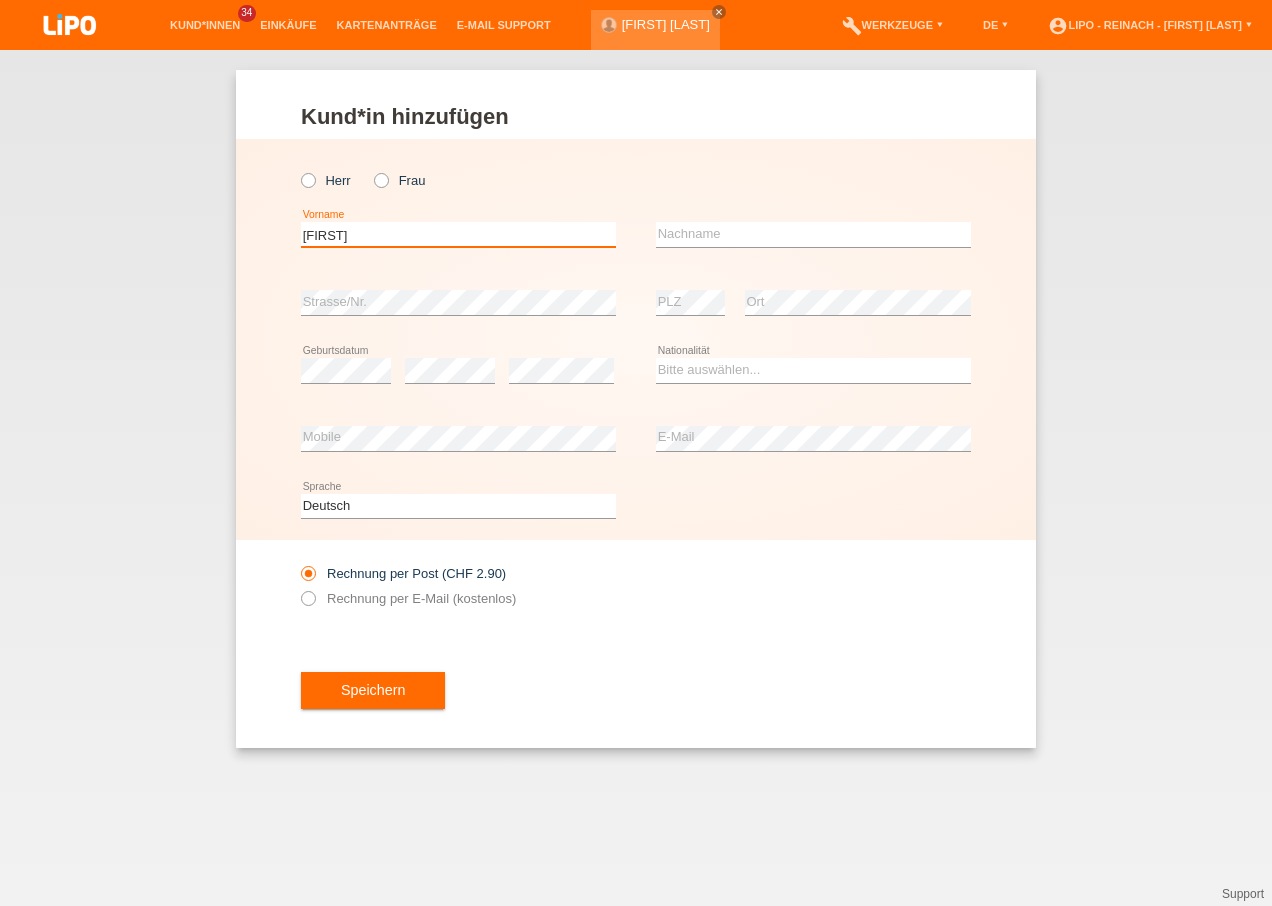 type on "[FIRST]" 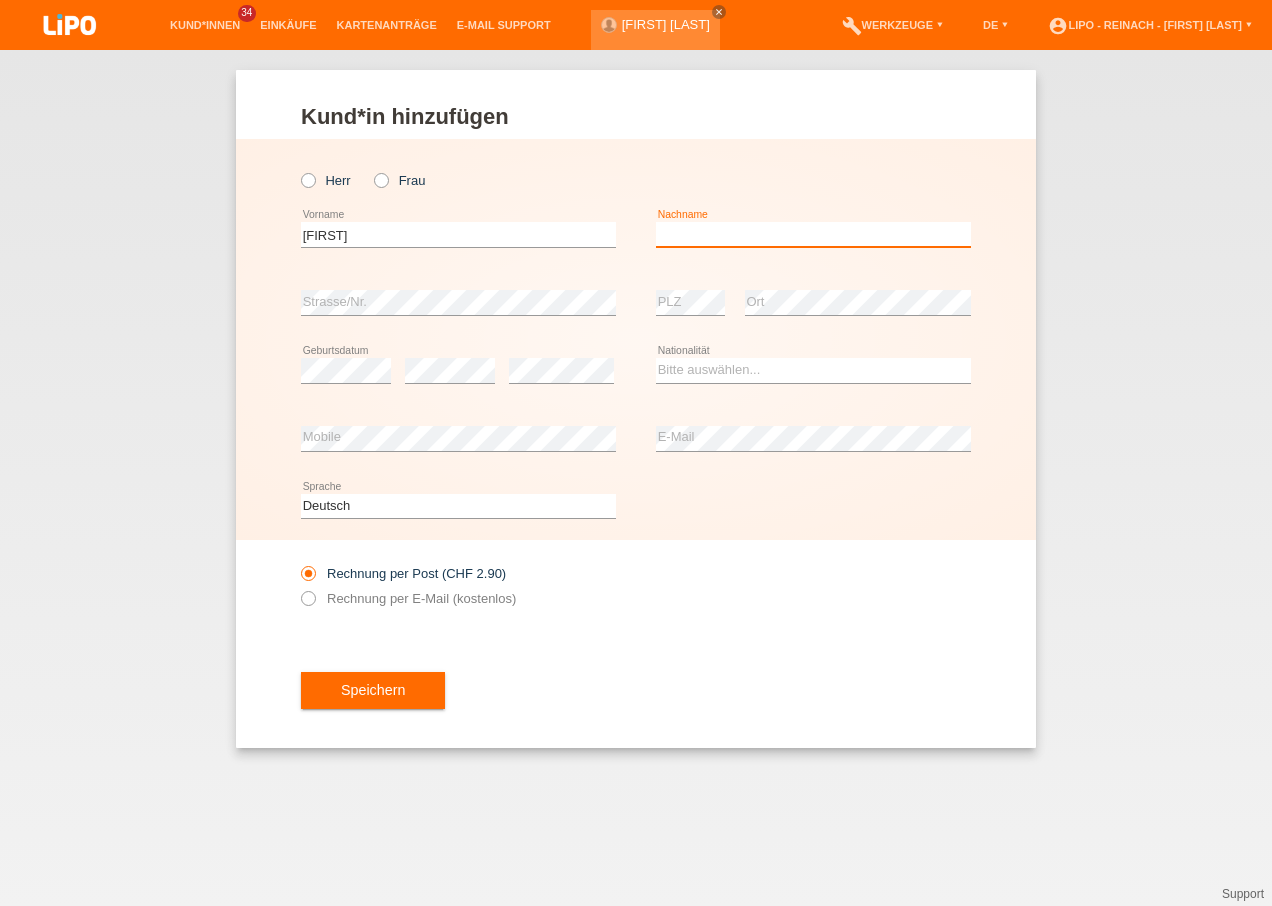 click at bounding box center [813, 234] 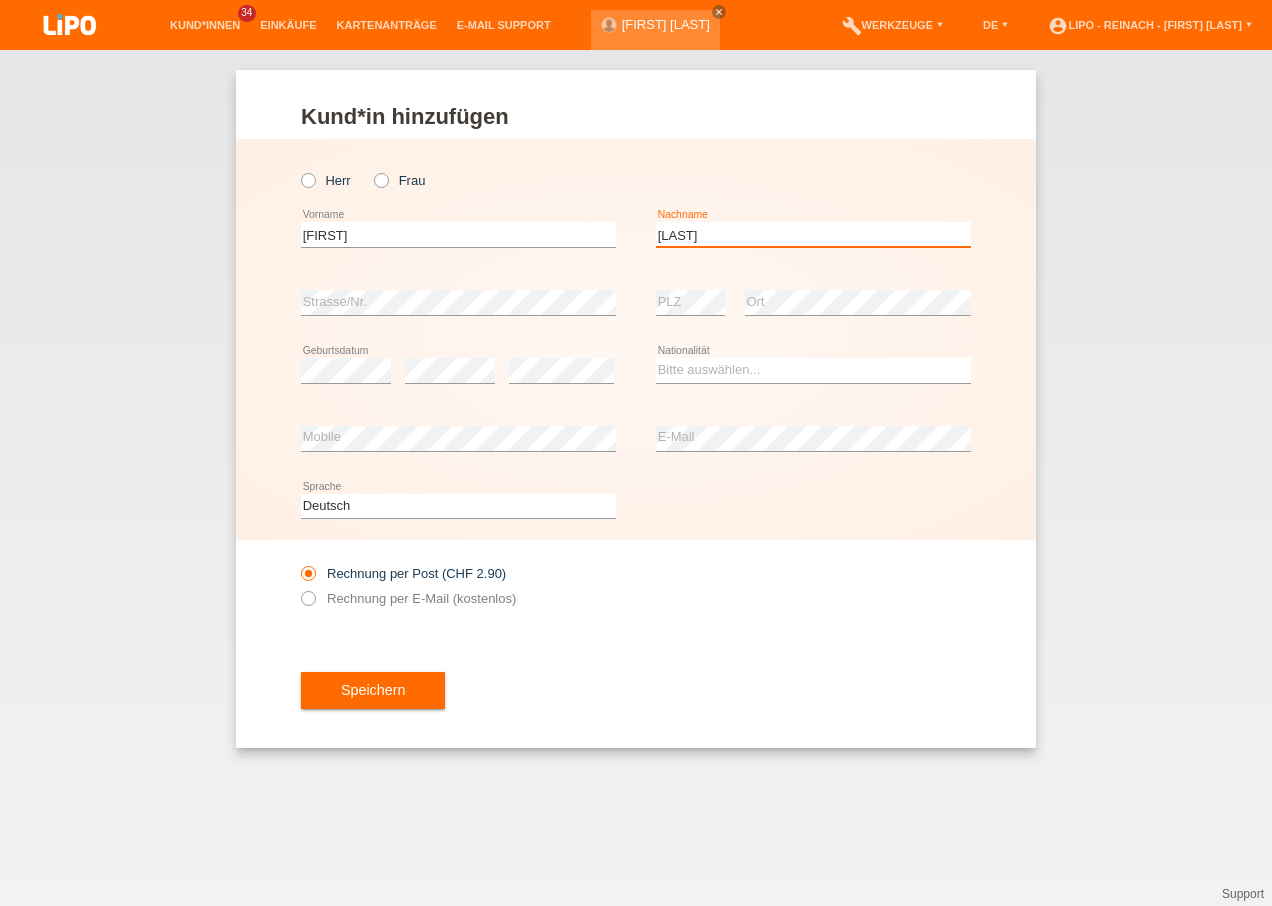 type on "[LAST]" 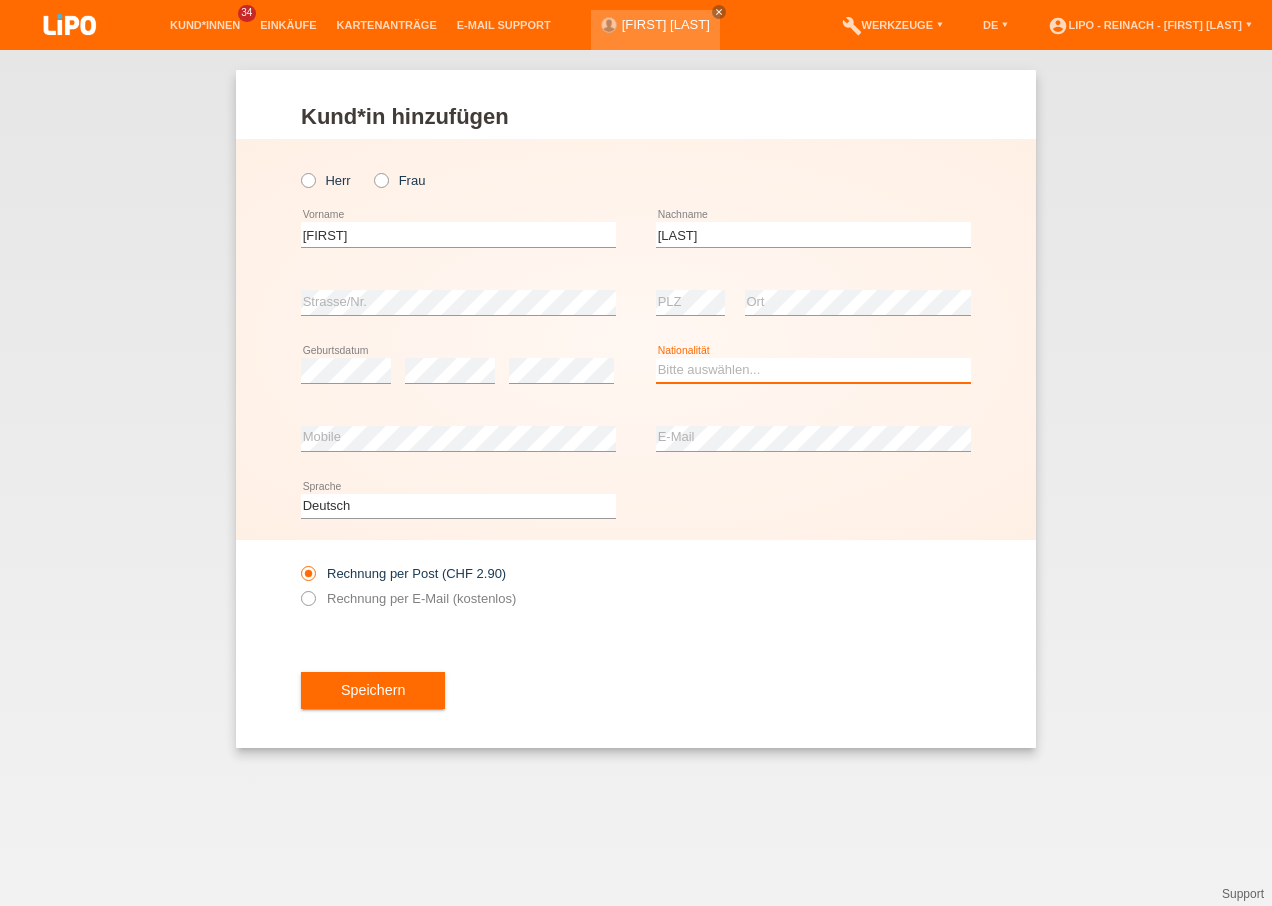 click on "Bitte auswählen...
Schweiz
Deutschland
Liechtenstein
Österreich
------------
Afghanistan
Ägypten
Åland
Albanien
Algerien" at bounding box center [813, 370] 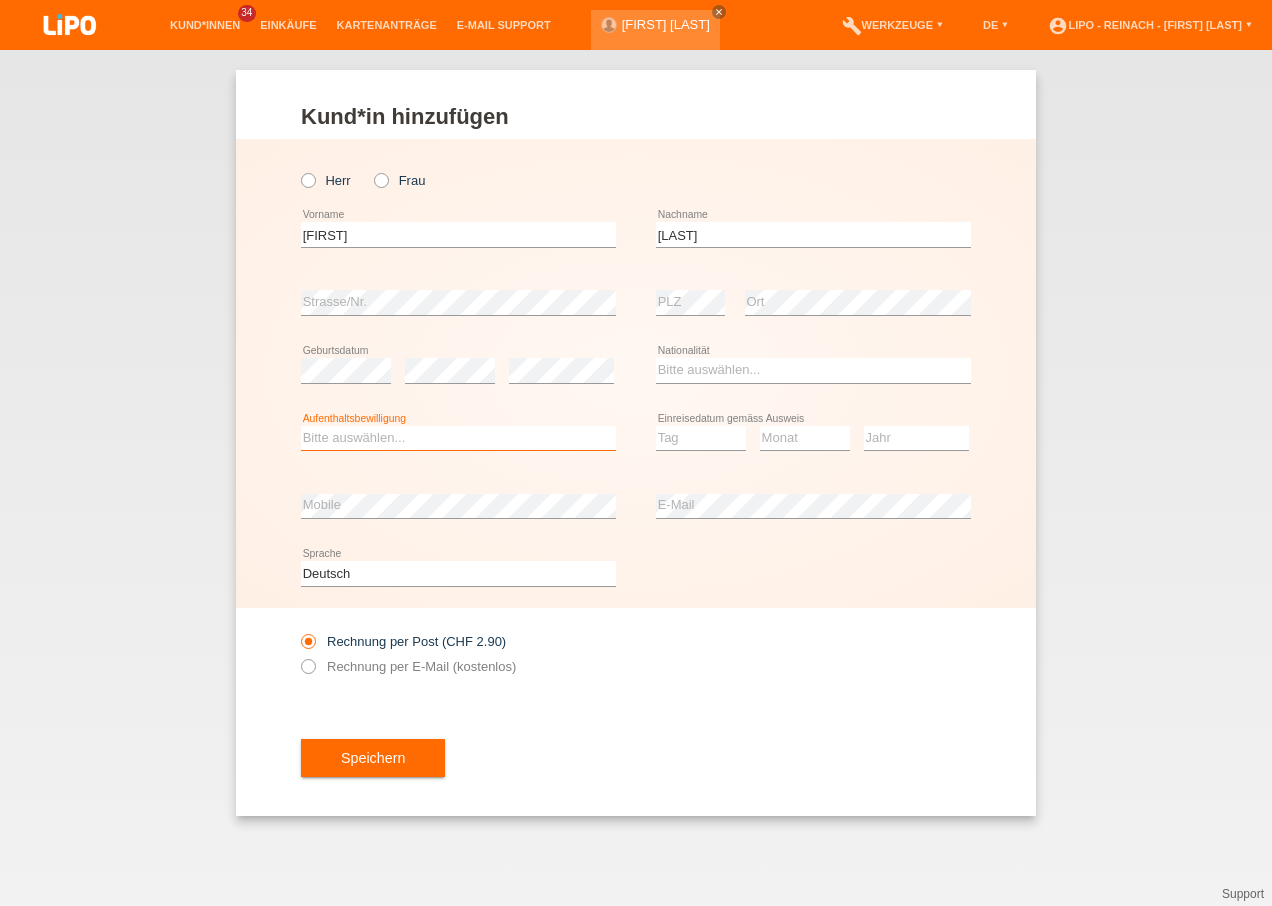 click on "Bitte auswählen...
C
B
B - Flüchtlingsstatus
Andere" at bounding box center [458, 438] 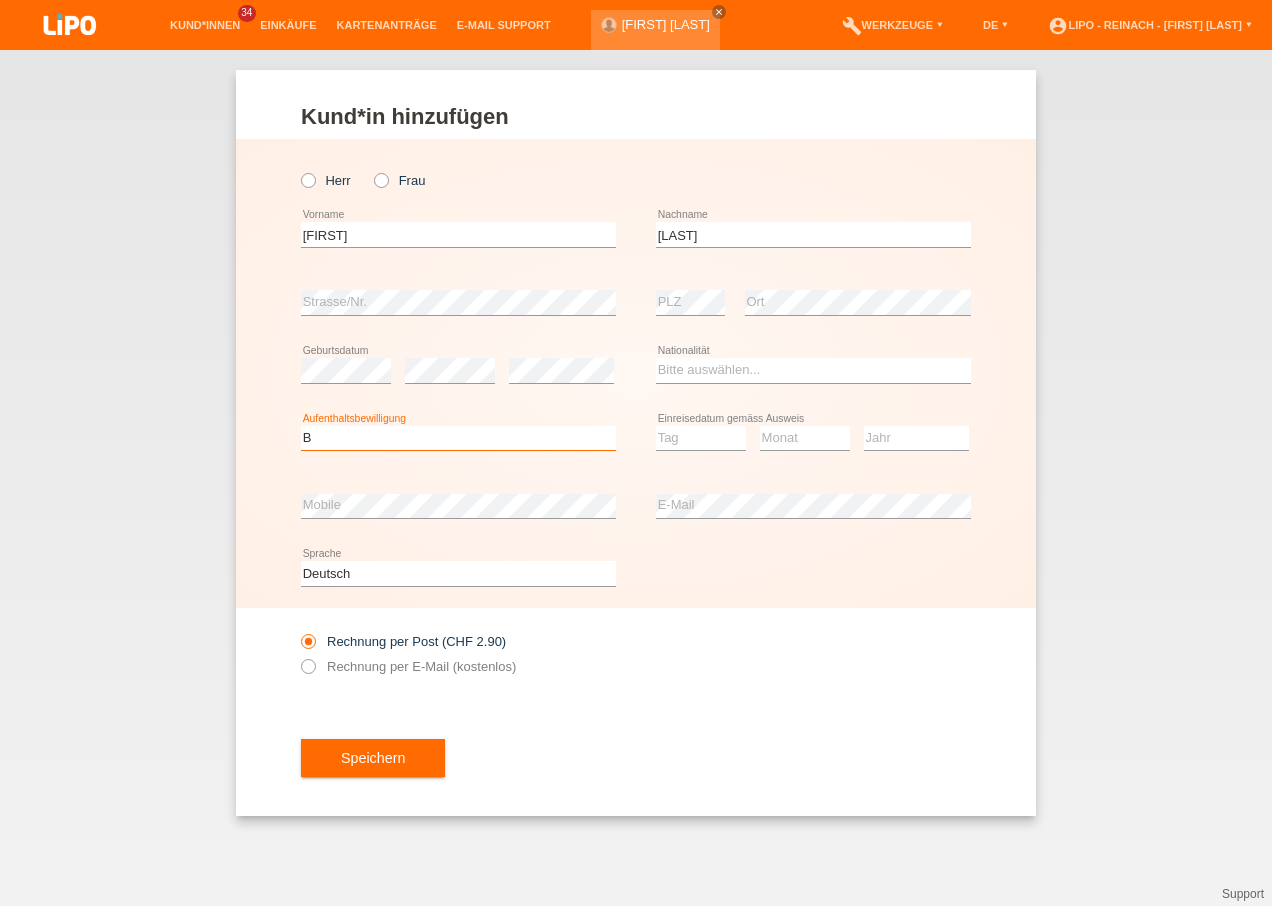 click on "Bitte auswählen...
C
B
B - Flüchtlingsstatus
Andere" at bounding box center (458, 438) 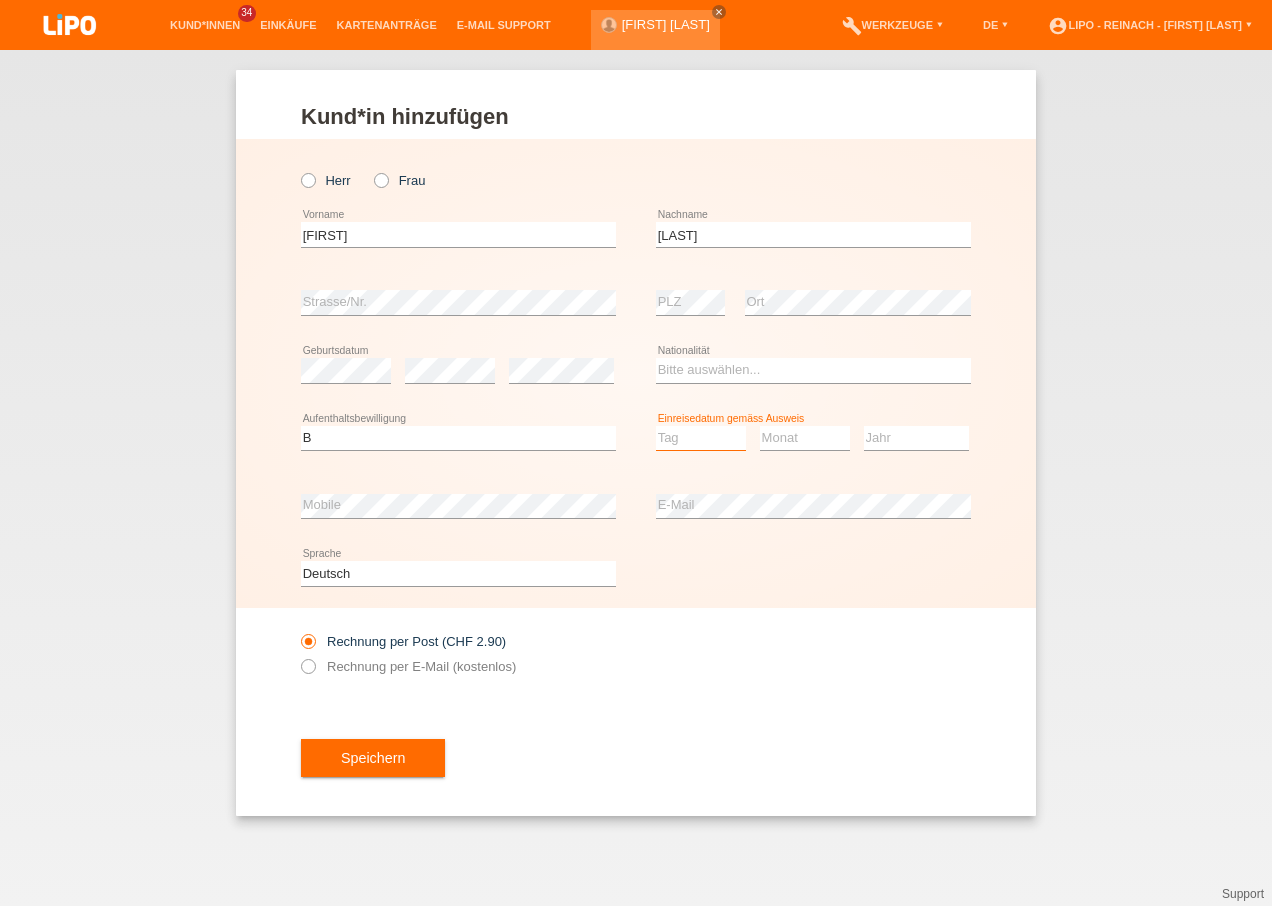 click on "Tag
01
02
03
04
05
06
07
08
09
10 11" at bounding box center [701, 438] 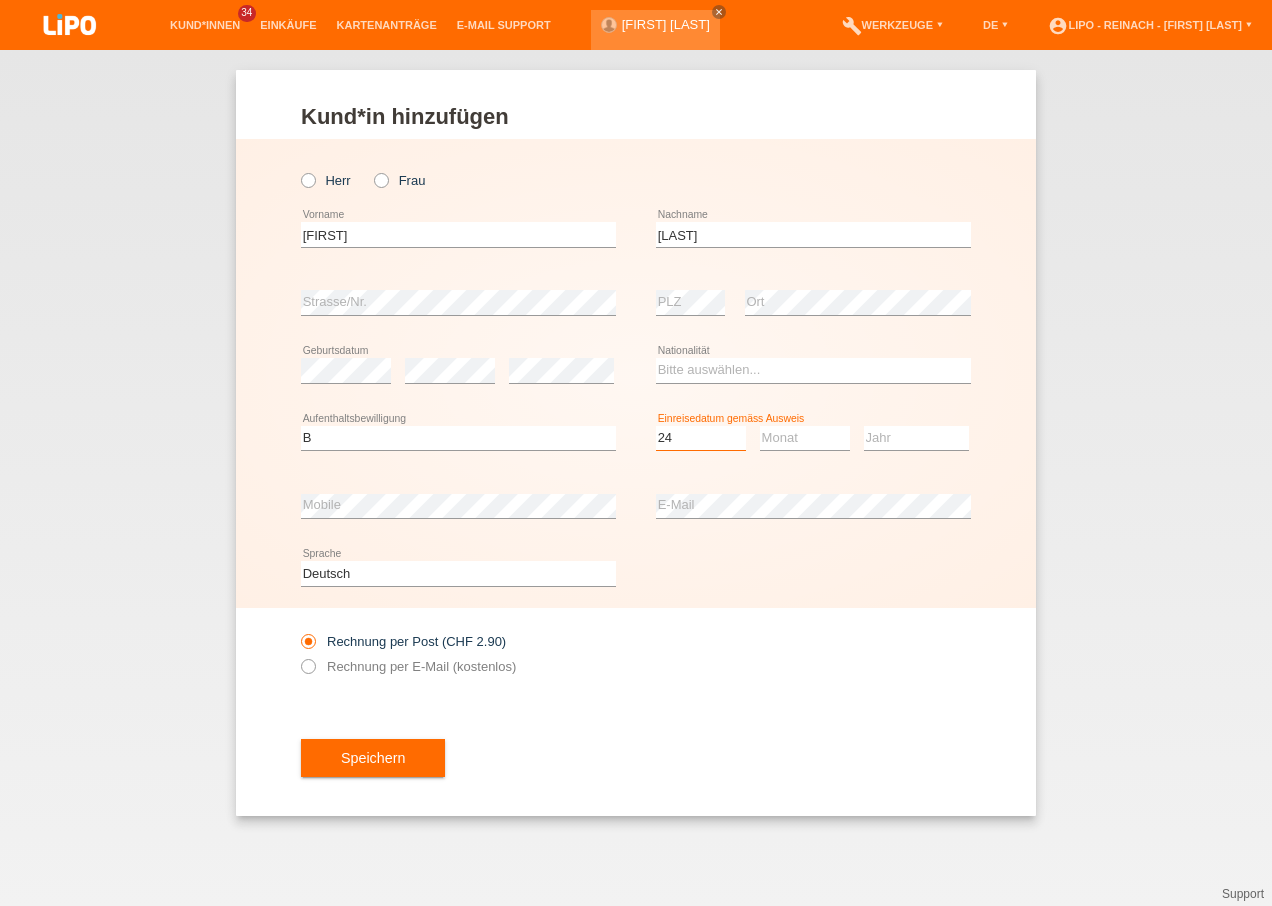 click on "Tag
01
02
03
04
05
06
07
08
09
10 11" at bounding box center [701, 438] 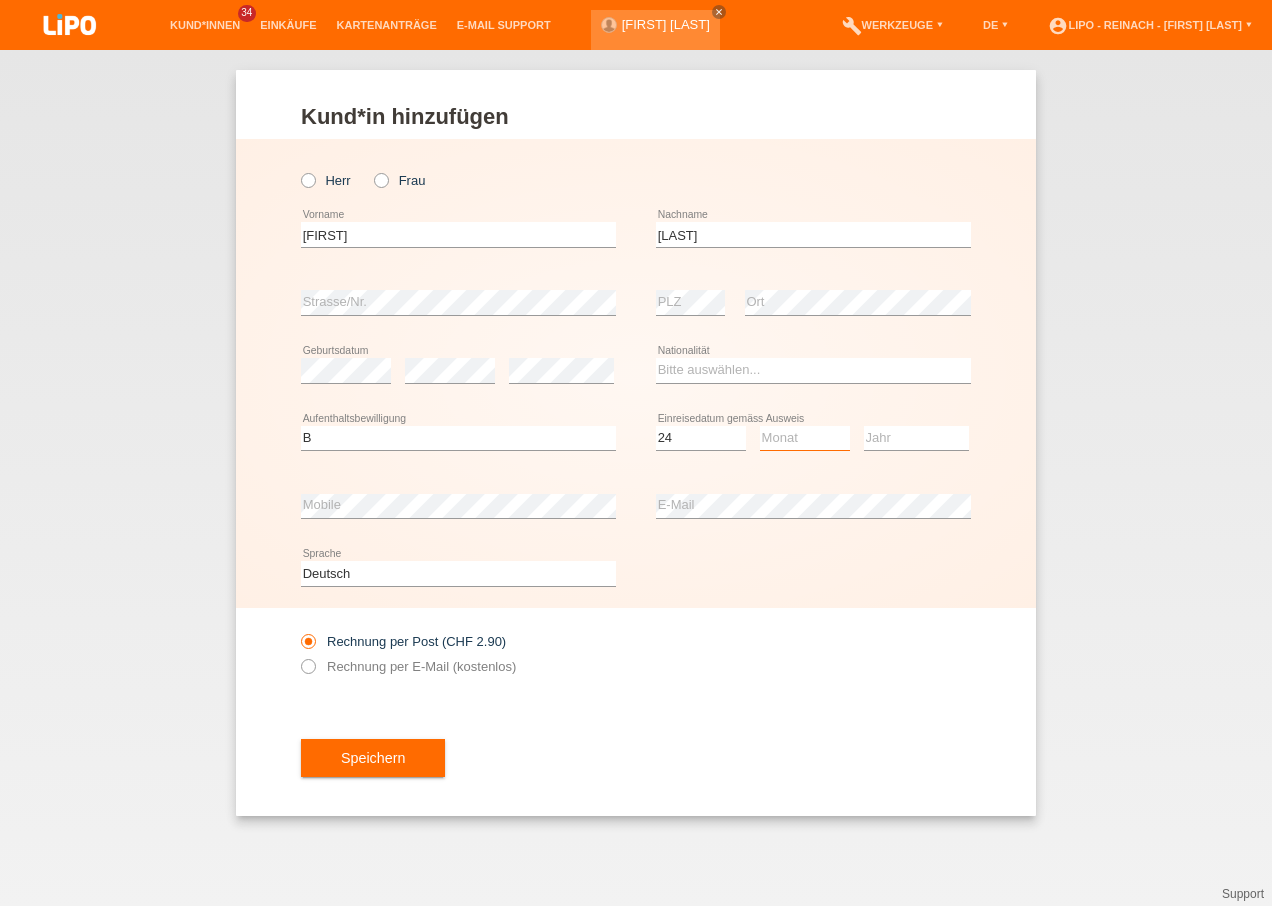 click on "Monat
01
02
03
04
05
06
07
08
09
10 11" at bounding box center [805, 438] 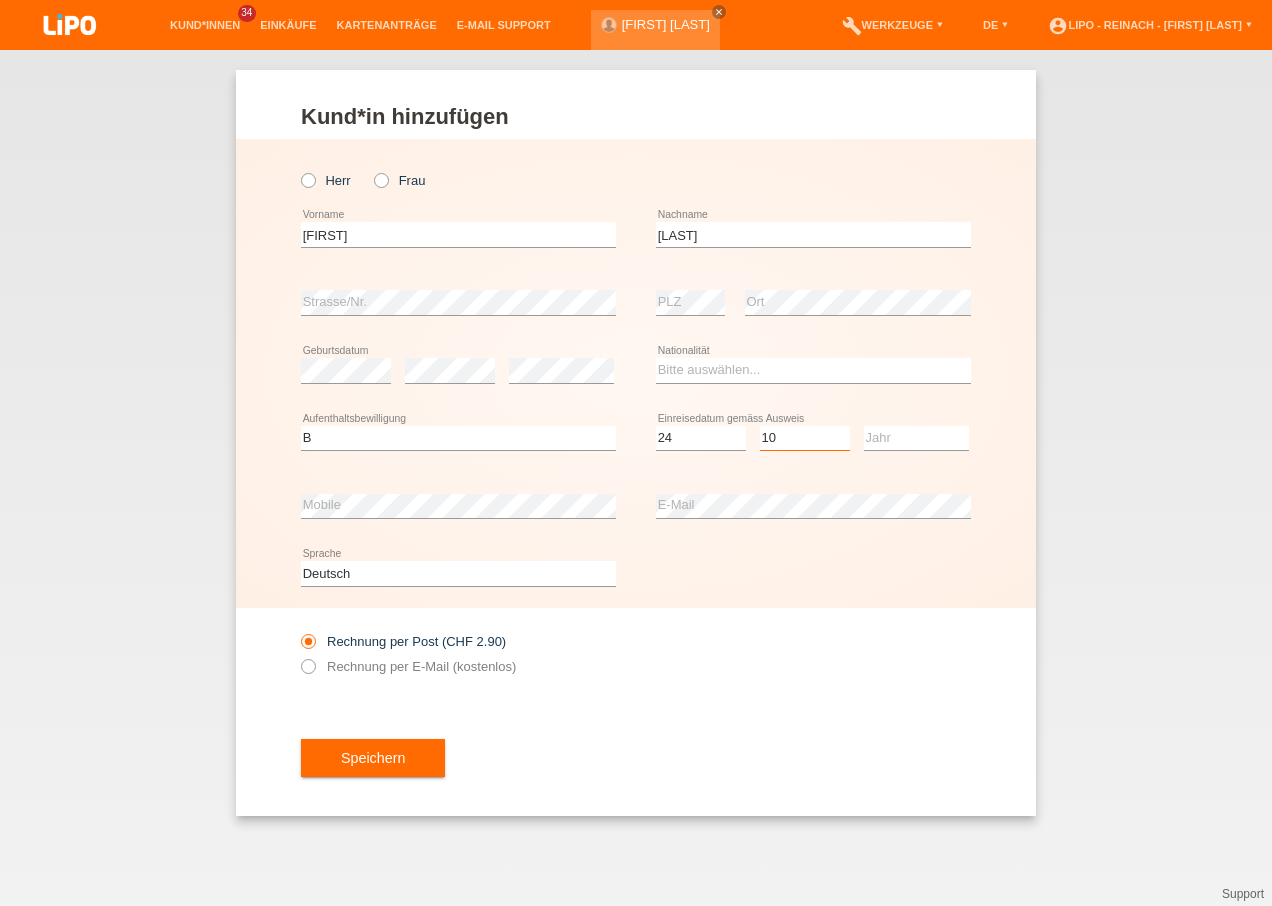 click on "Monat
01
02
03
04
05
06
07
08
09
10 11" at bounding box center [805, 438] 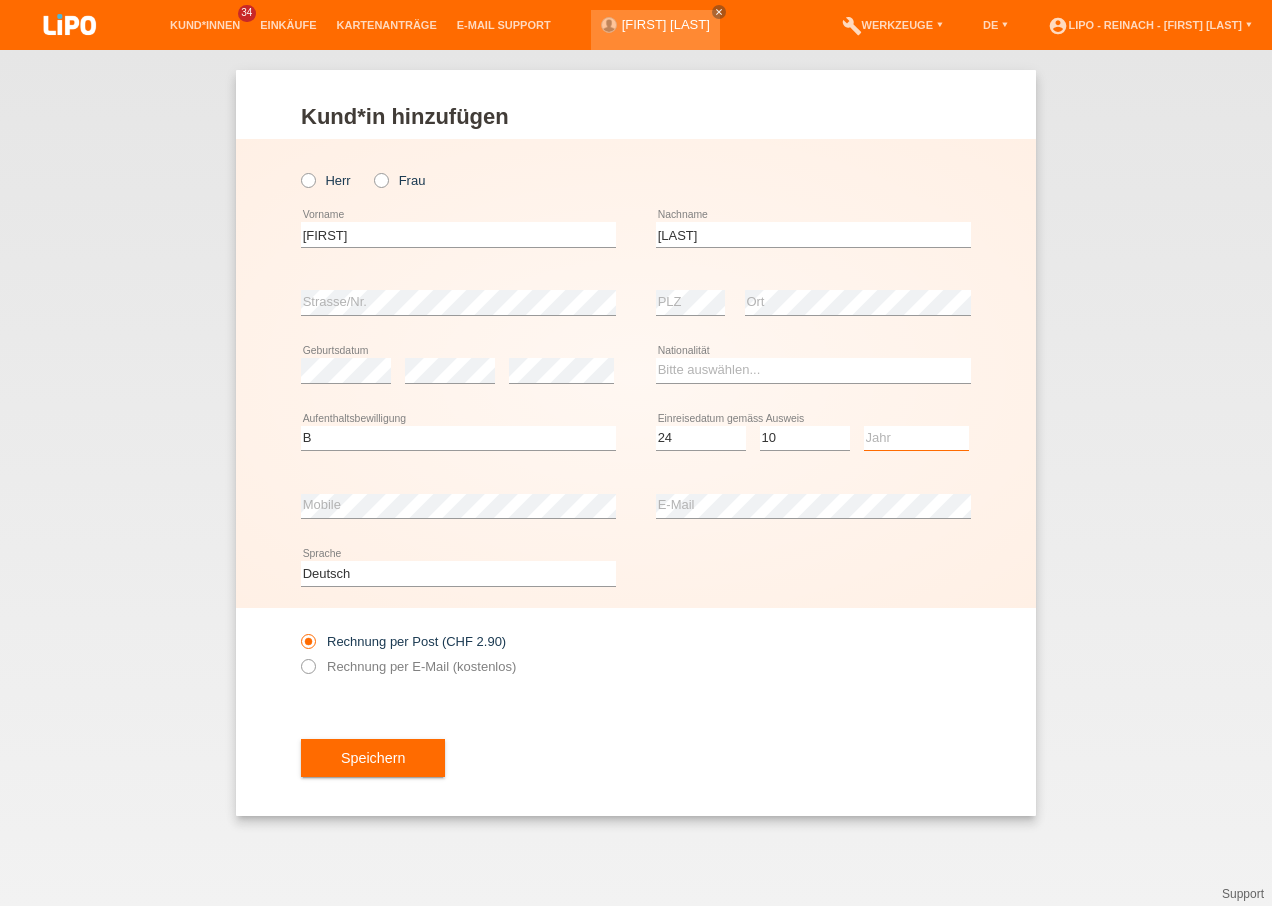 click on "Jahr
2025
2024
2023
2022
2021
2020
2019
2018
2017 2016 2015 2014 2013 2012 2011 2010 2009 2008 2007 2006 2005 2004 2003 2002 2001" at bounding box center [916, 438] 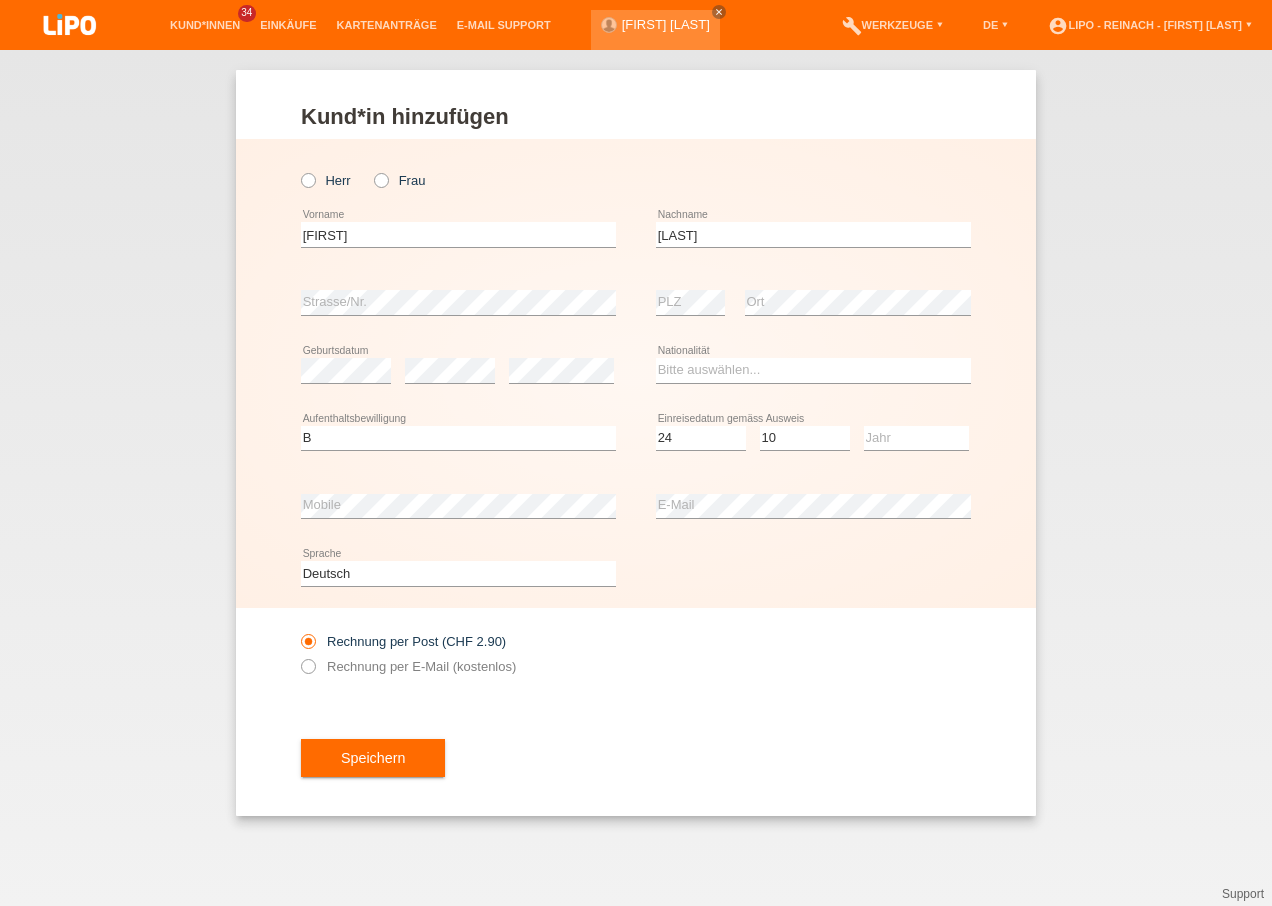 click on "Kund*in hinzufügen
Kunde hinzufügen
Kundin hinzufügen
Herr
Frau
Zoltan error Vorname" at bounding box center (636, 478) 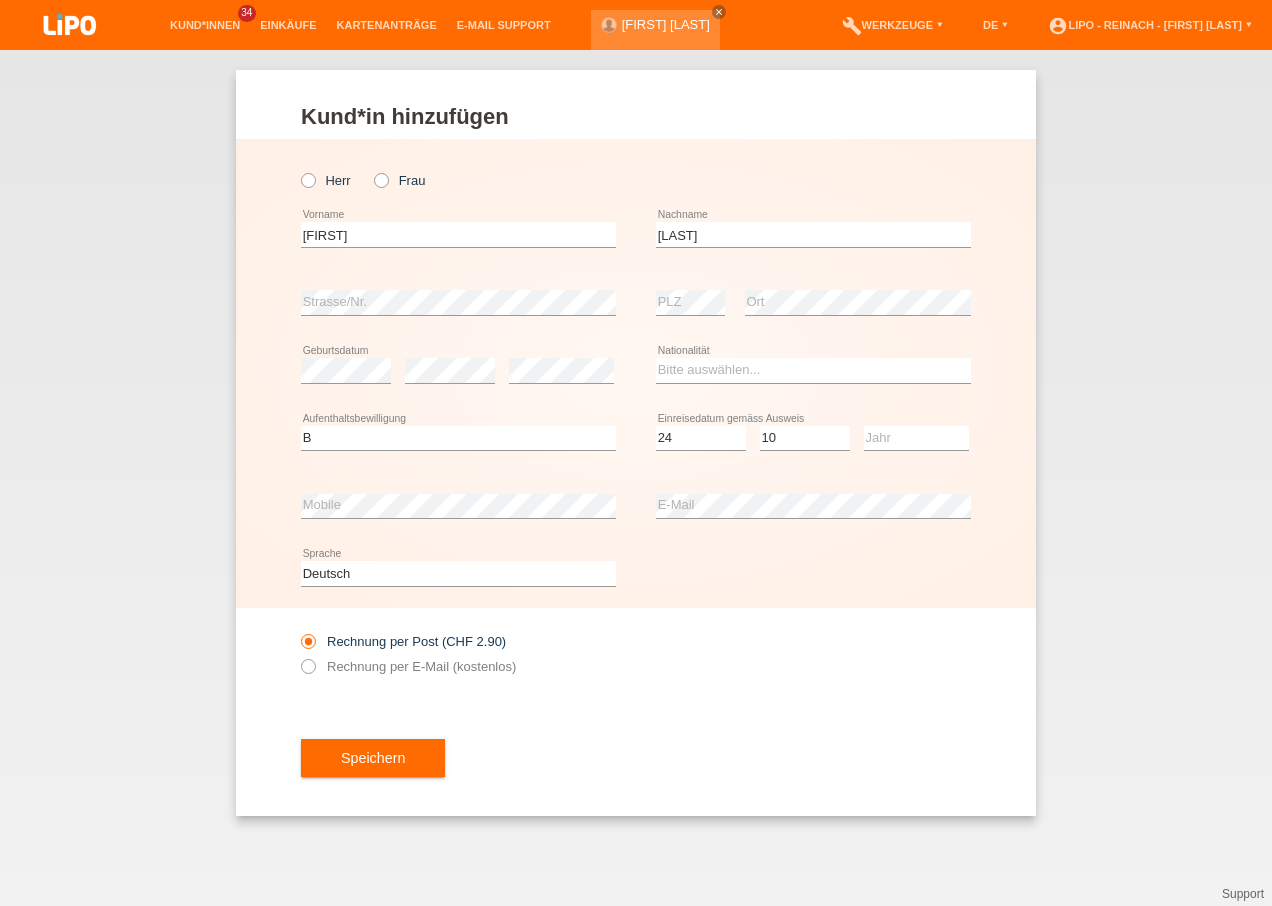 click on "Kund*in hinzufügen
Kunde hinzufügen
Kundin hinzufügen
Herr
Frau
Zoltan error Vorname" at bounding box center [636, 478] 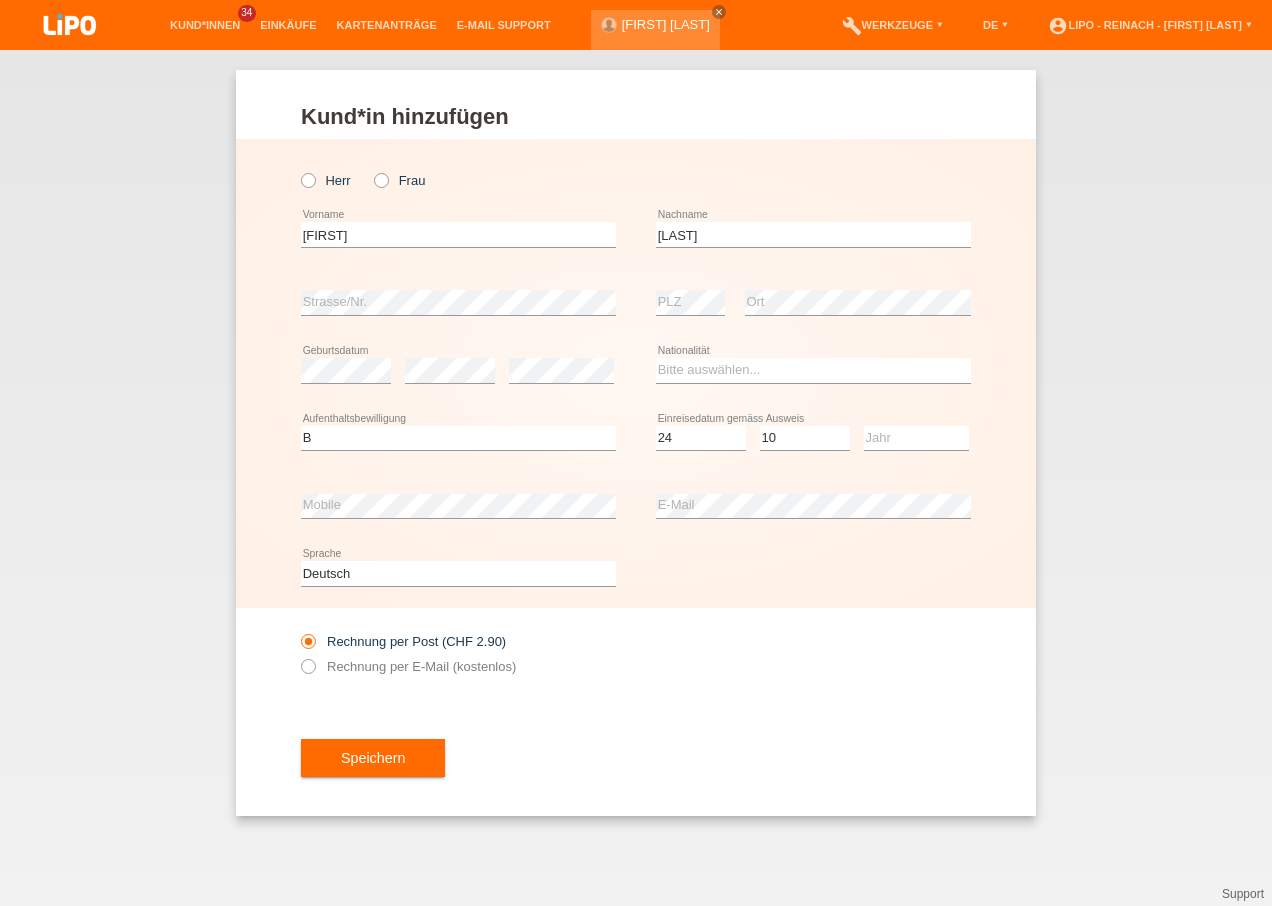 click on "Herr
Frau
Zoltan
error
Vorname
C" at bounding box center (636, 373) 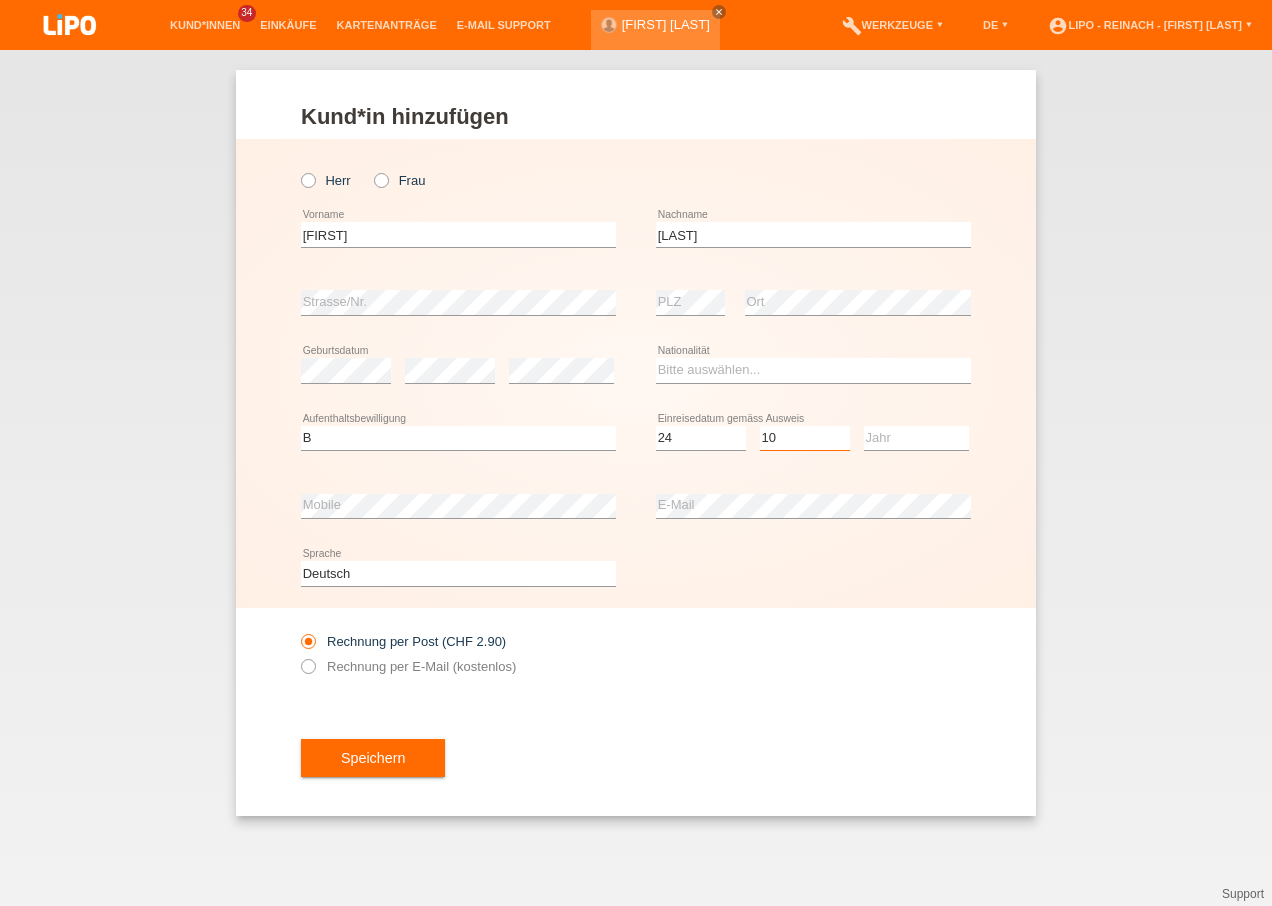 drag, startPoint x: 811, startPoint y: 437, endPoint x: 864, endPoint y: 434, distance: 53.08484 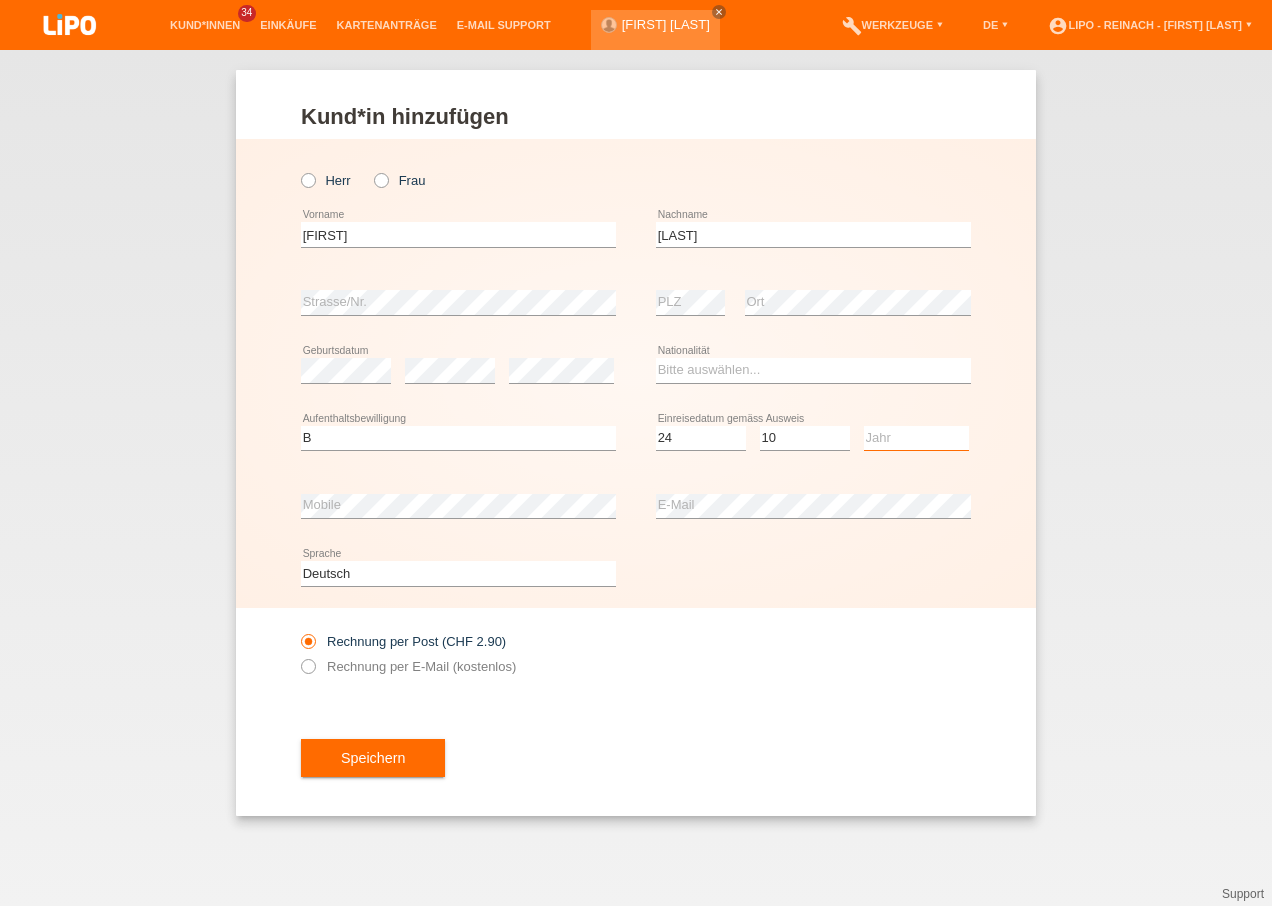click on "Jahr
2025
2024
2023
2022
2021
2020
2019
2018
2017 2016 2015 2014 2013 2012 2011 2010 2009 2008 2007 2006 2005 2004 2003 2002 2001" at bounding box center [916, 438] 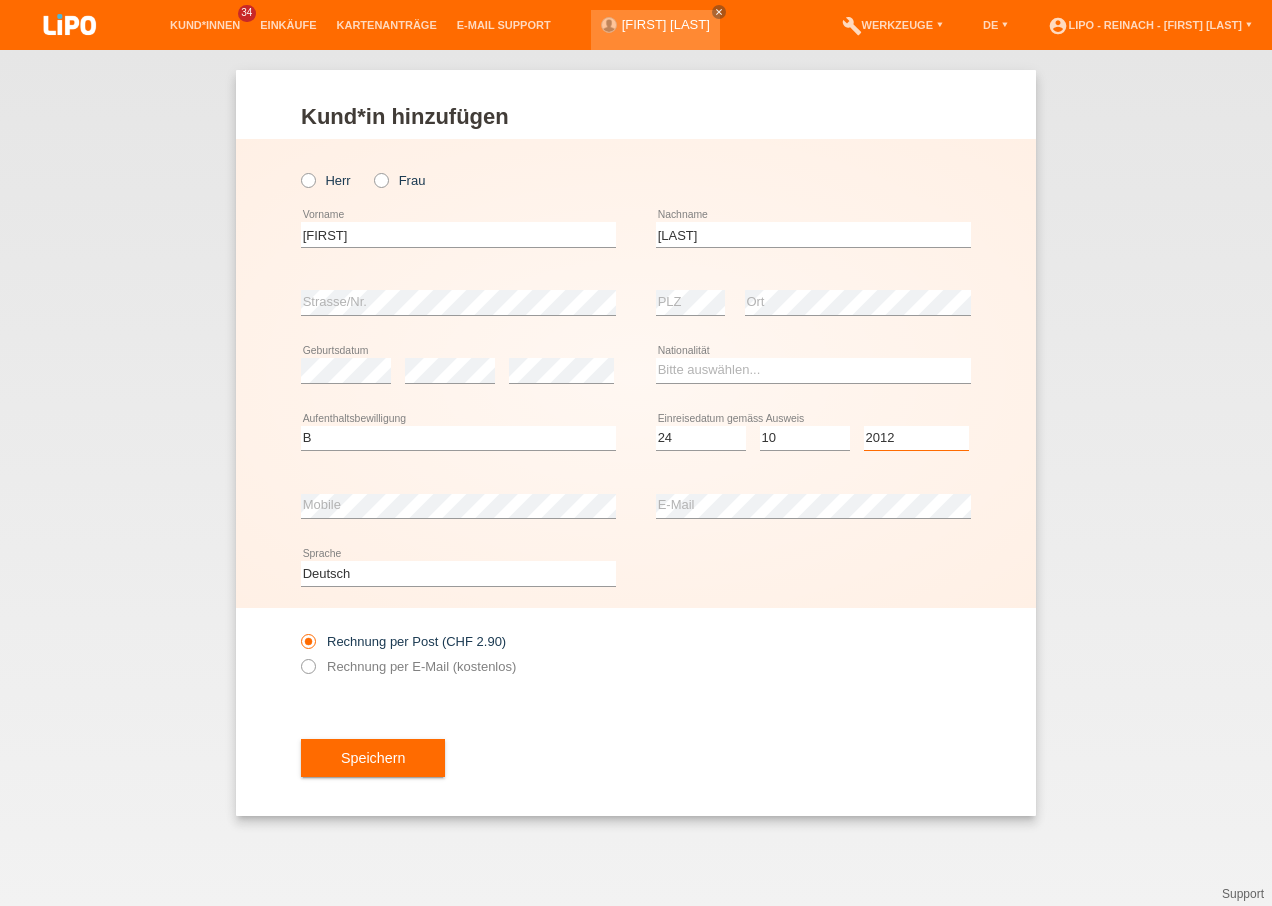 click on "Jahr
2025
2024
2023
2022
2021
2020
2019
2018
2017 2016 2015 2014 2013 2012 2011 2010 2009 2008 2007 2006 2005 2004 2003 2002 2001" at bounding box center [916, 438] 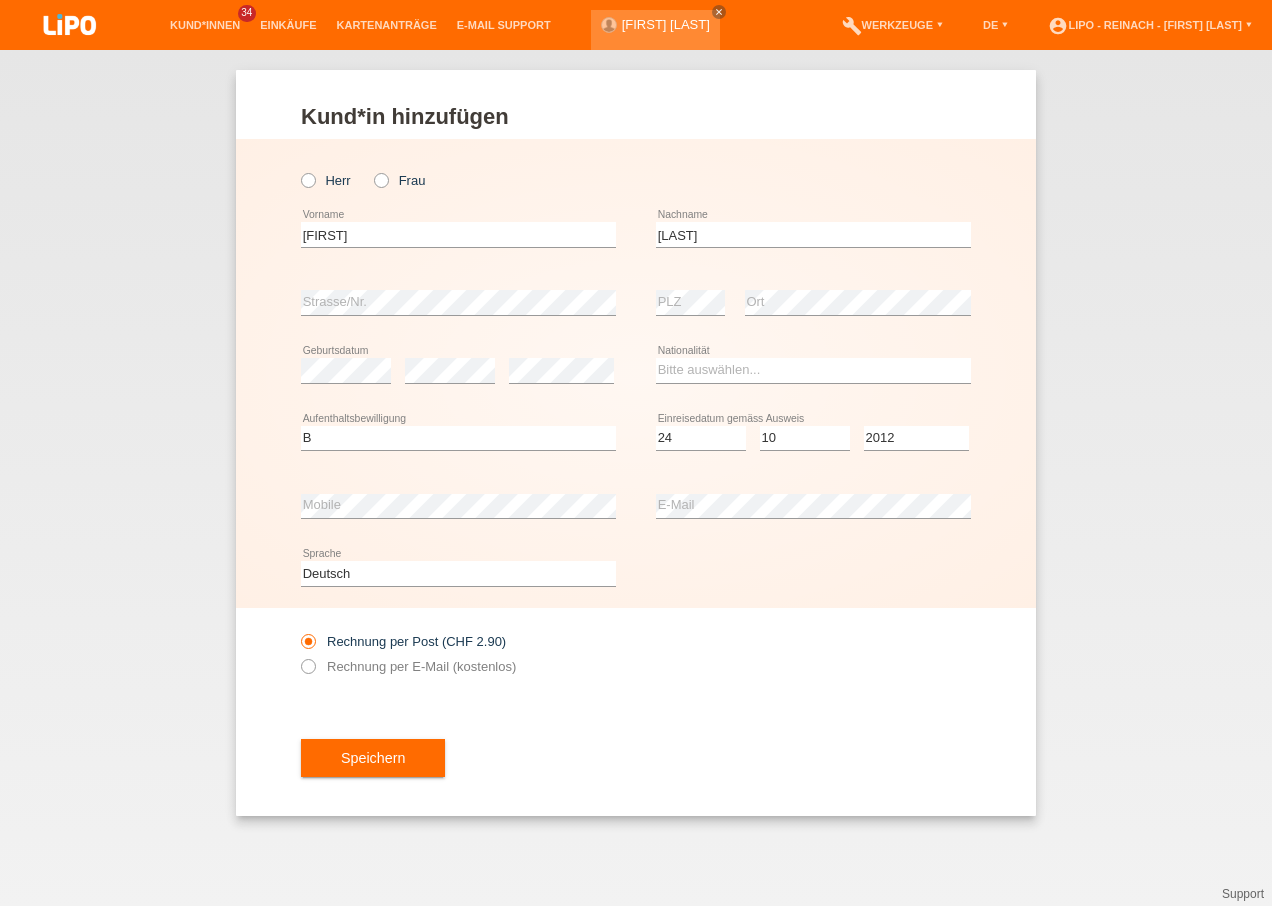click on "Deutsch
Français
Italiano
English
error
Sprache" at bounding box center [636, 574] 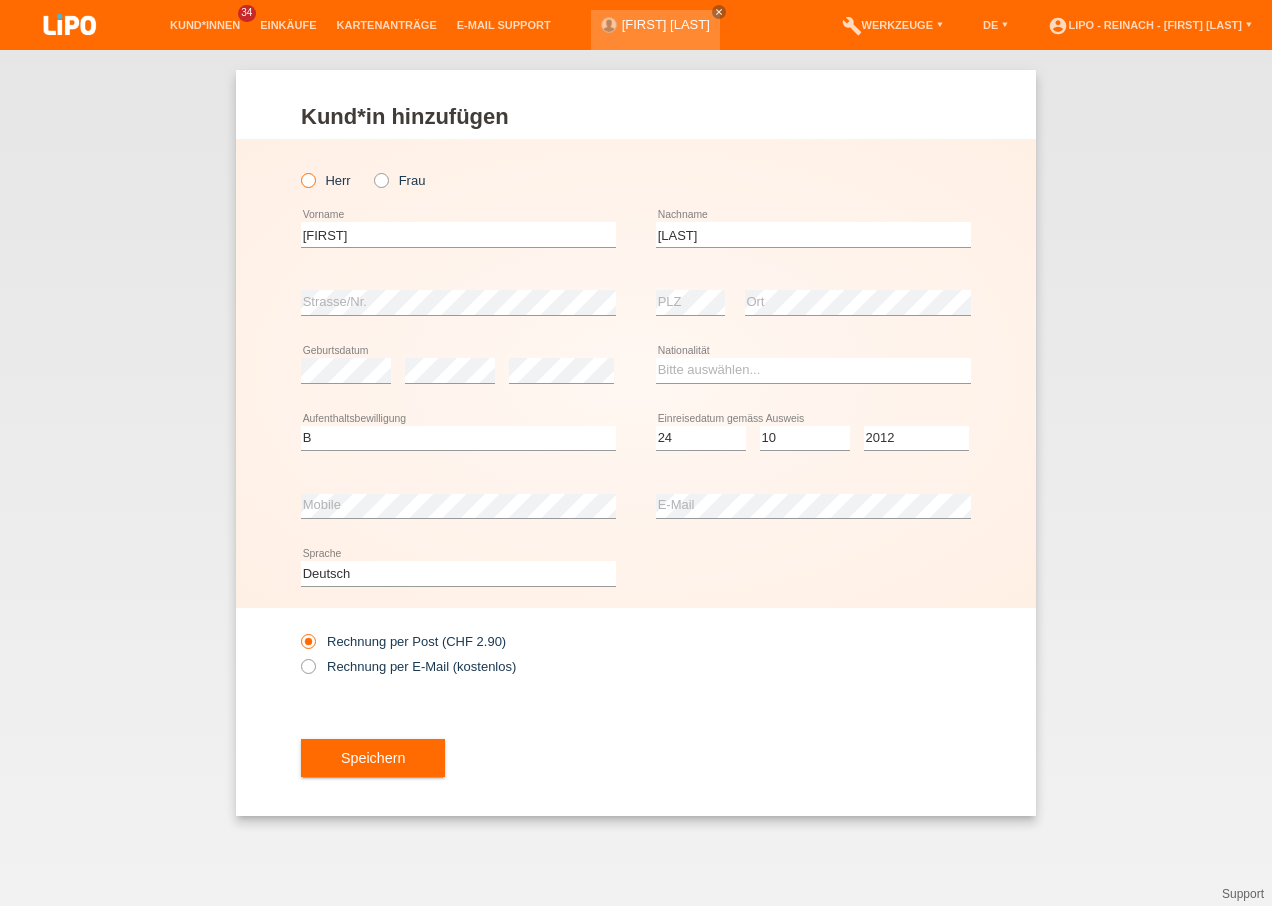 click at bounding box center [298, 170] 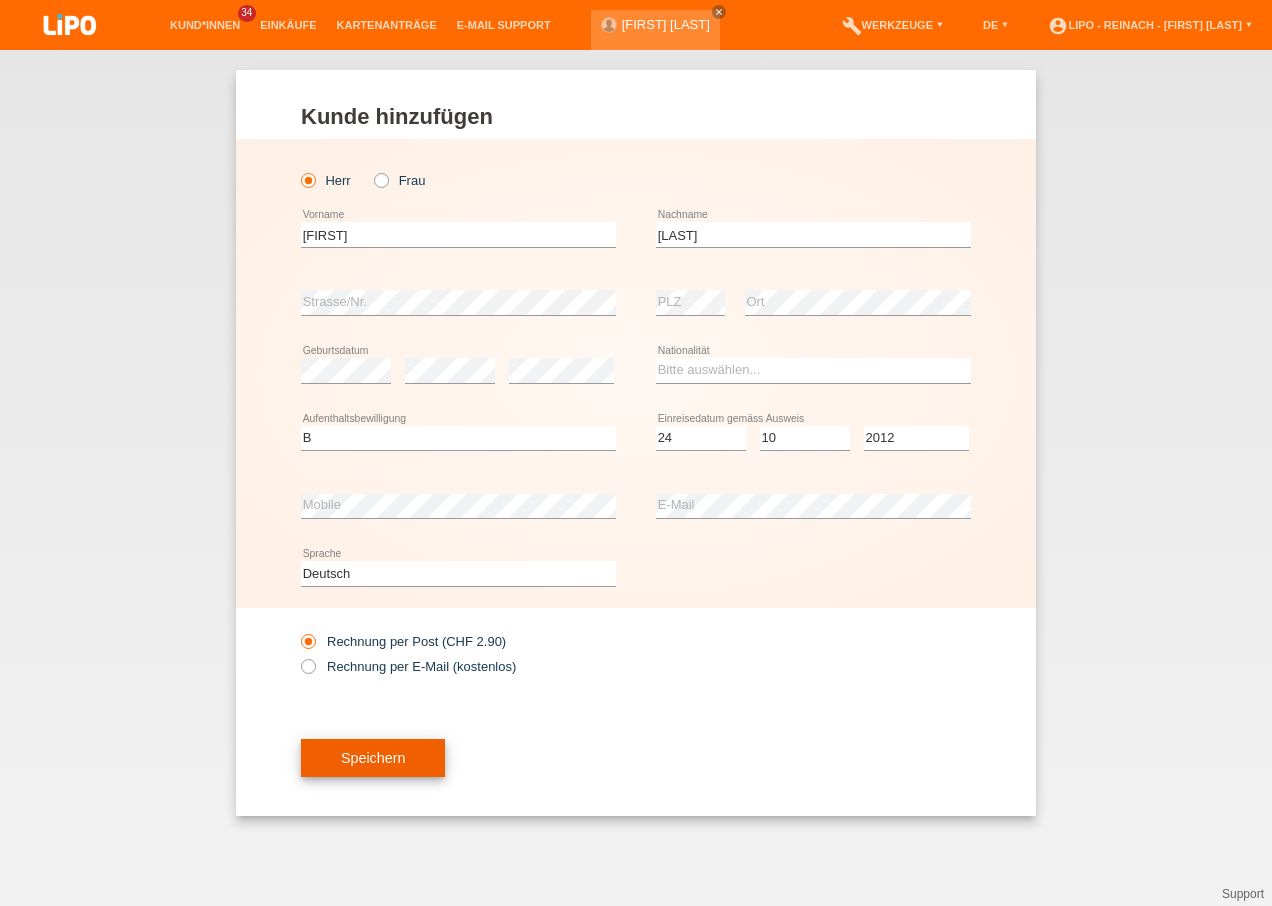 click on "Speichern" at bounding box center (373, 758) 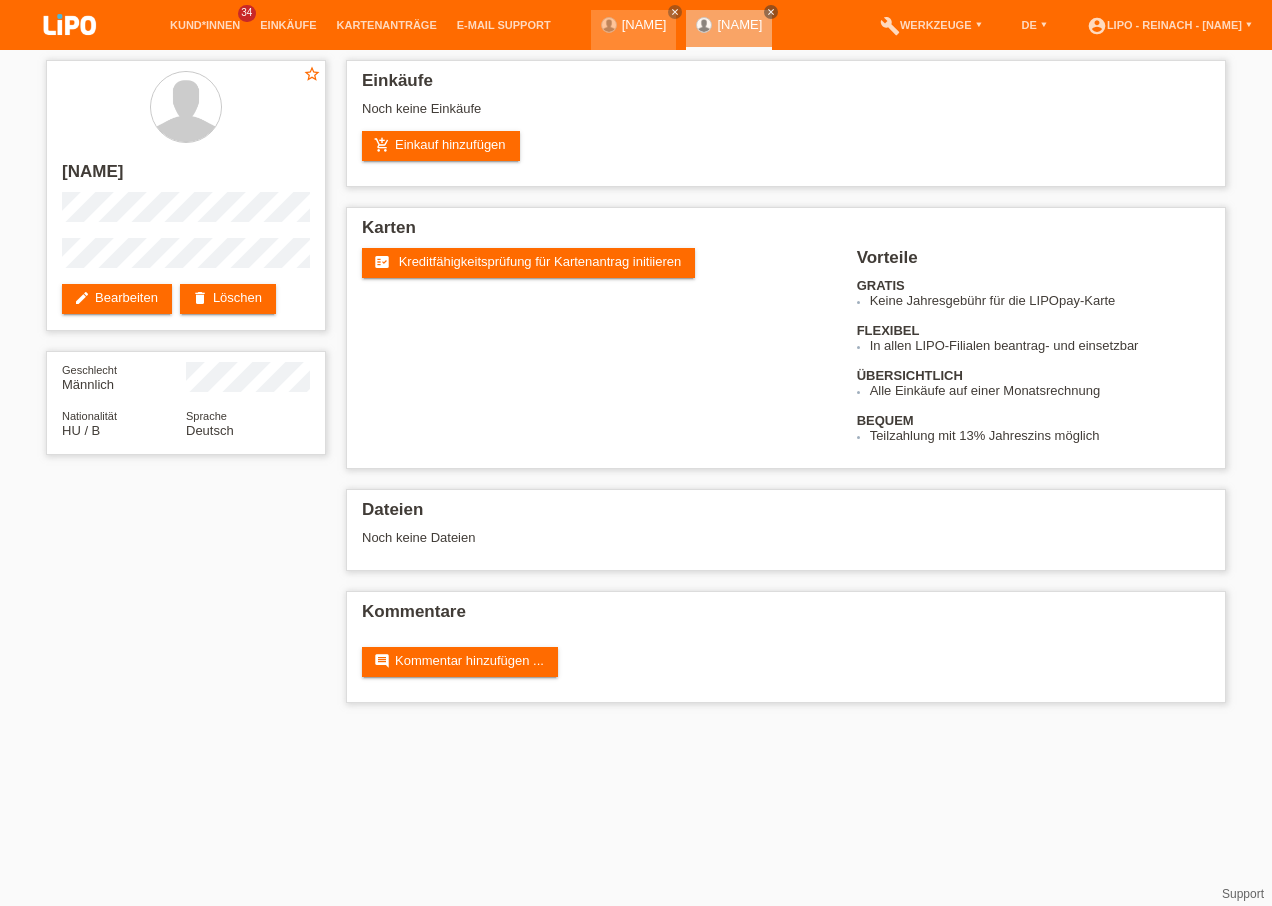 scroll, scrollTop: 0, scrollLeft: 0, axis: both 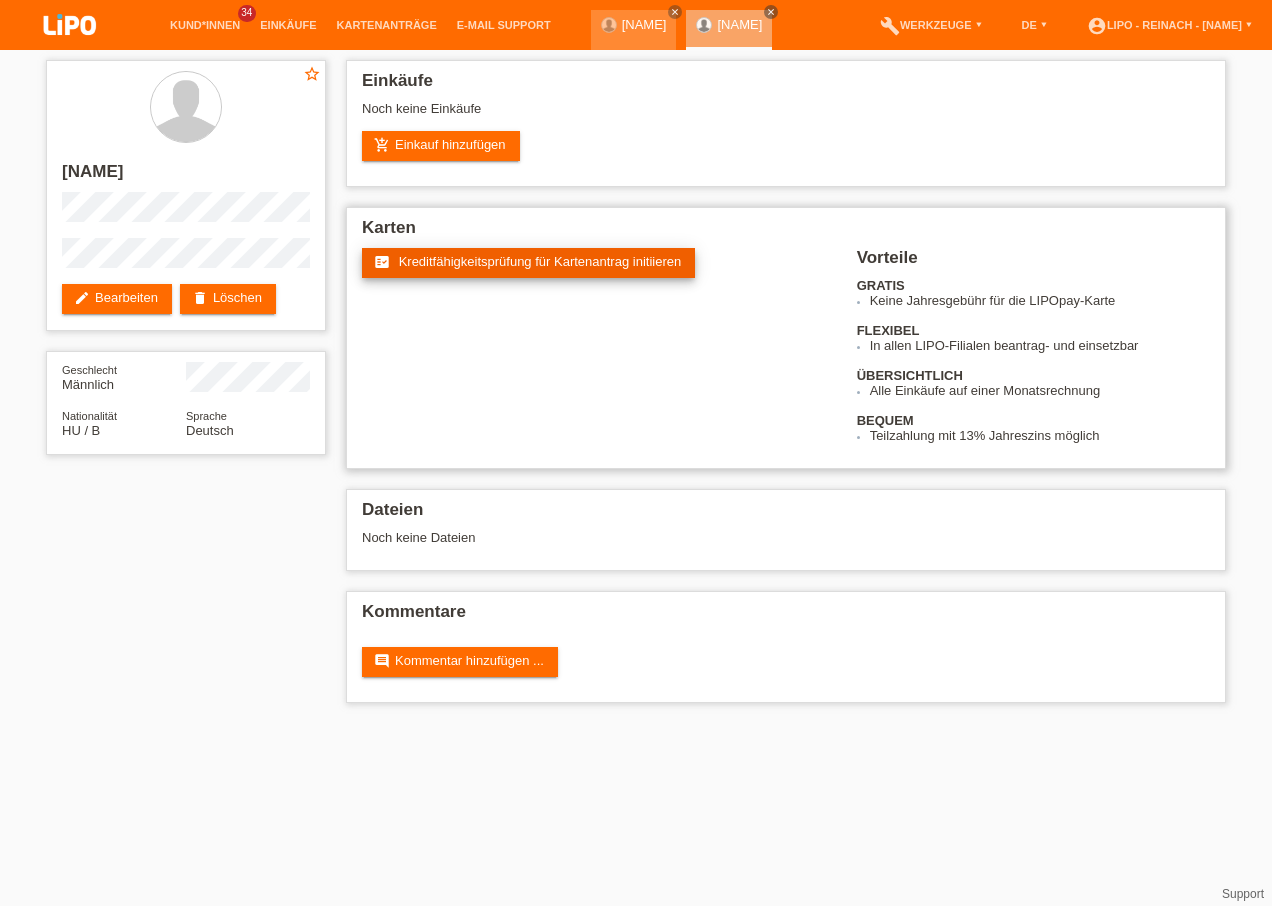 click on "Kreditfähigkeitsprüfung für Kartenantrag initiieren" at bounding box center (540, 261) 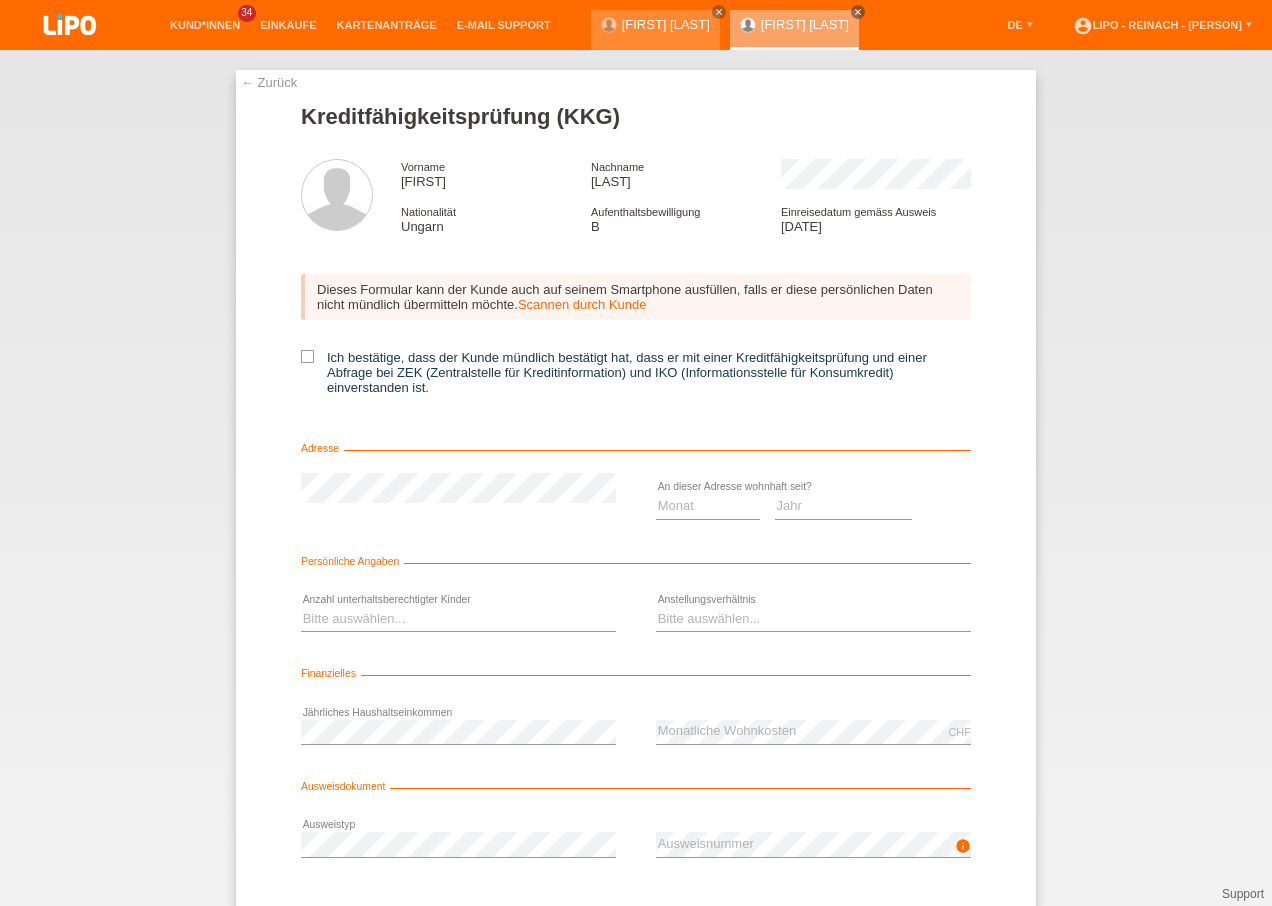 scroll, scrollTop: 0, scrollLeft: 0, axis: both 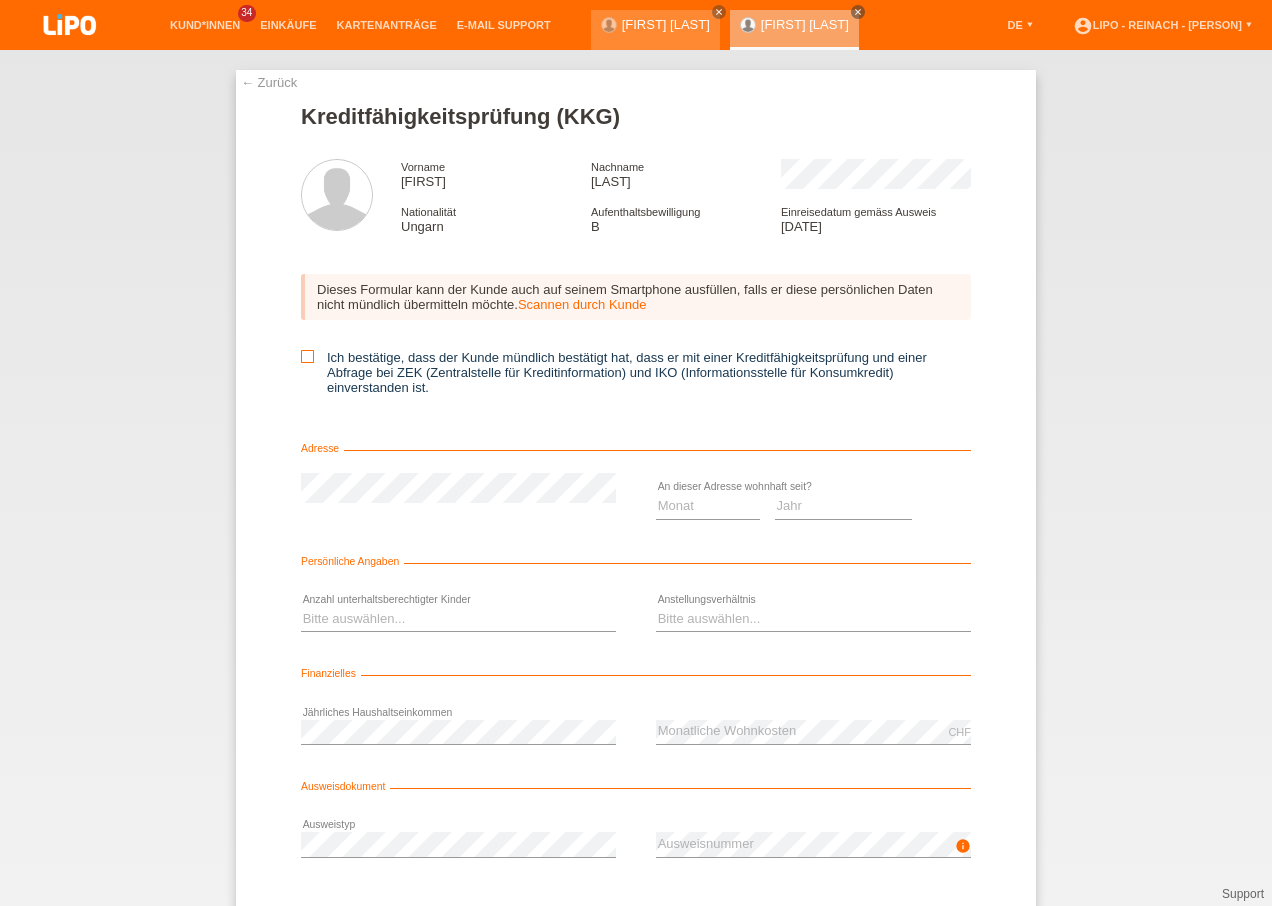 click at bounding box center (307, 356) 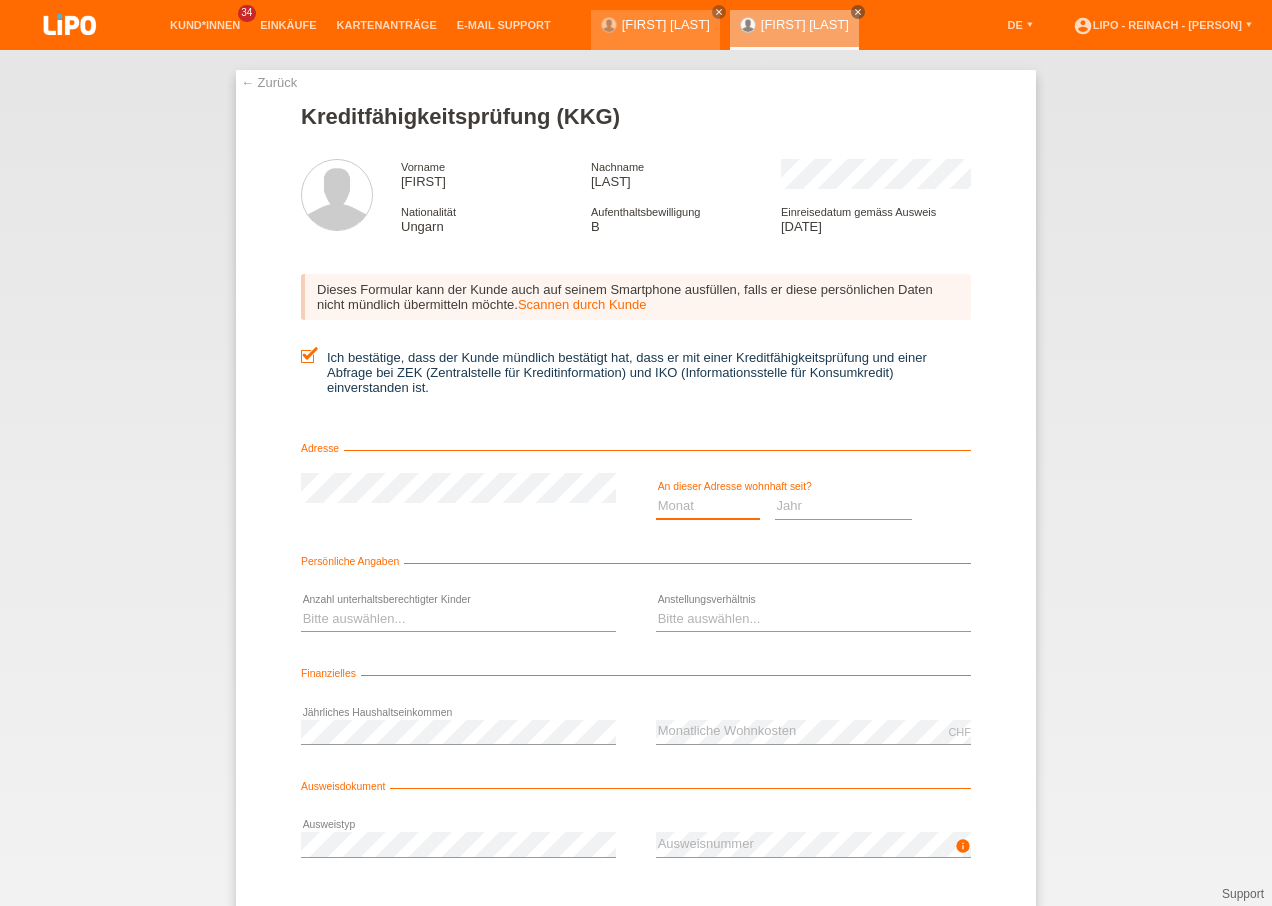click on "Monat
01
02
03
04
05
06
07
08
09
10" at bounding box center [708, 506] 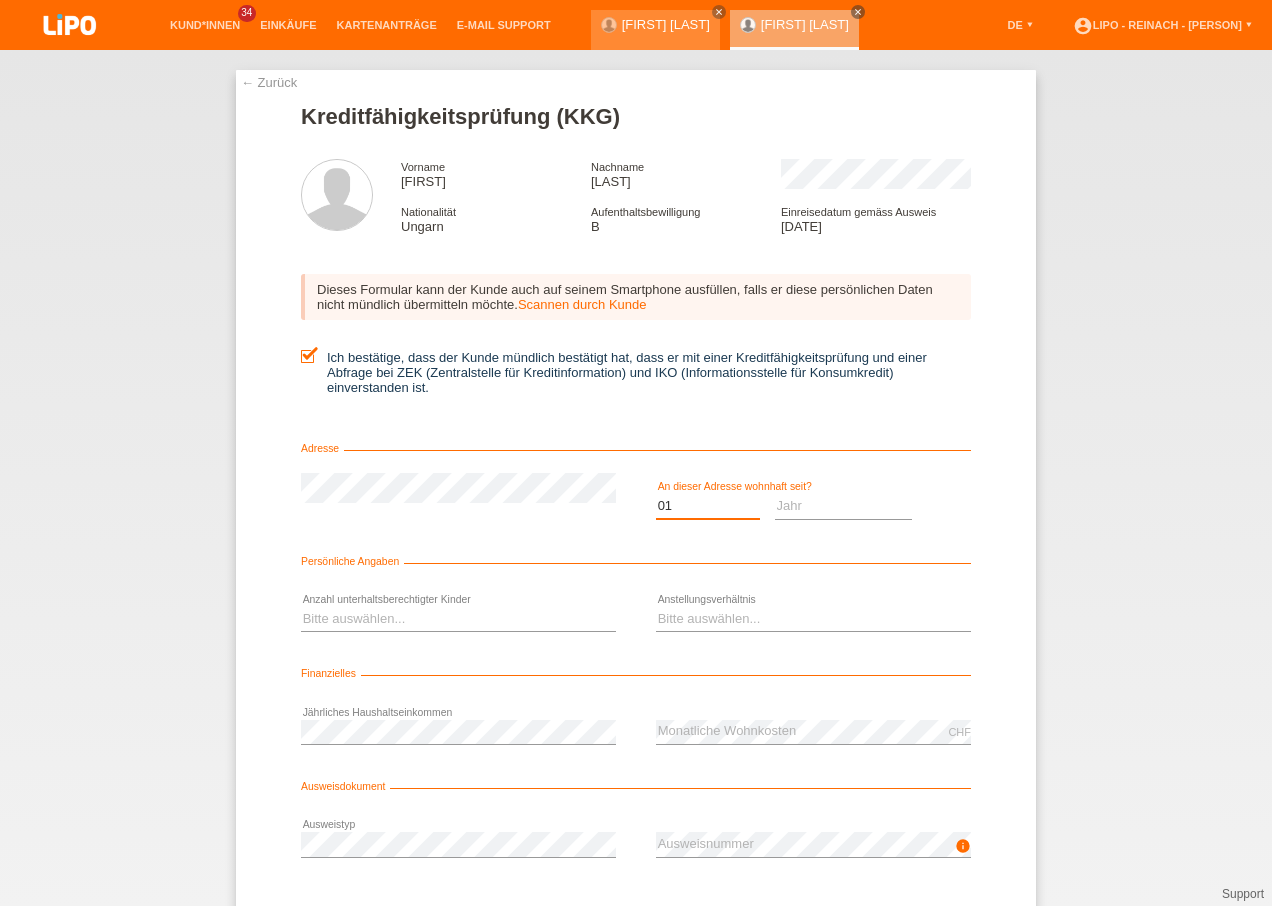 click on "Monat
01
02
03
04
05
06
07
08
09
10" at bounding box center (708, 506) 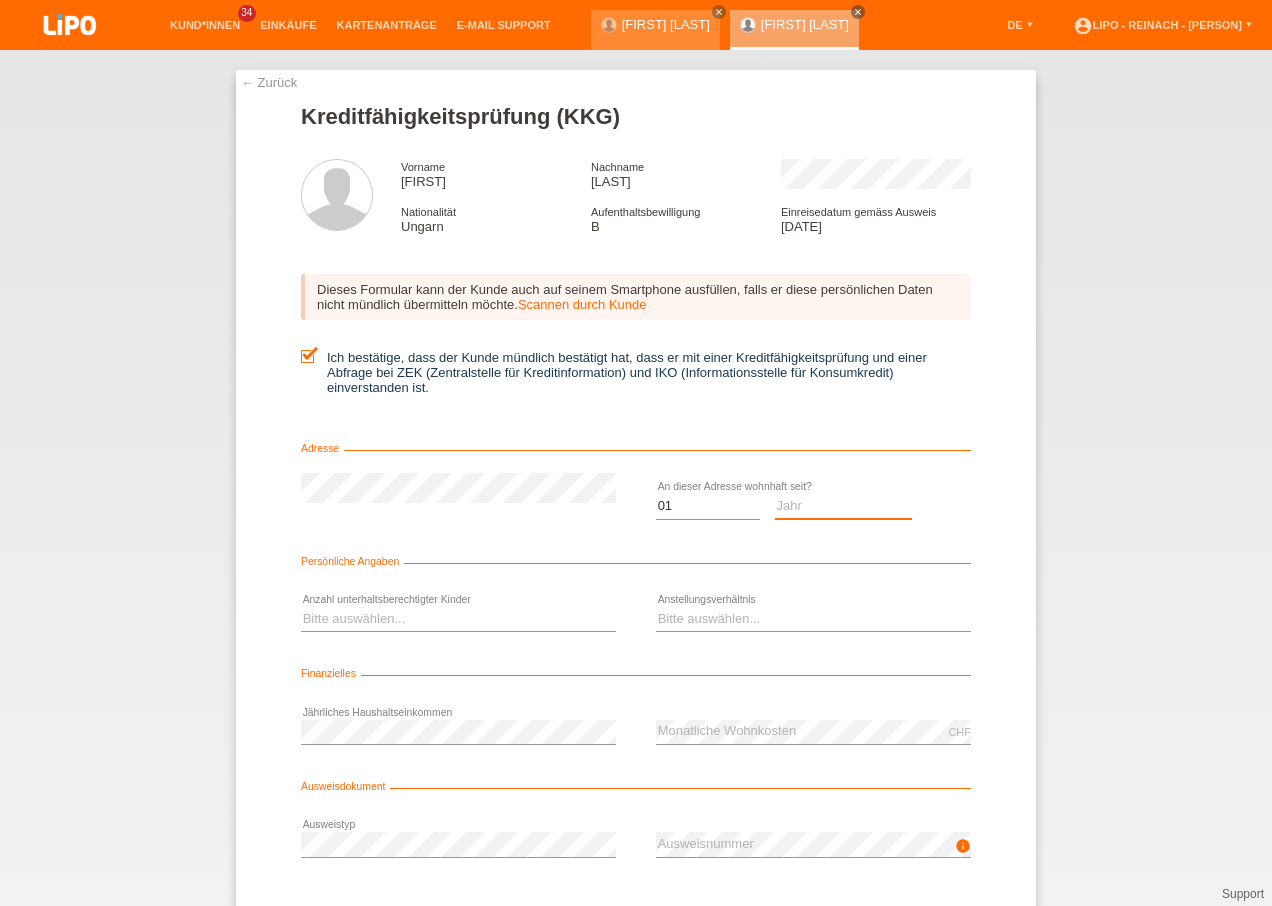 click on "Jahr
2025
2024
2023
2022
2021
2020
2019
2018
2017
2016 2015 2014 2013 2012 2011 2010 2009 2008 2007 2006 2005 2004 2003" at bounding box center [844, 506] 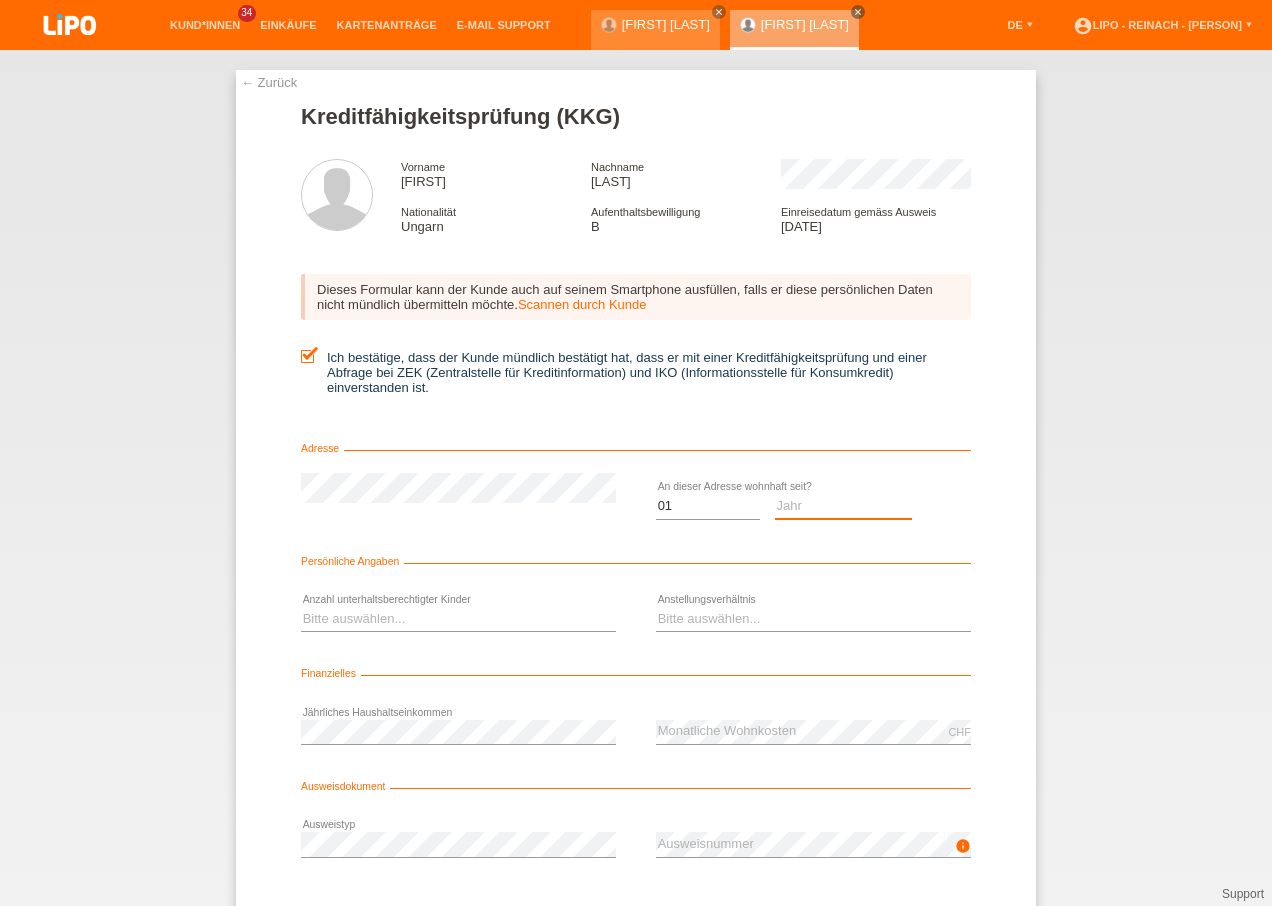 select on "2014" 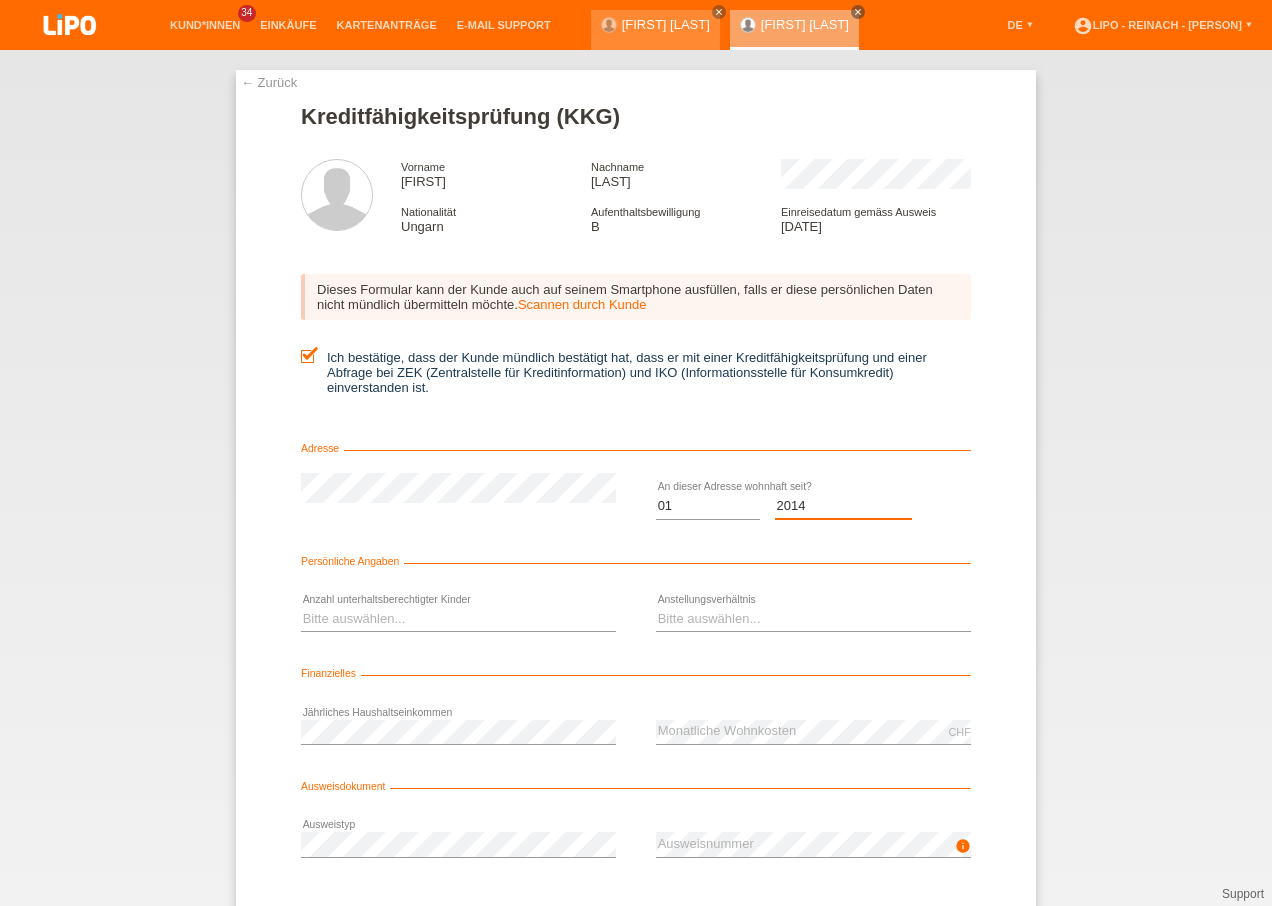 click on "Jahr
2025
2024
2023
2022
2021
2020
2019
2018
2017
2016 2015 2014 2013 2012 2011 2010 2009 2008 2007 2006 2005 2004 2003" at bounding box center [844, 506] 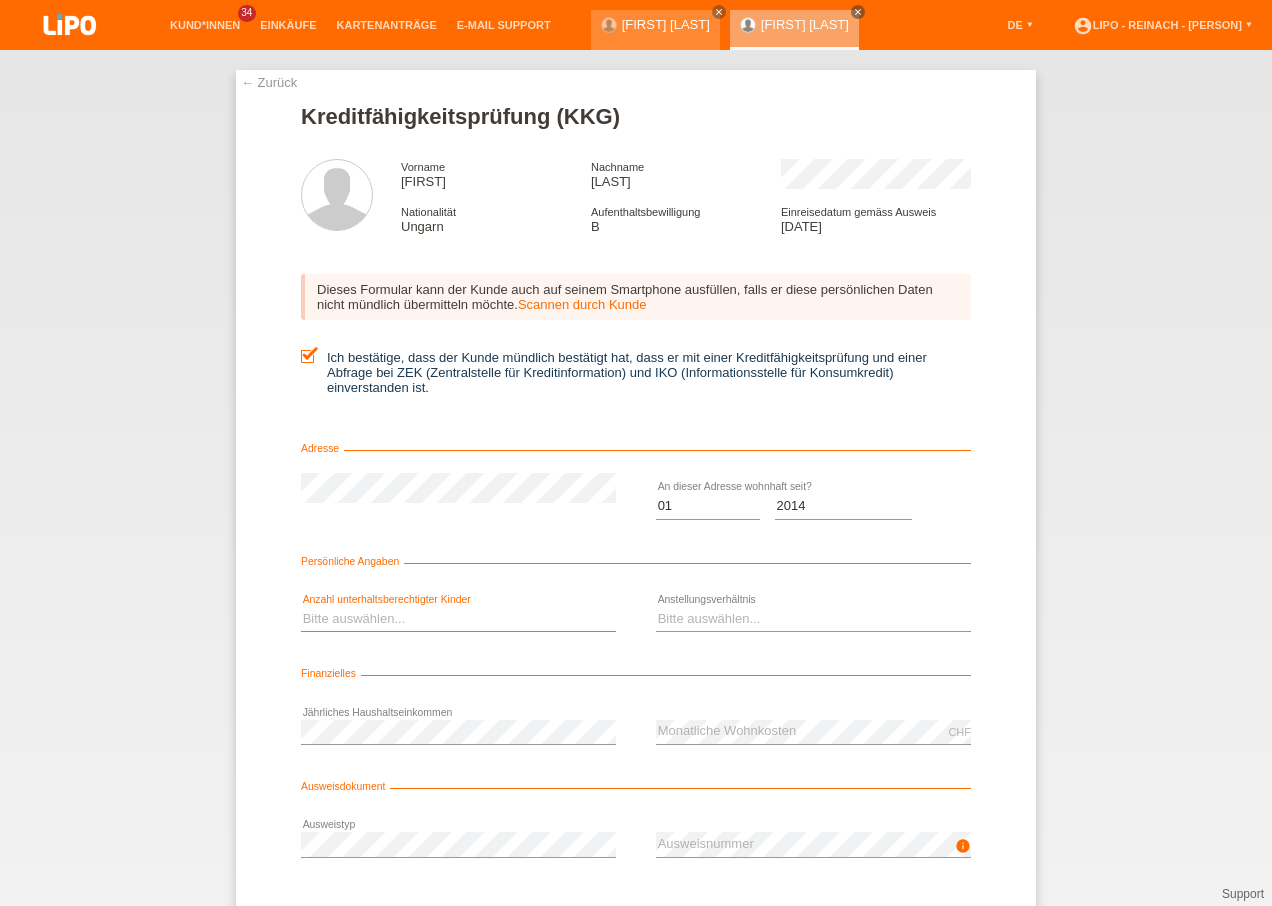 click on "Bitte auswählen...
0
1
2
3
4
5
6
7
8
9" at bounding box center (458, 619) 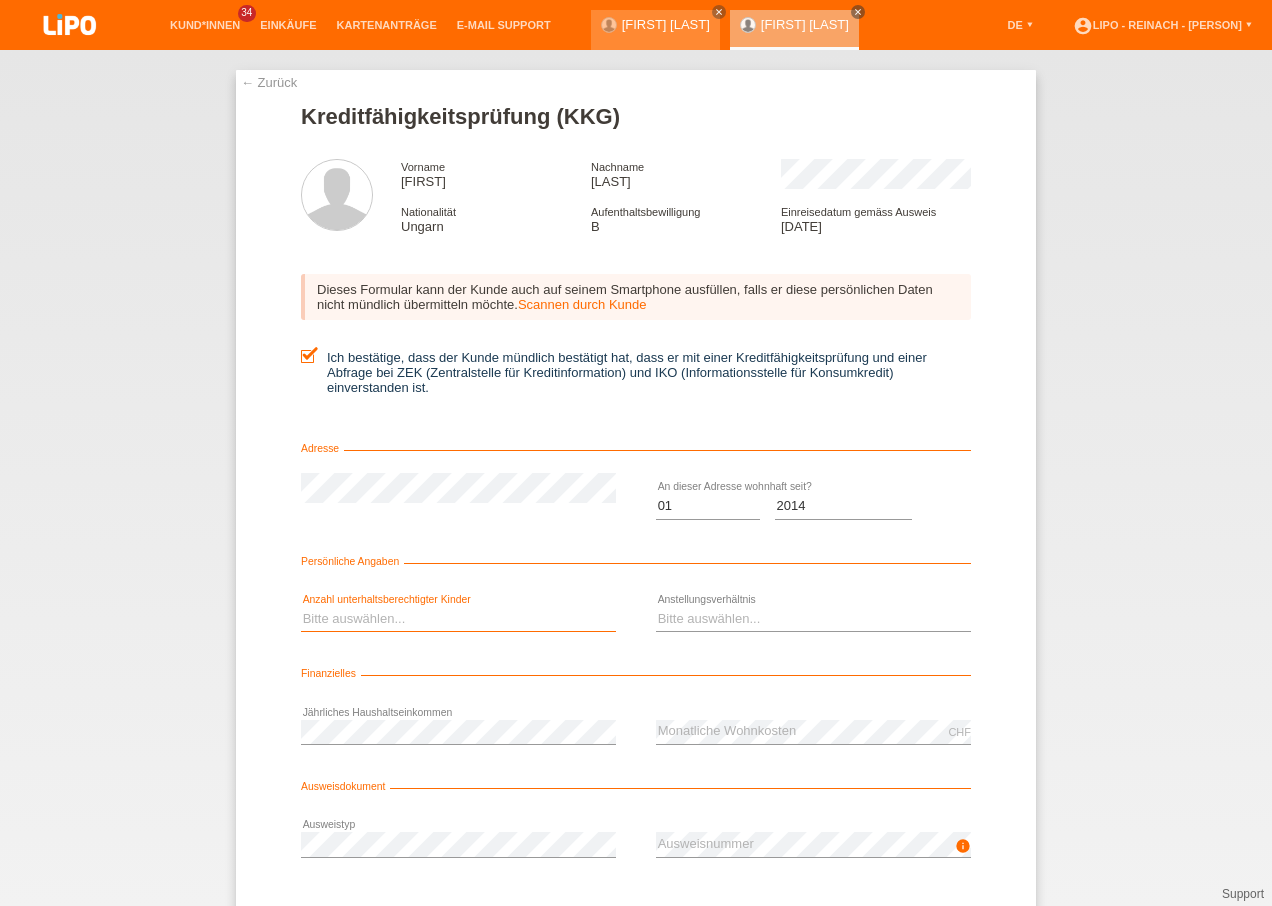 select on "0" 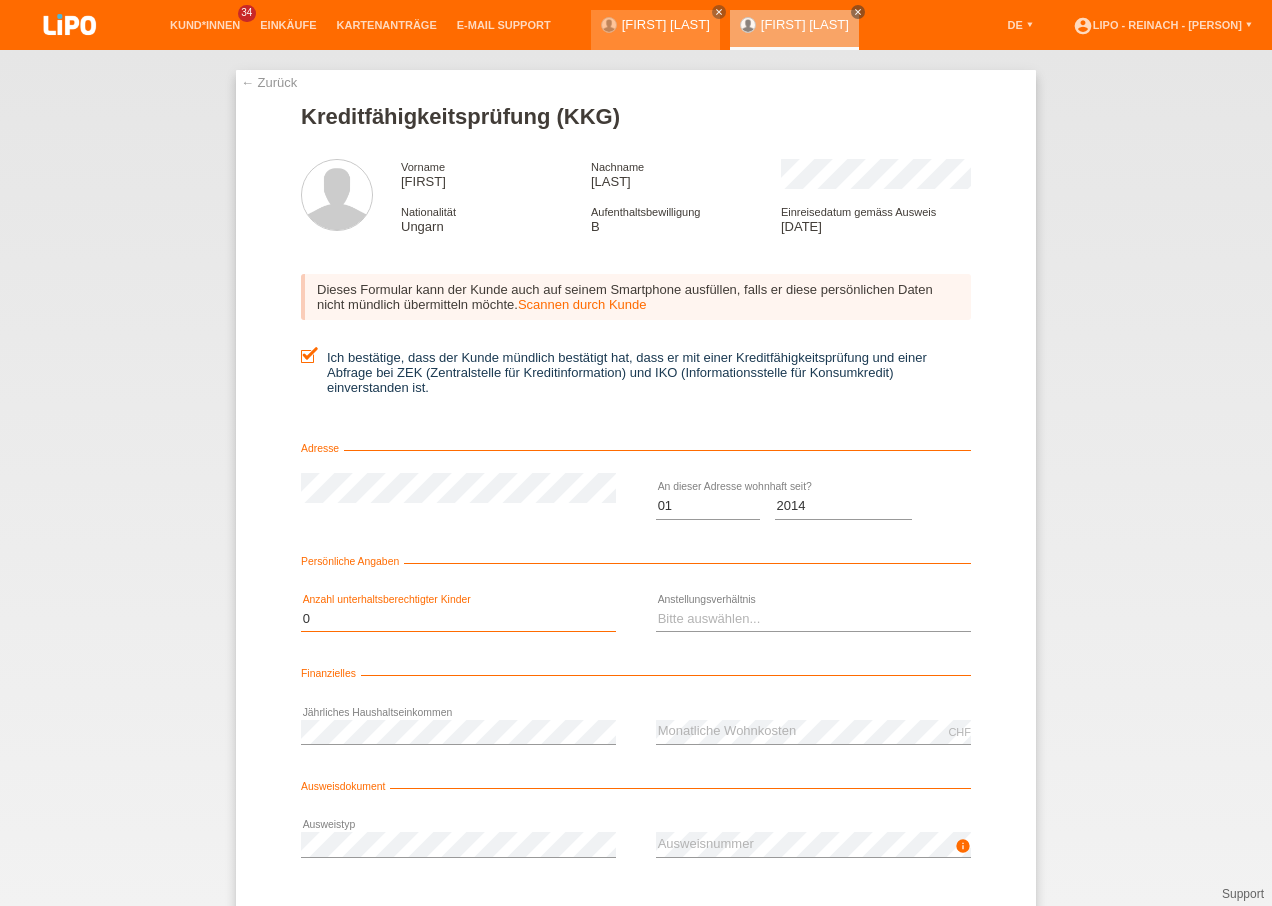click on "Bitte auswählen...
0
1
2
3
4
5
6
7
8
9" at bounding box center (458, 619) 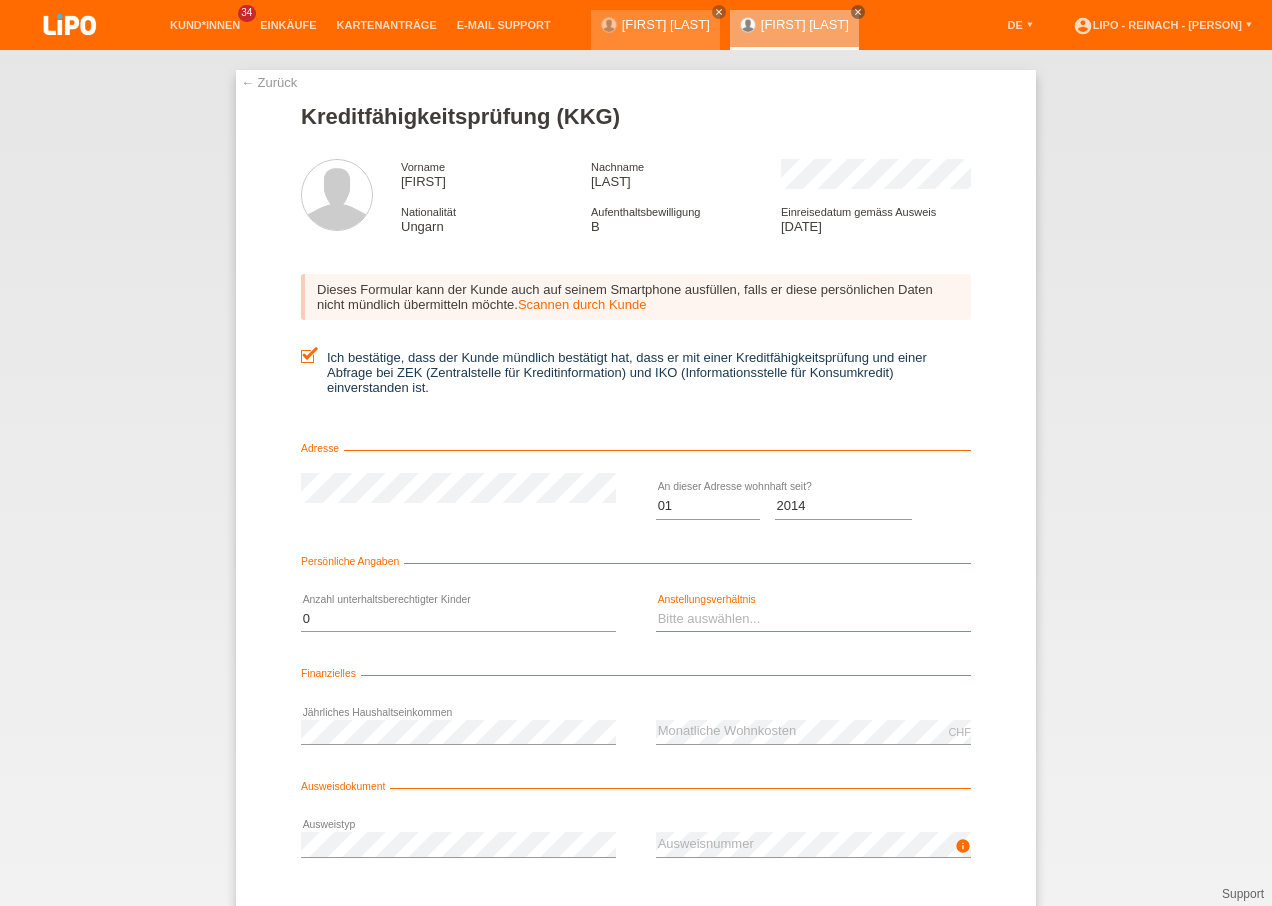 click on "Bitte auswählen...
Unbefristet
Befristet
Lehrling/Student
Pensioniert
Nicht arbeitstätig
Hausfrau/-mann
Selbständig" at bounding box center [813, 619] 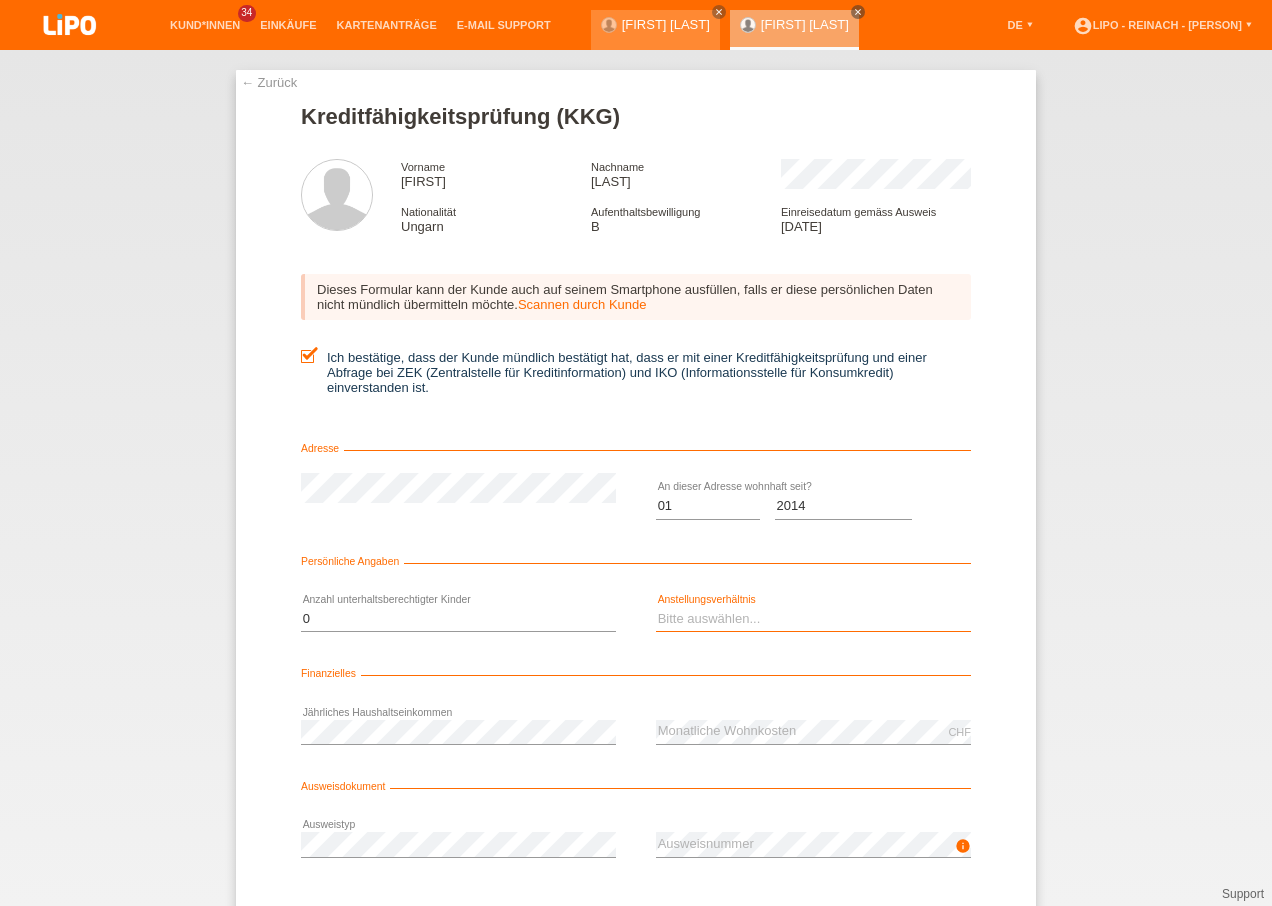 select on "UNLIMITED" 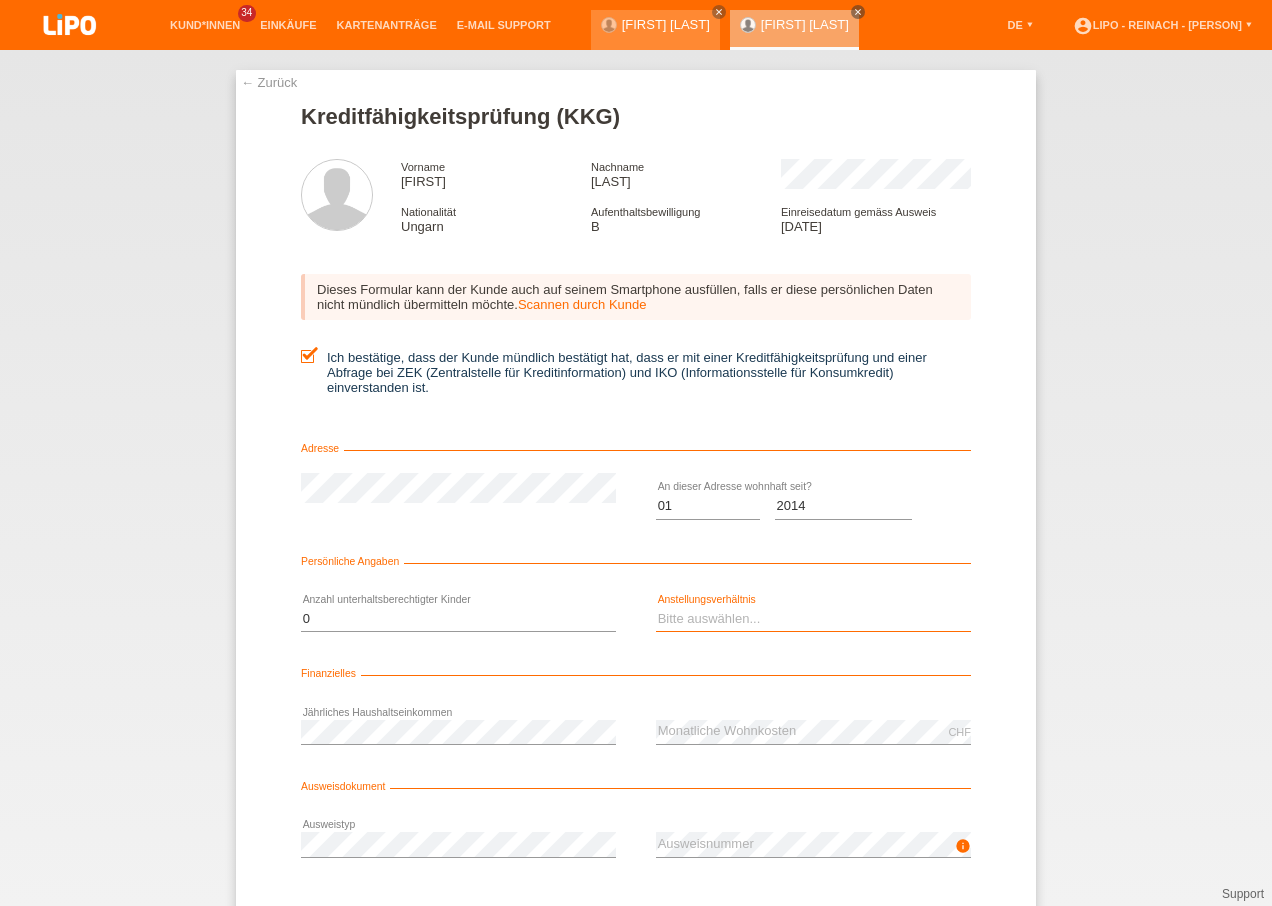 click on "Bitte auswählen...
Unbefristet
Befristet
Lehrling/Student
Pensioniert
Nicht arbeitstätig
Hausfrau/-mann
Selbständig" at bounding box center [813, 619] 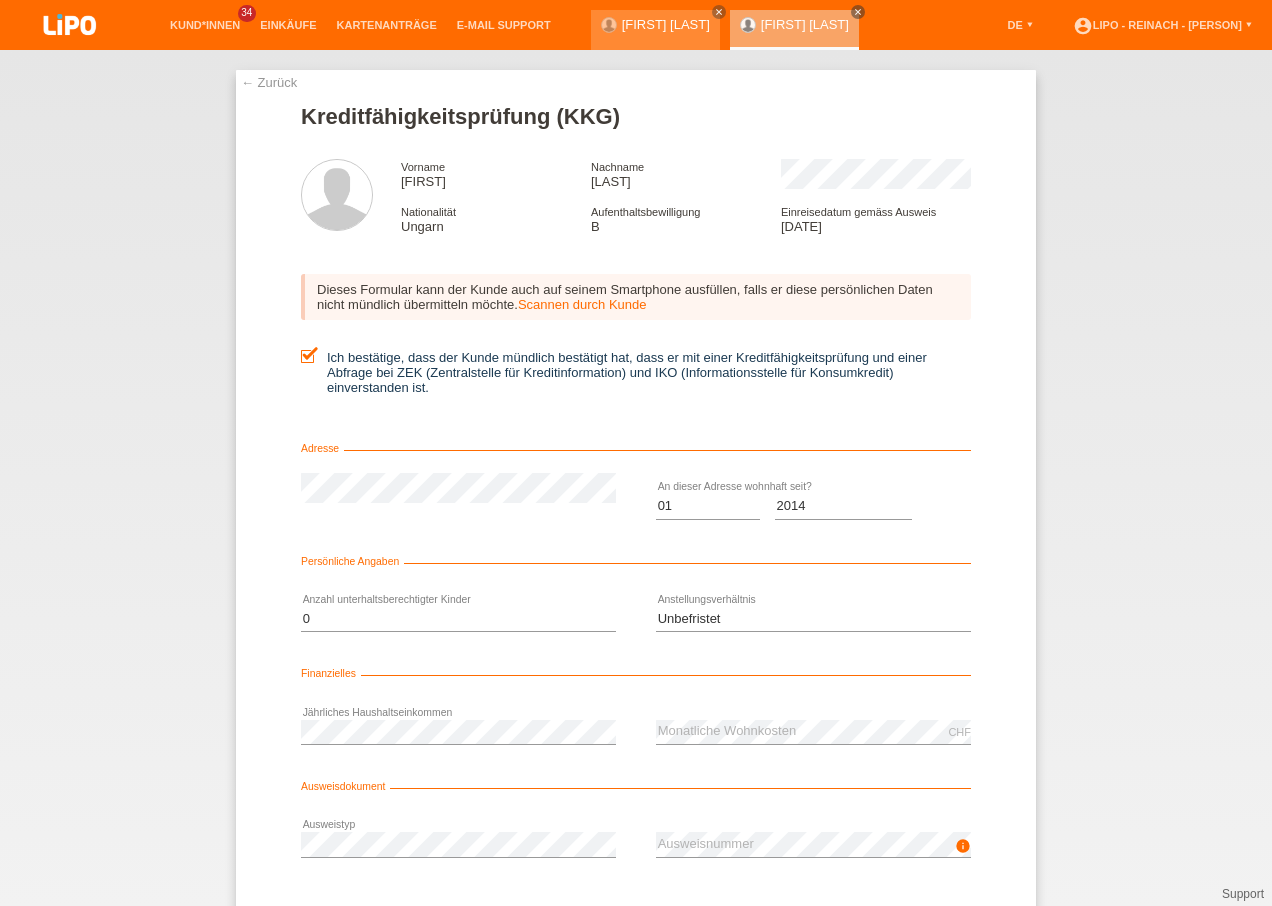 click on "← Zurück
Kreditfähigkeitsprüfung (KKG)
Vorname
Zoltan
Nachname
Vazsonyi
Nationalität
Ungarn
Aufenthaltsbewilligung" at bounding box center (636, 478) 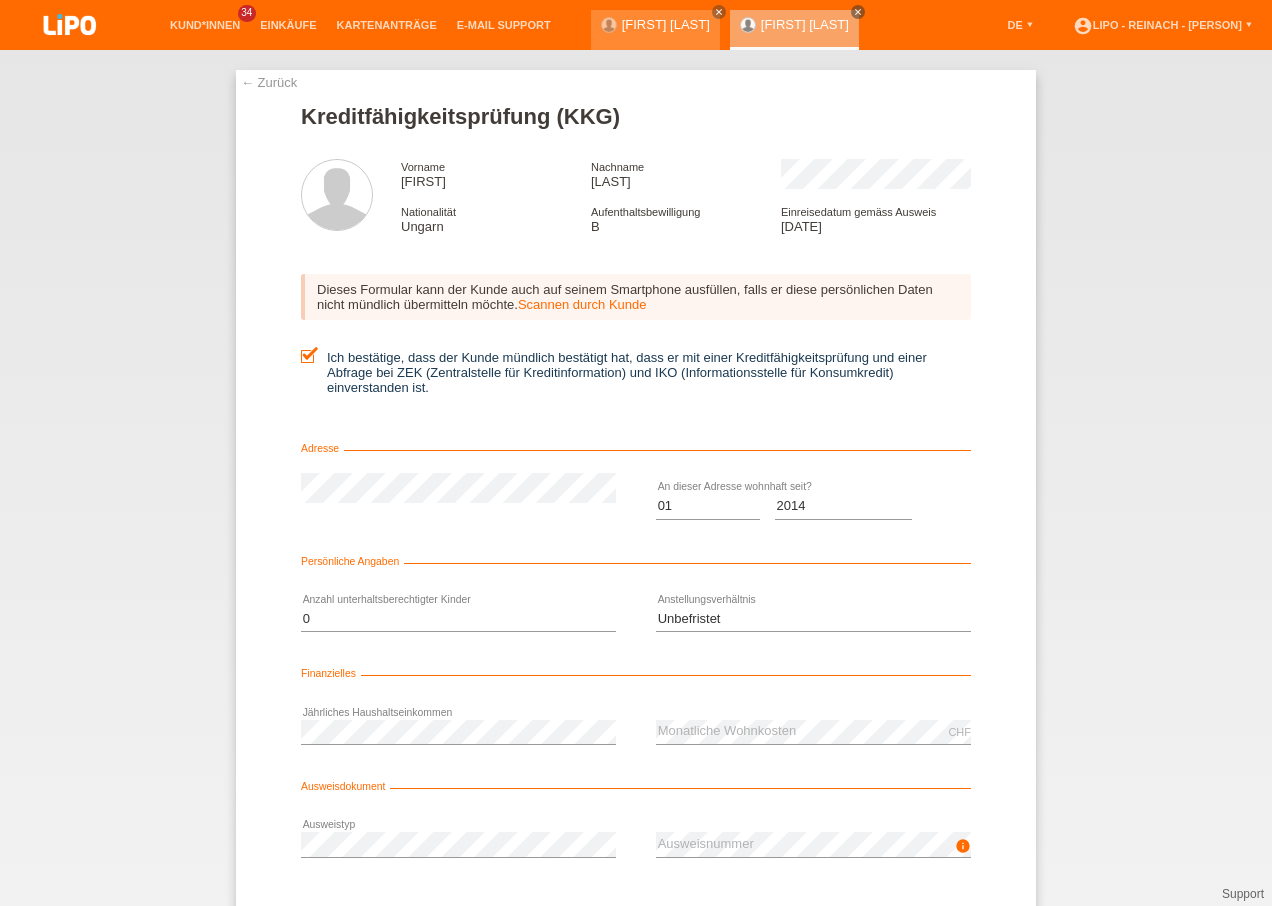 scroll, scrollTop: 109, scrollLeft: 0, axis: vertical 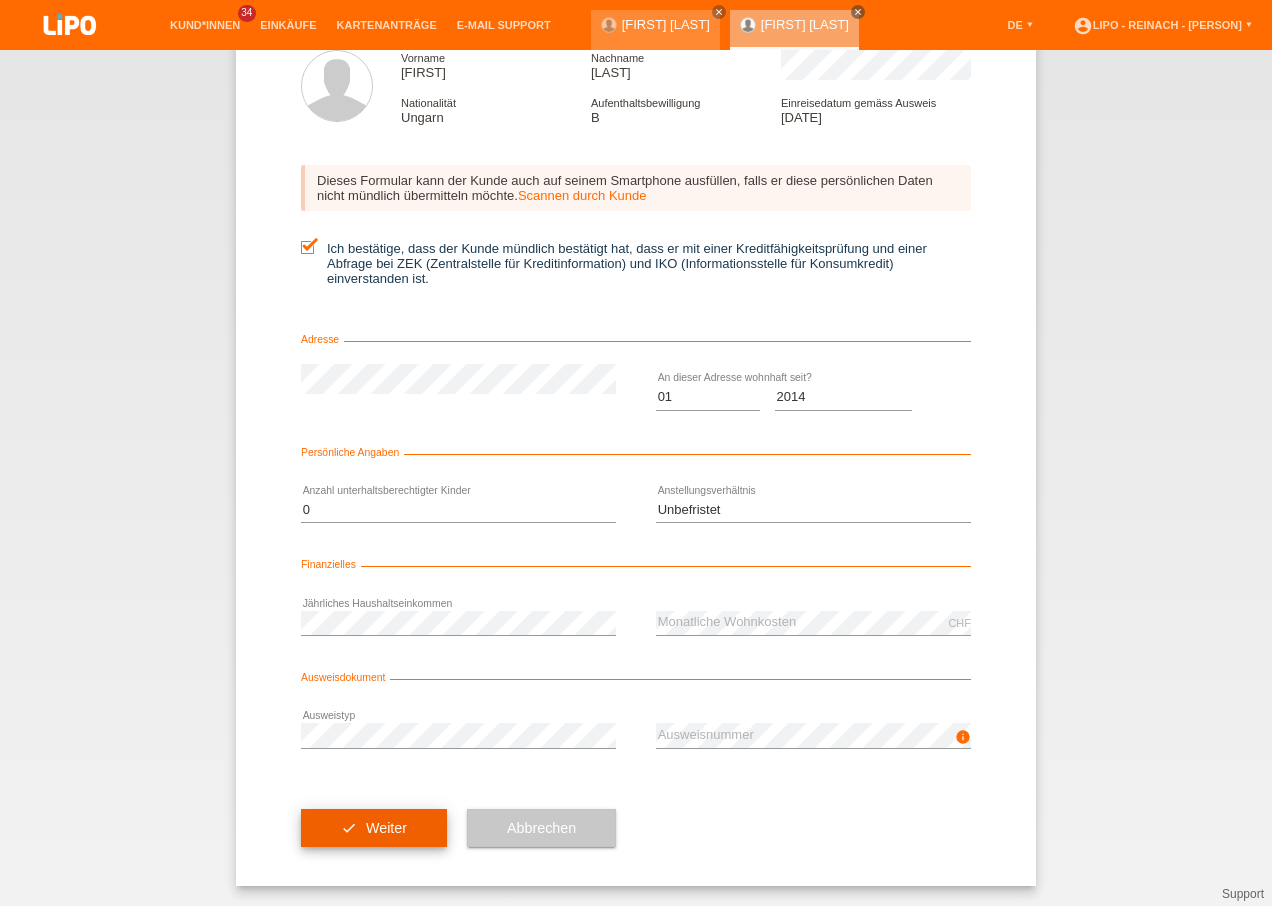 click on "check   Weiter" at bounding box center (374, 828) 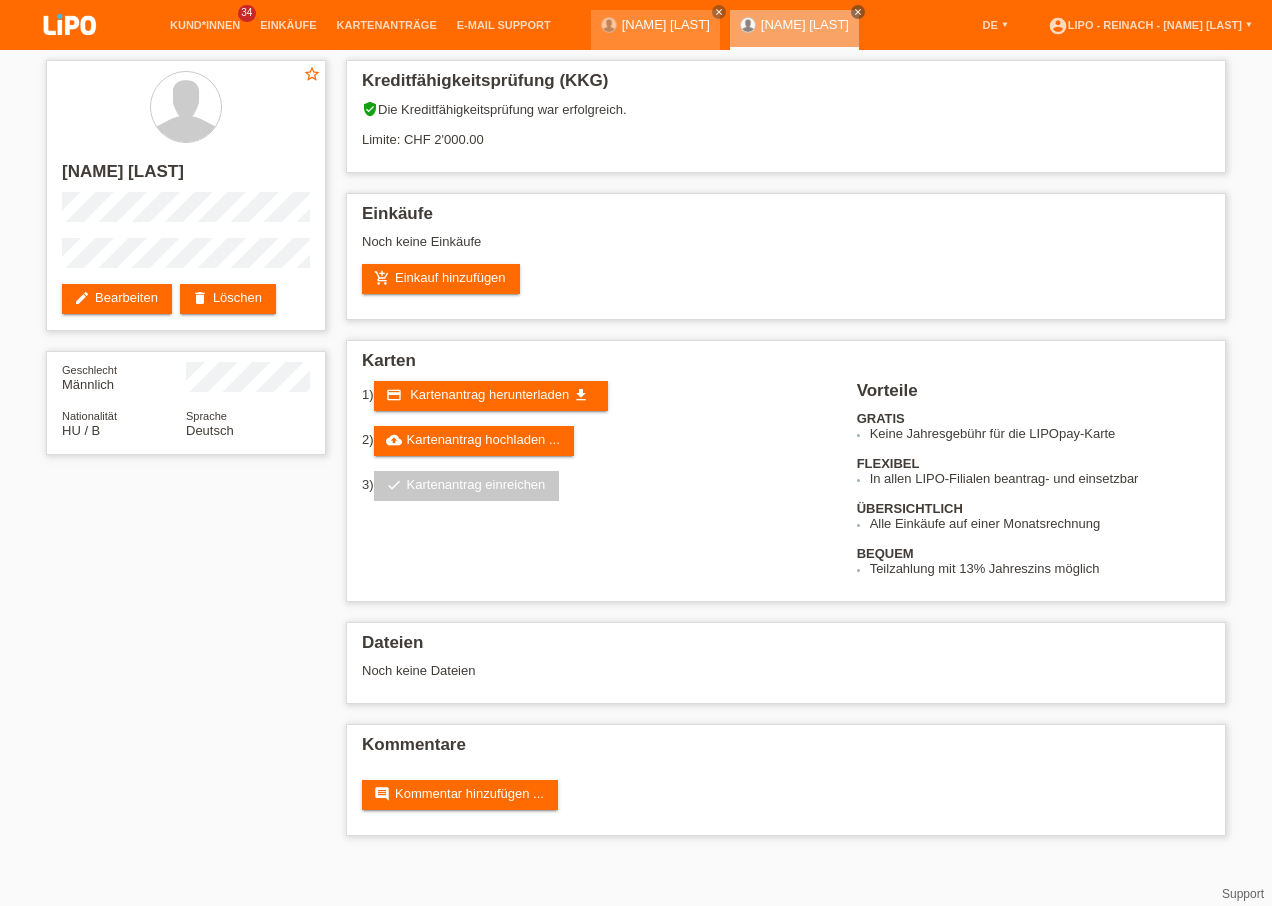 scroll, scrollTop: 0, scrollLeft: 0, axis: both 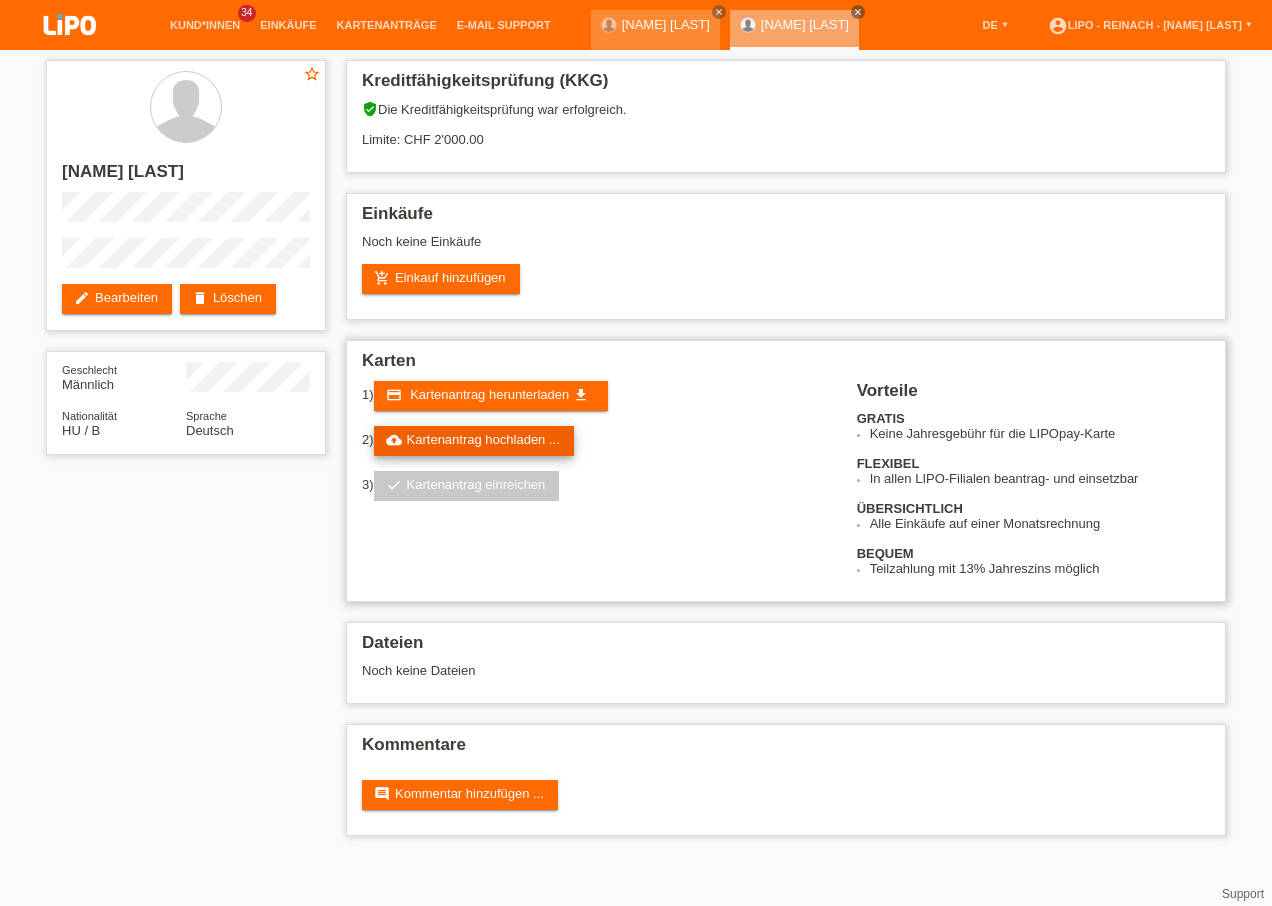 click on "cloud_upload  Kartenantrag hochladen ..." at bounding box center [474, 441] 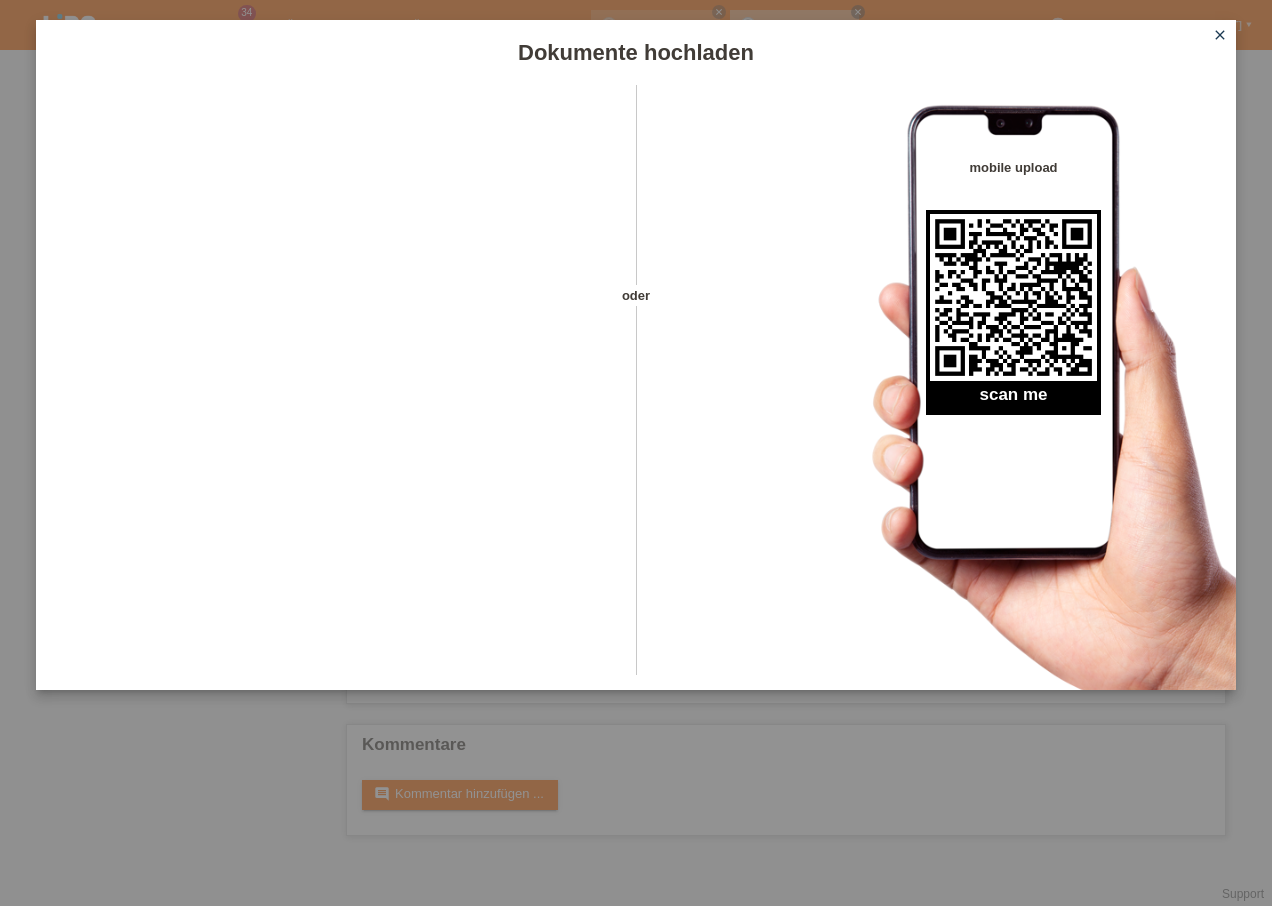 click on "close" at bounding box center [1220, 35] 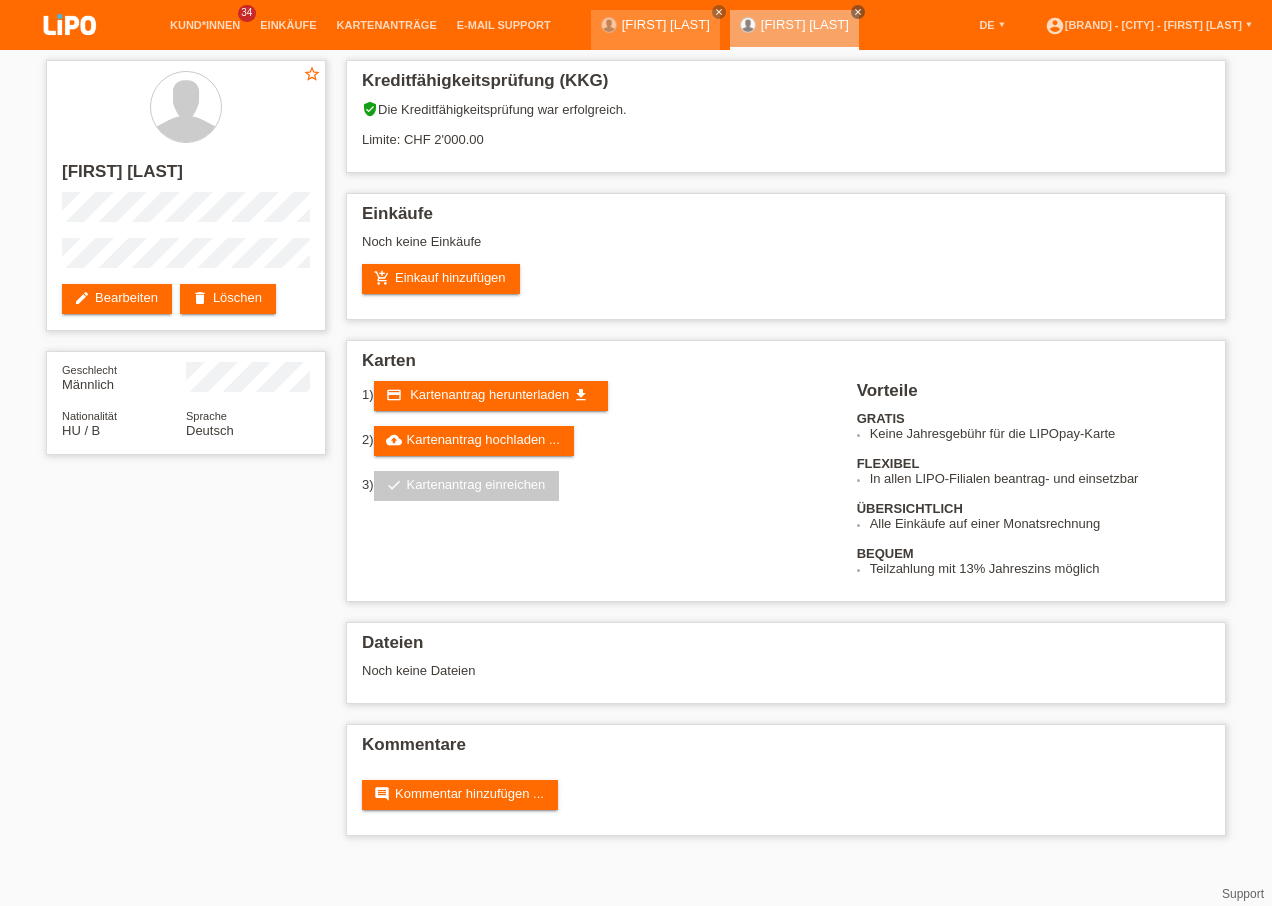 scroll, scrollTop: 0, scrollLeft: 0, axis: both 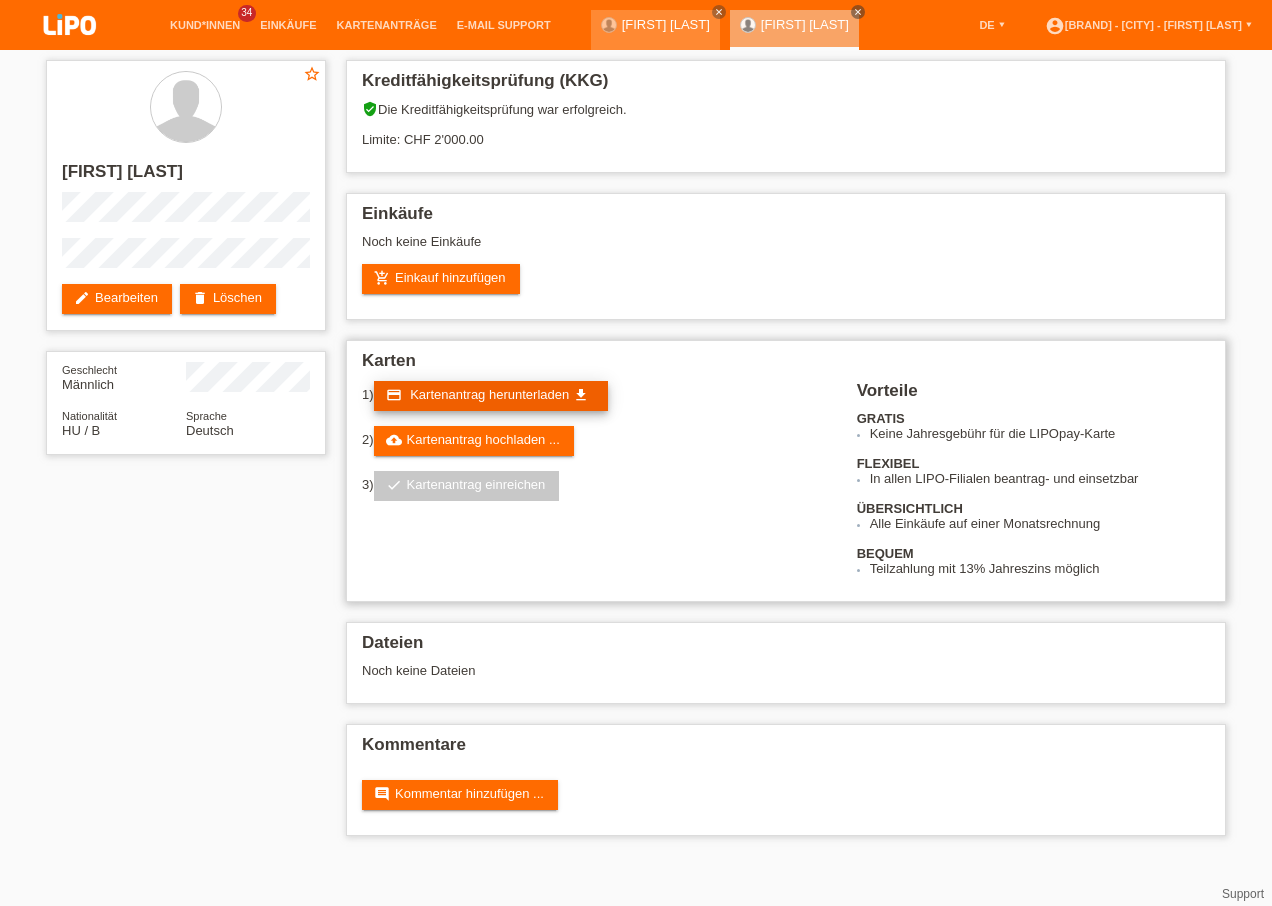 click on "Kartenantrag herunterladen" at bounding box center (489, 394) 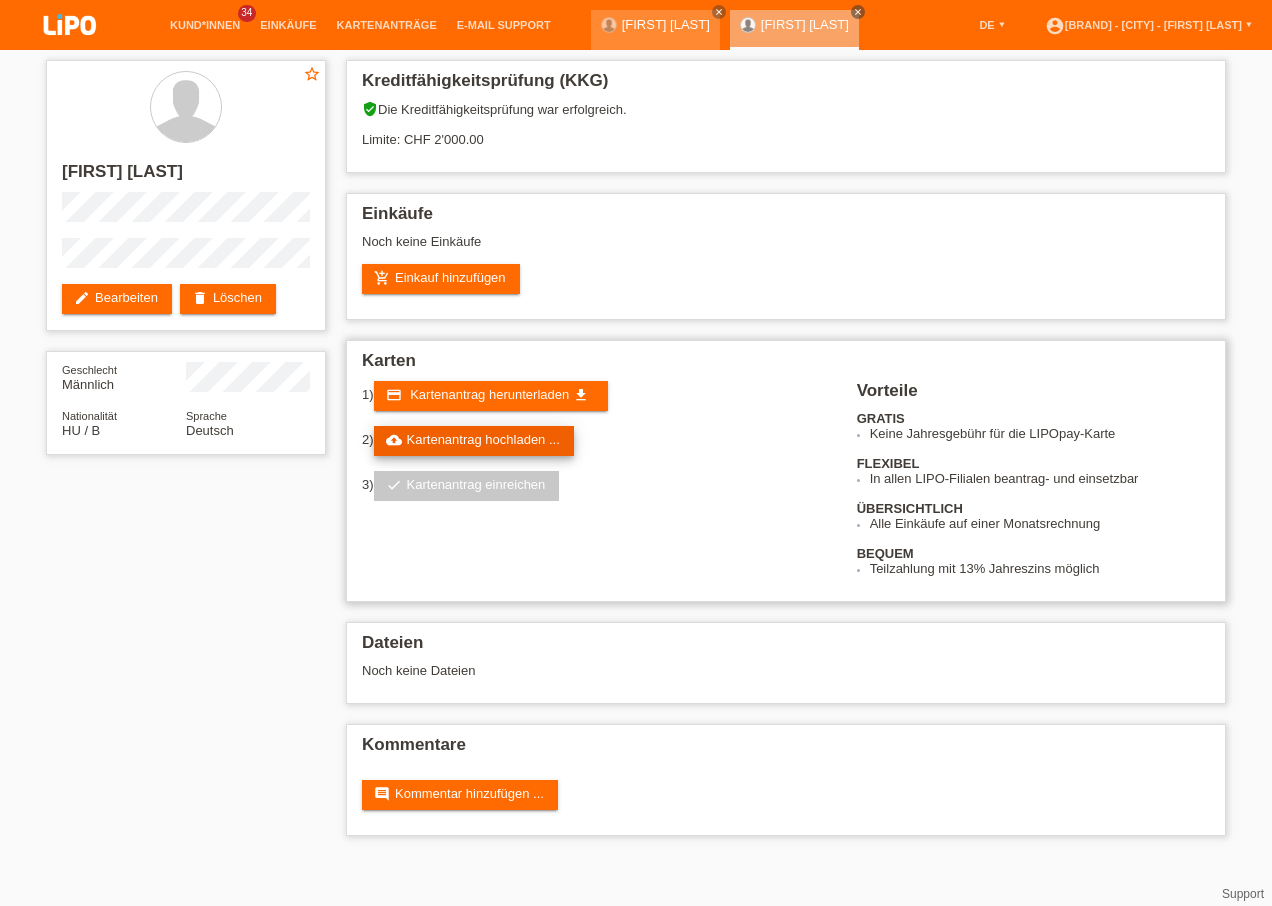 click on "cloud_upload  Kartenantrag hochladen ..." at bounding box center (474, 441) 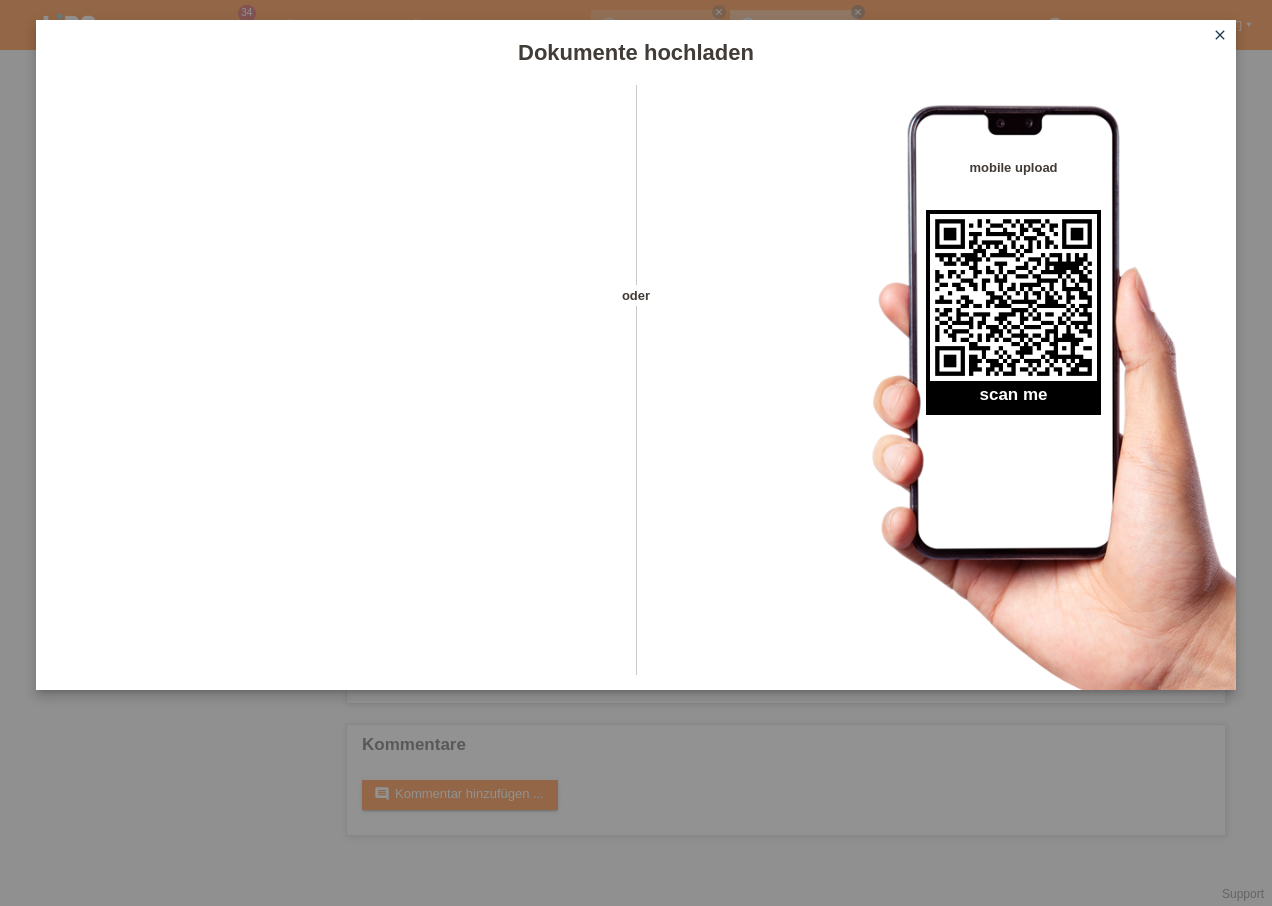 click on "close" at bounding box center (1220, 35) 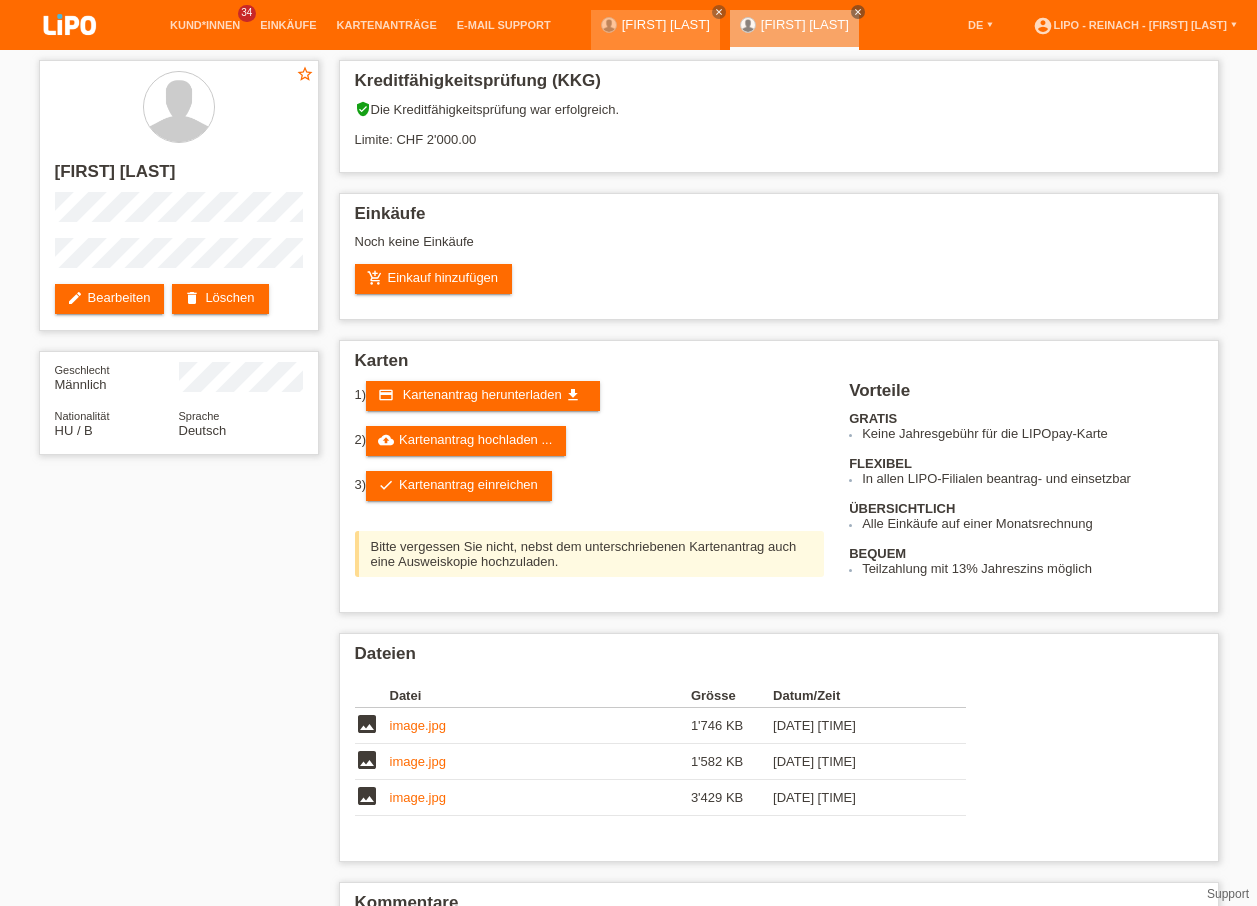 scroll, scrollTop: 0, scrollLeft: 0, axis: both 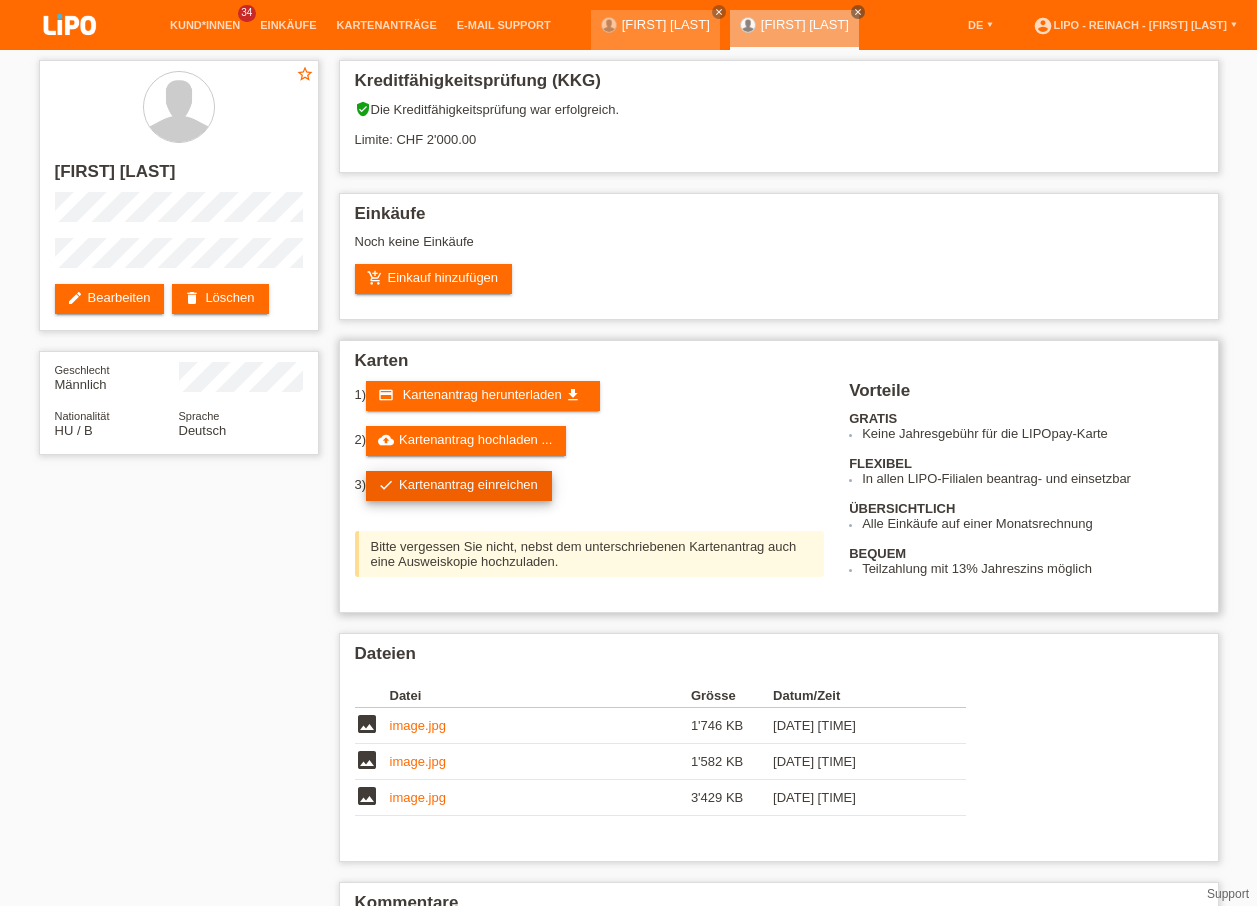 click on "check  Kartenantrag einreichen" at bounding box center (459, 486) 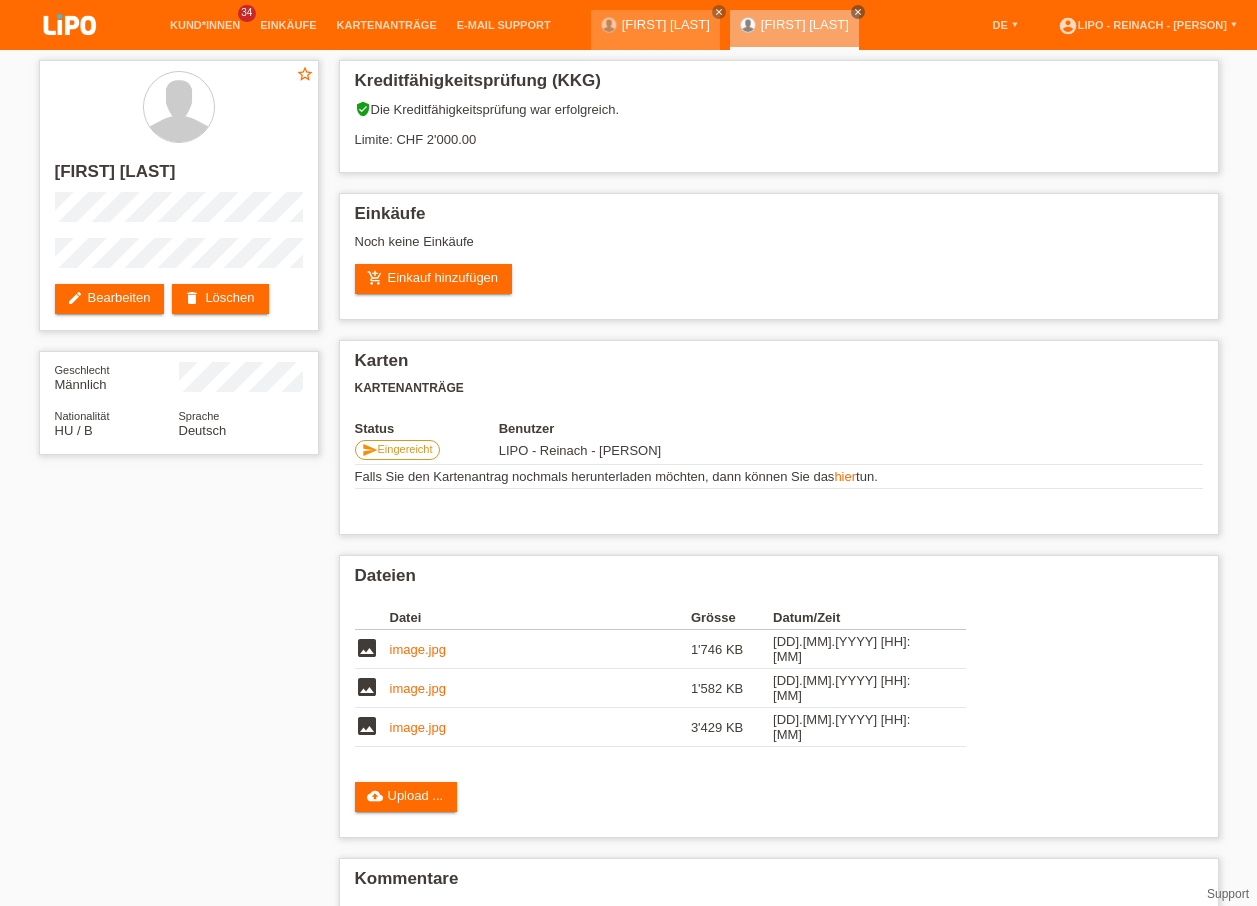 scroll, scrollTop: 0, scrollLeft: 0, axis: both 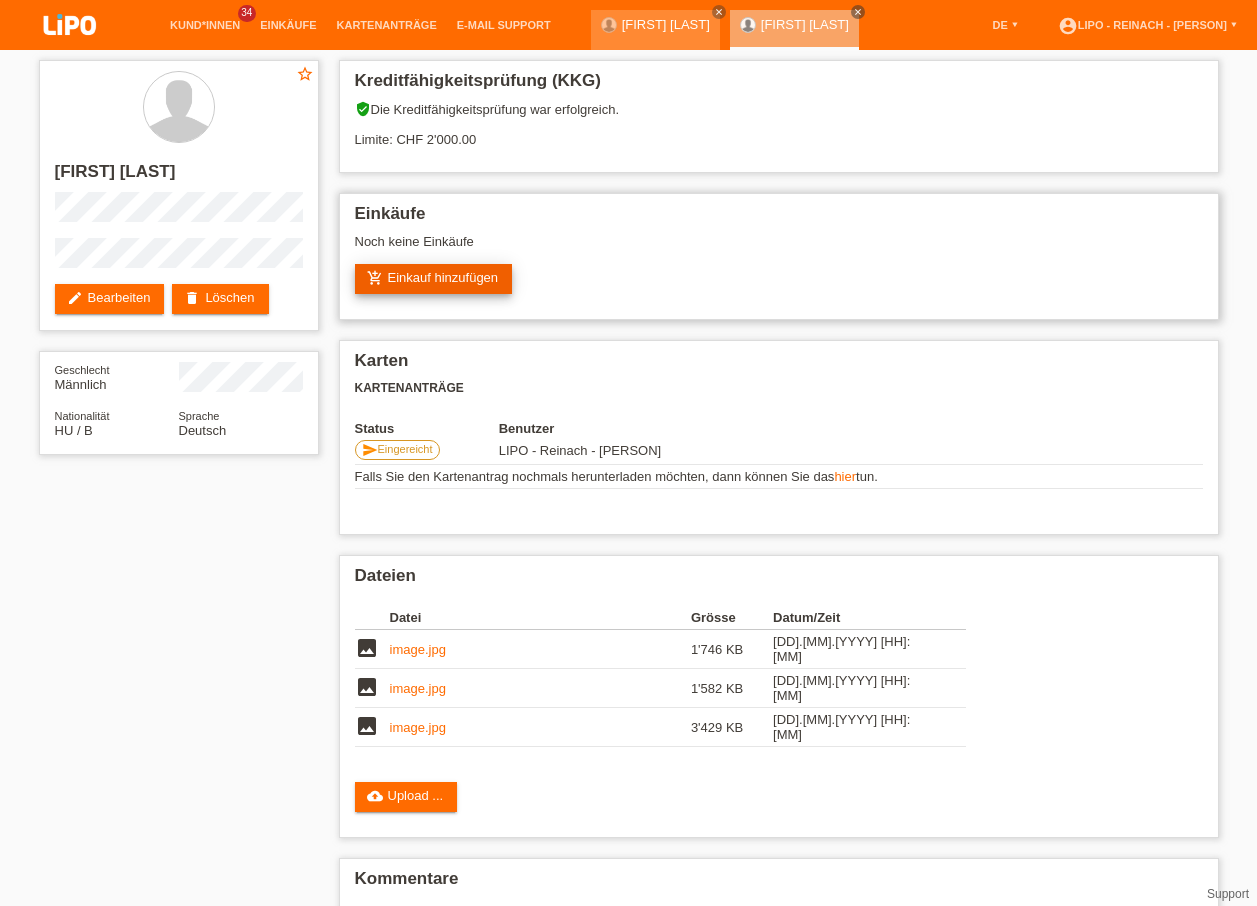 click on "add_shopping_cart  Einkauf hinzufügen" at bounding box center (434, 279) 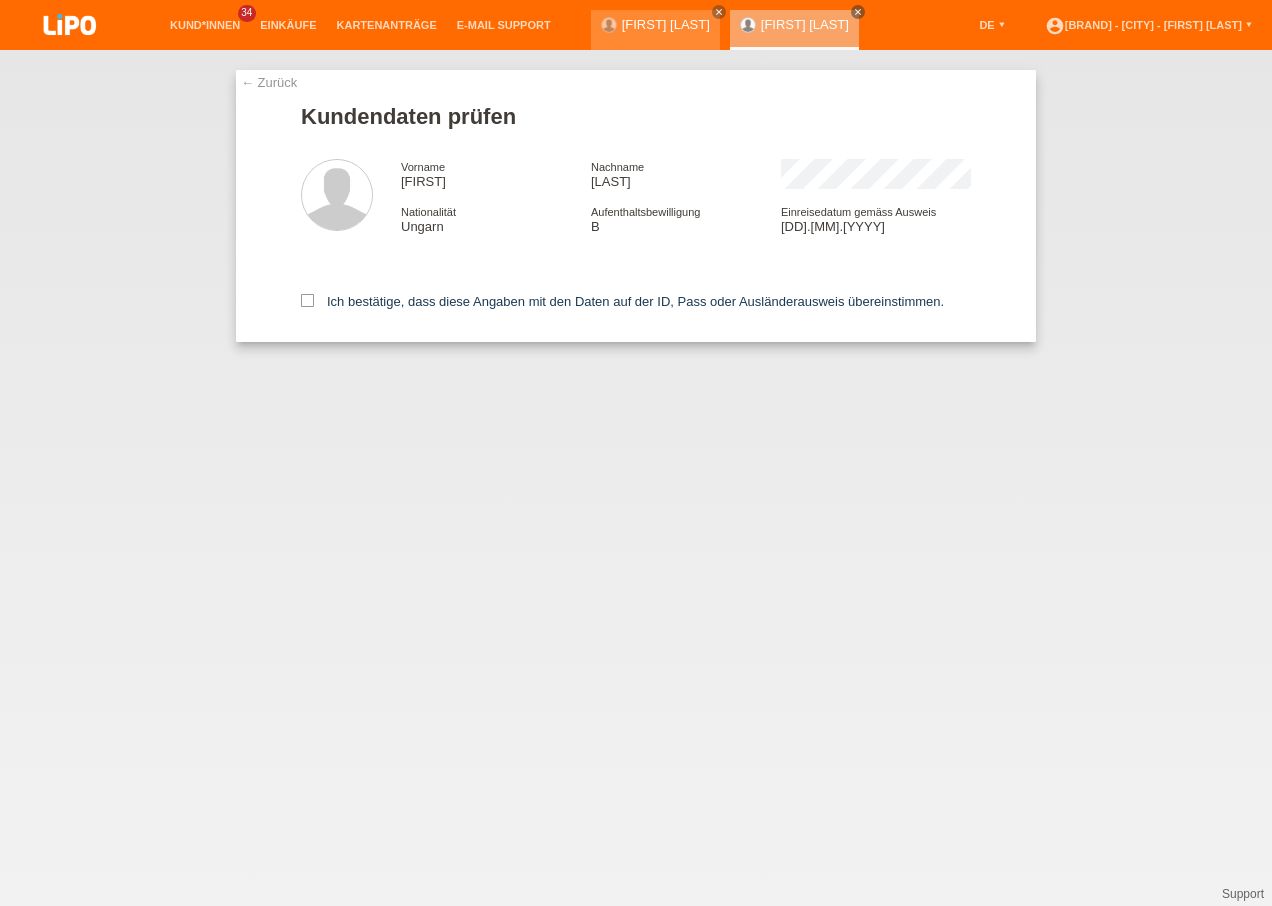 scroll, scrollTop: 0, scrollLeft: 0, axis: both 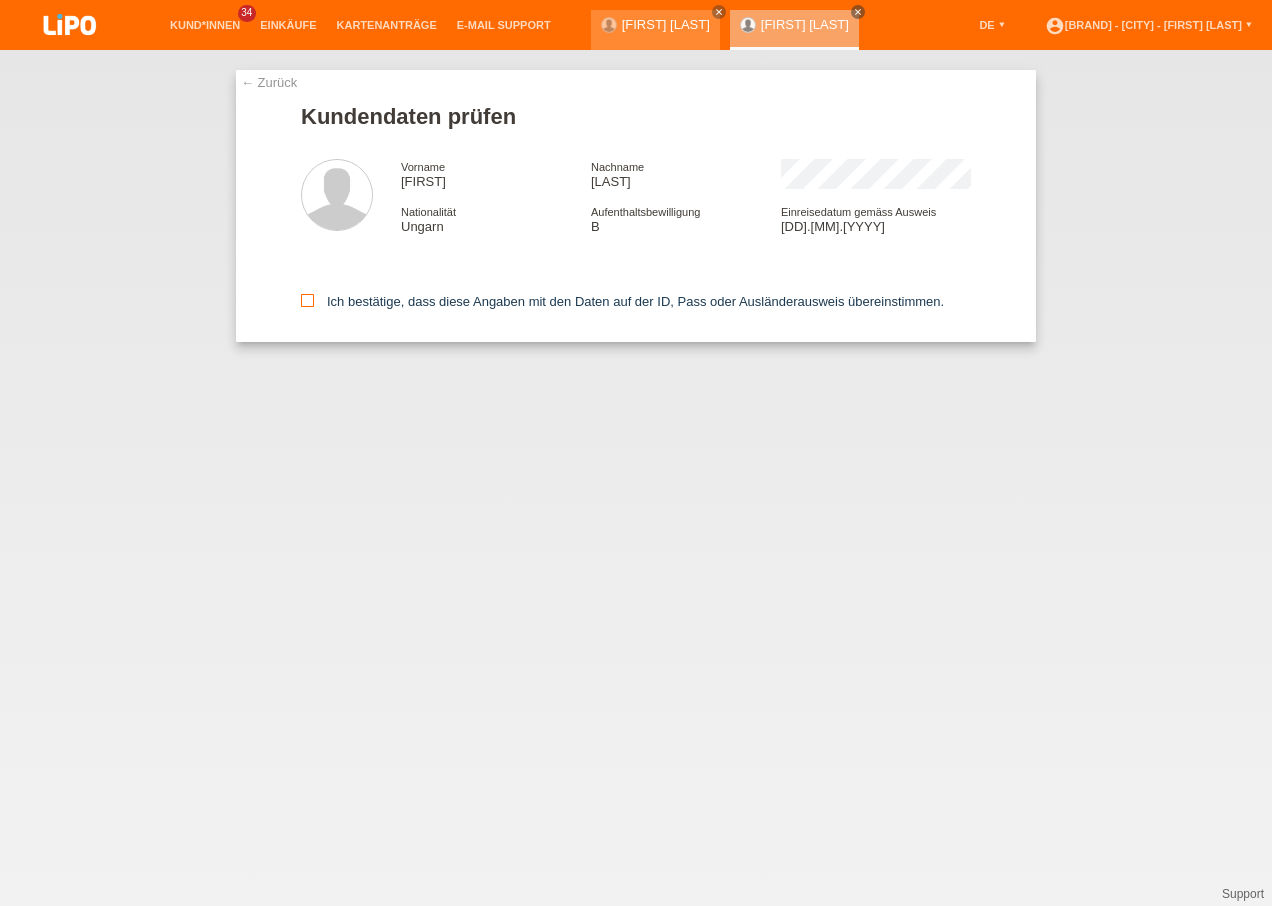 click at bounding box center [307, 300] 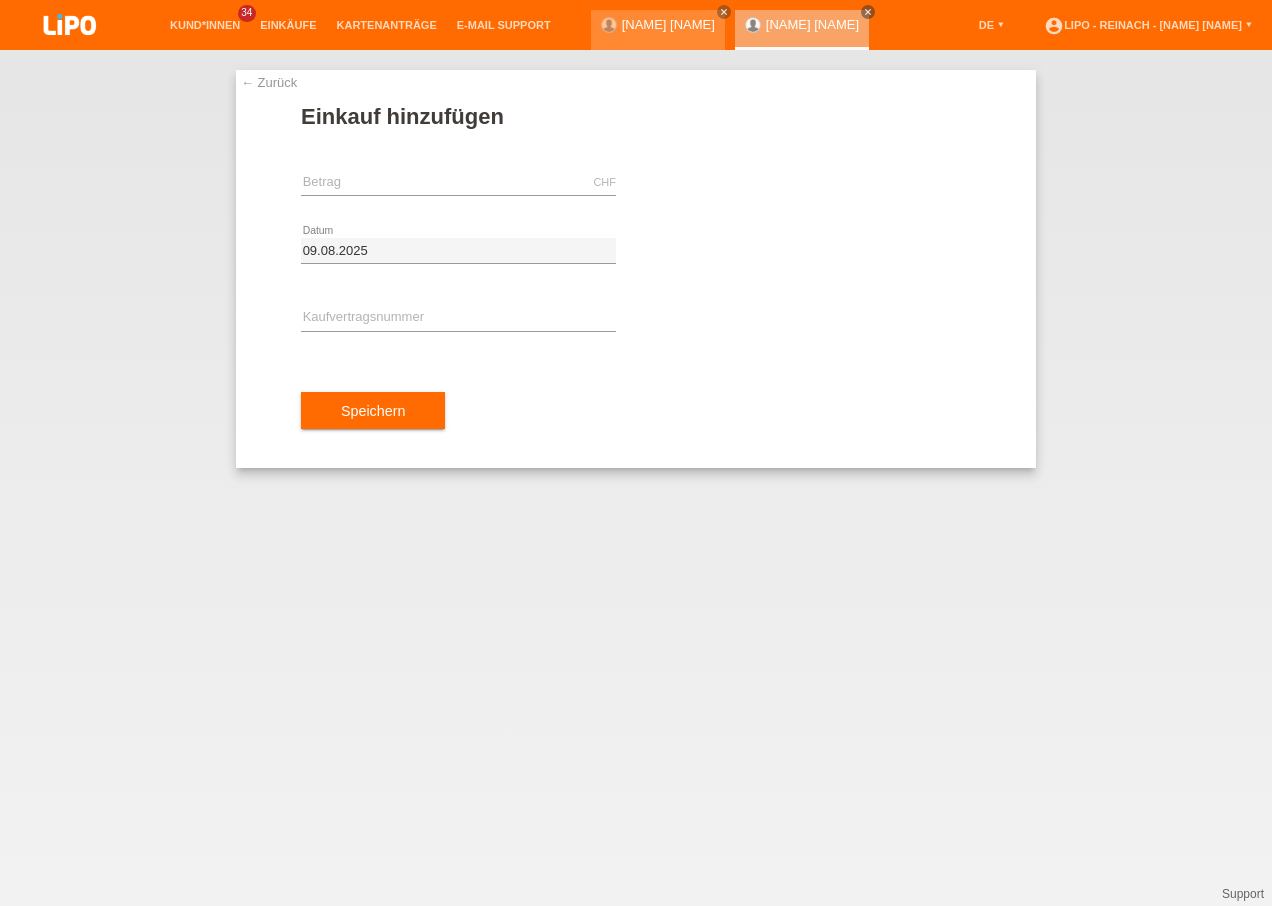 scroll, scrollTop: 0, scrollLeft: 0, axis: both 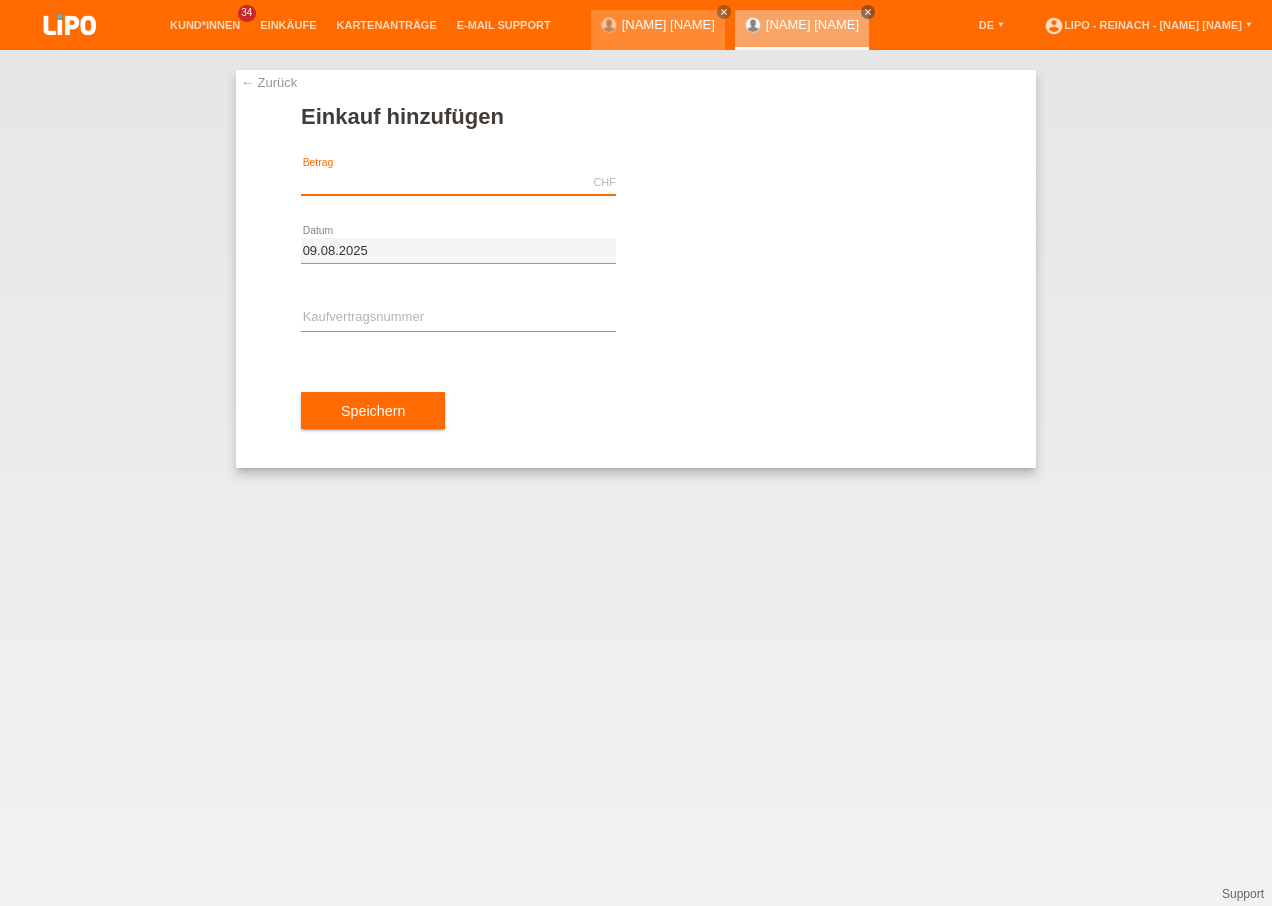 click at bounding box center [458, 182] 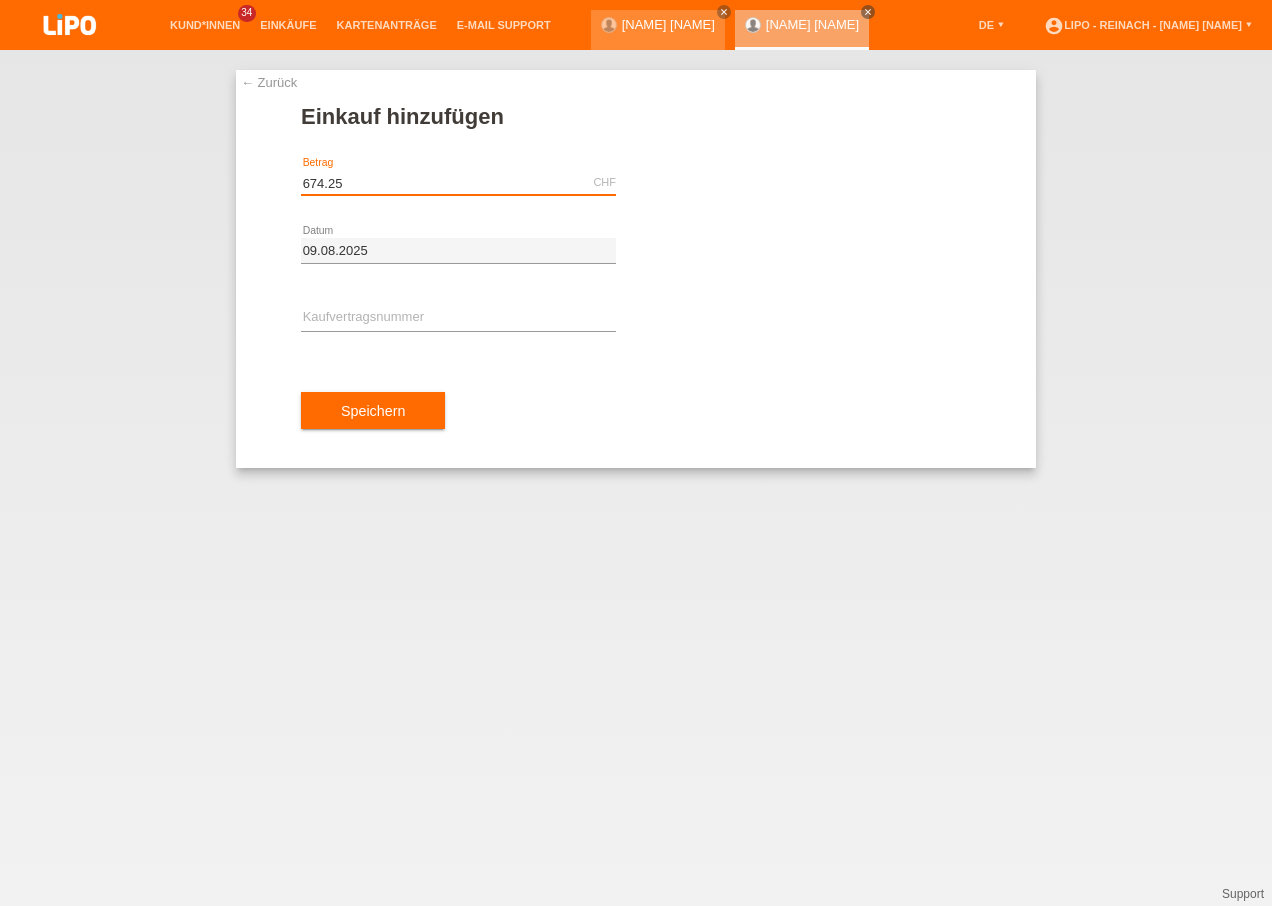 type on "674.25" 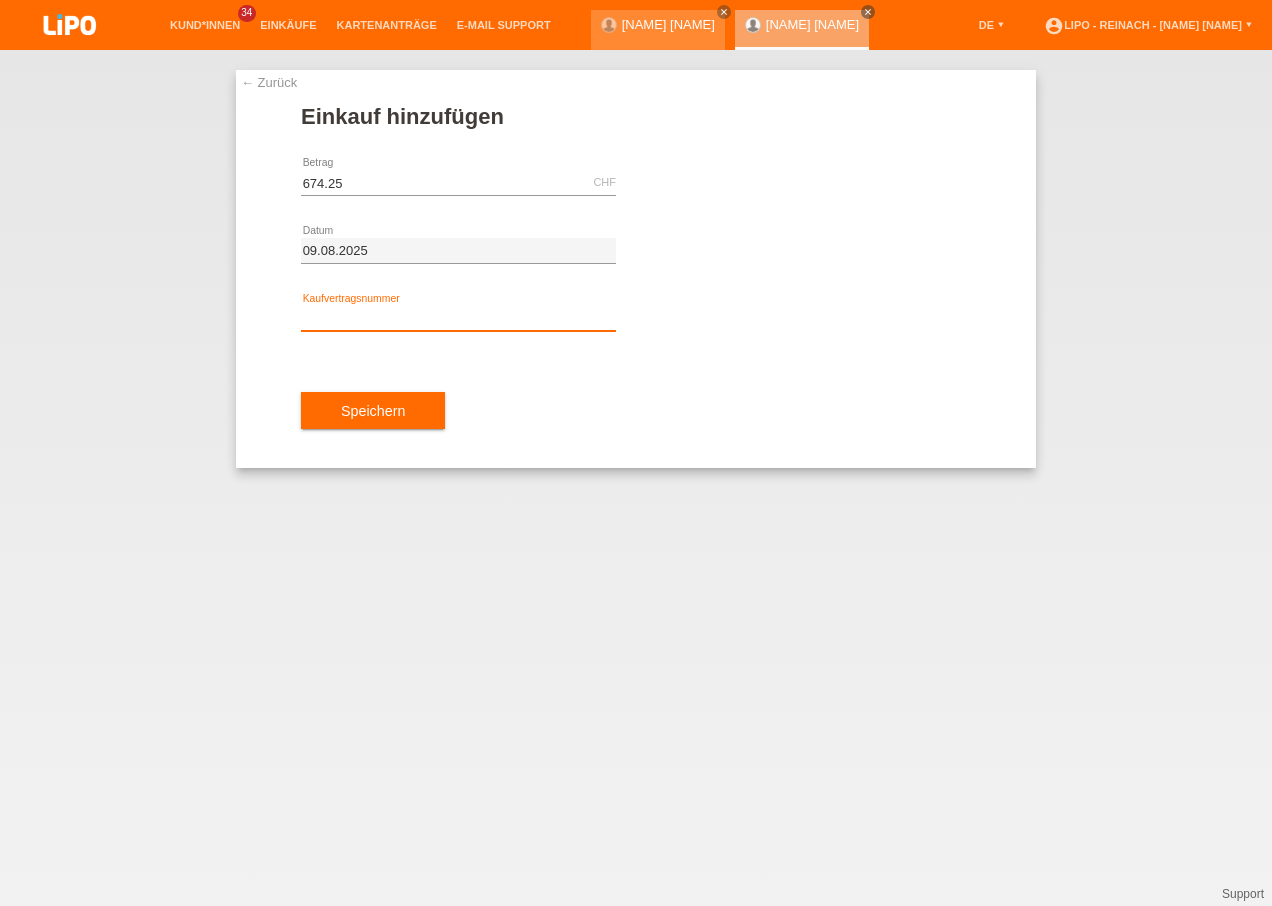 click at bounding box center (458, 318) 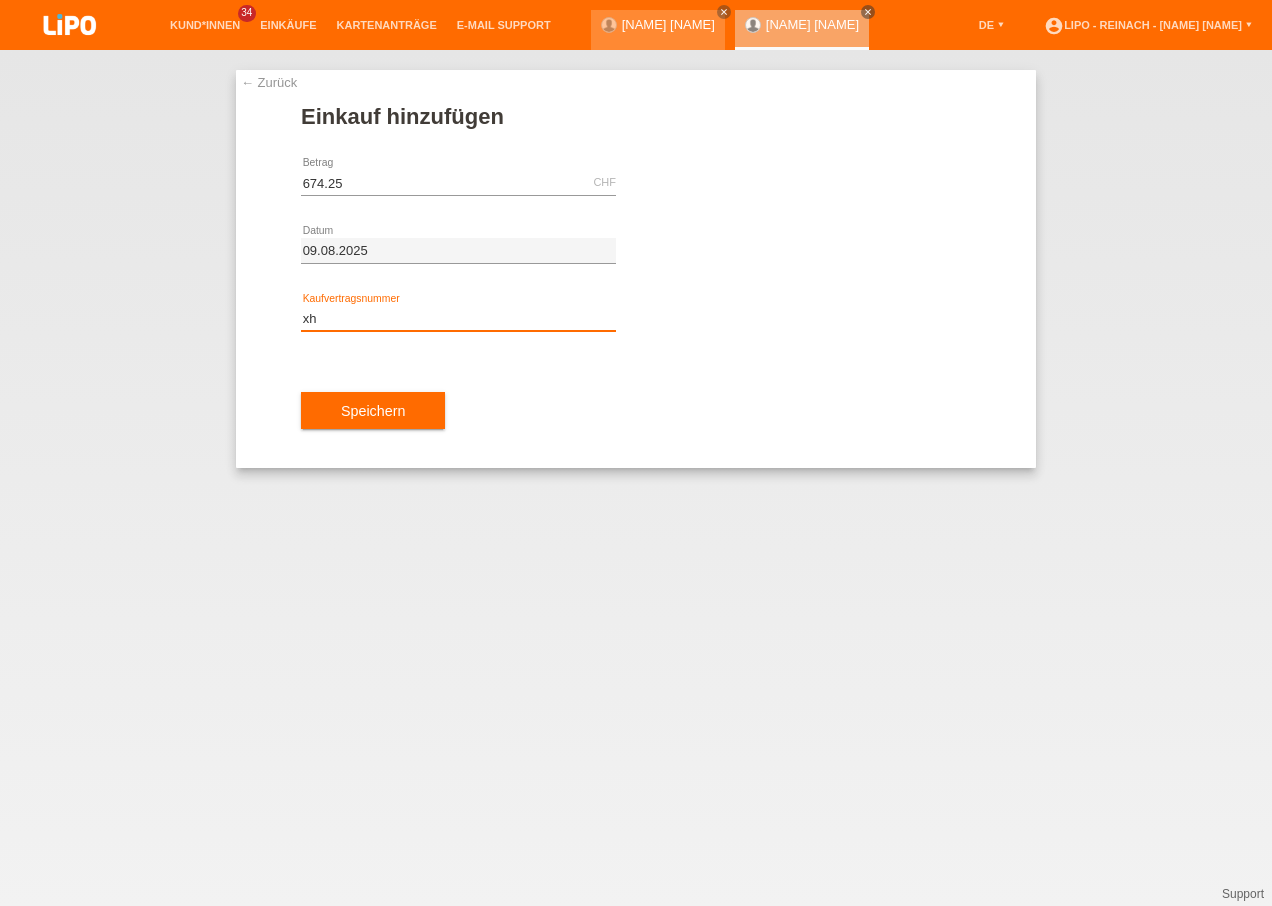 type on "x" 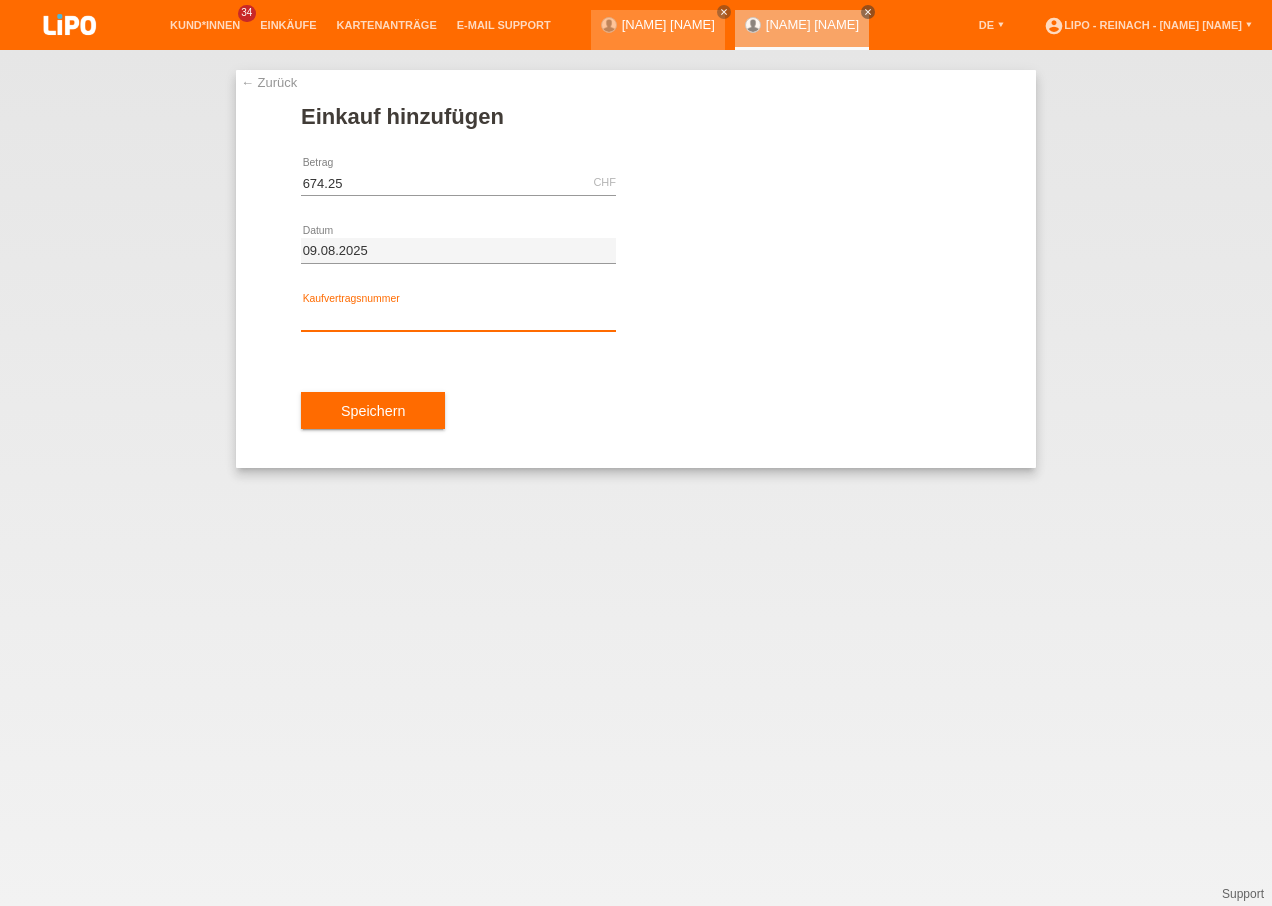 type on "C" 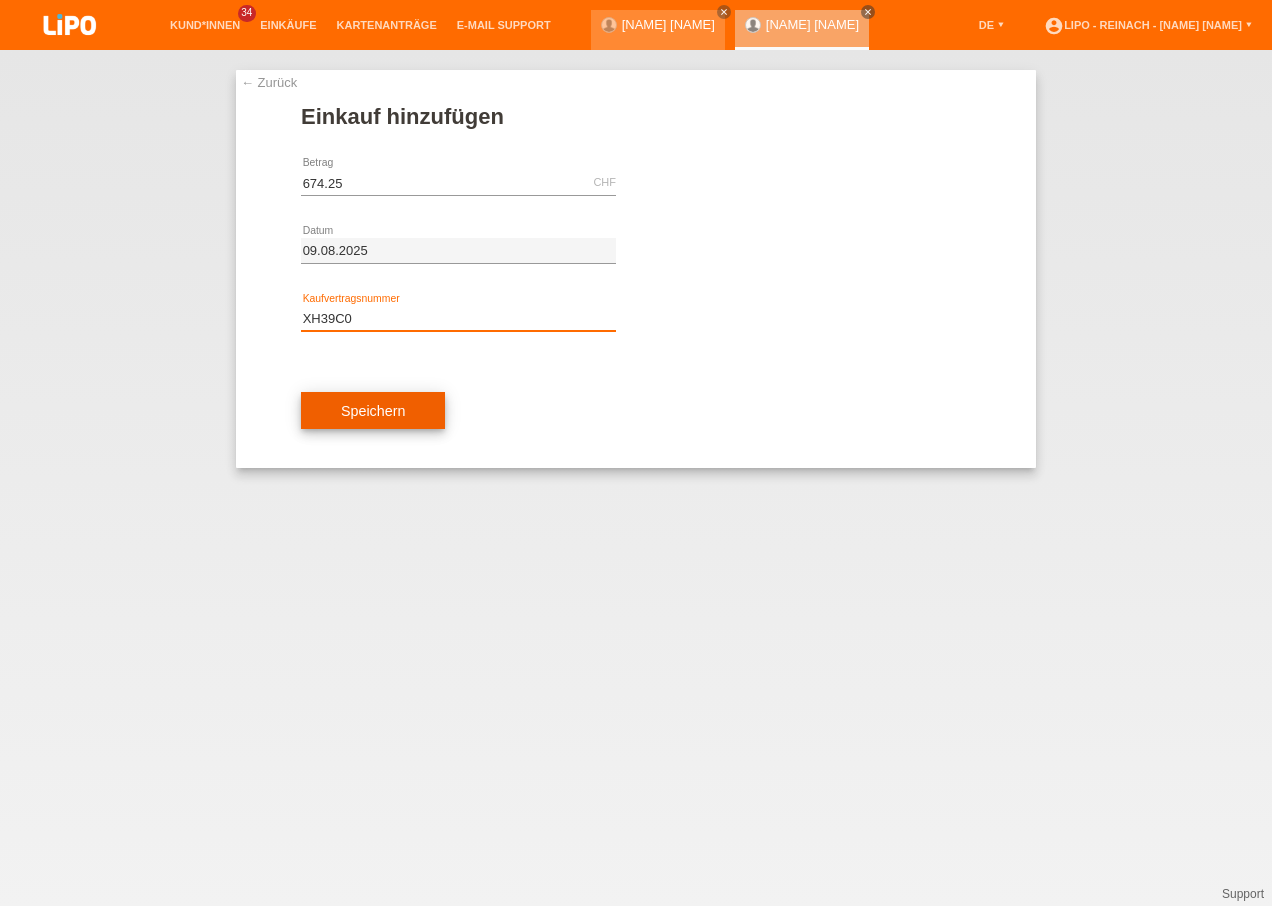 type on "XH39C0" 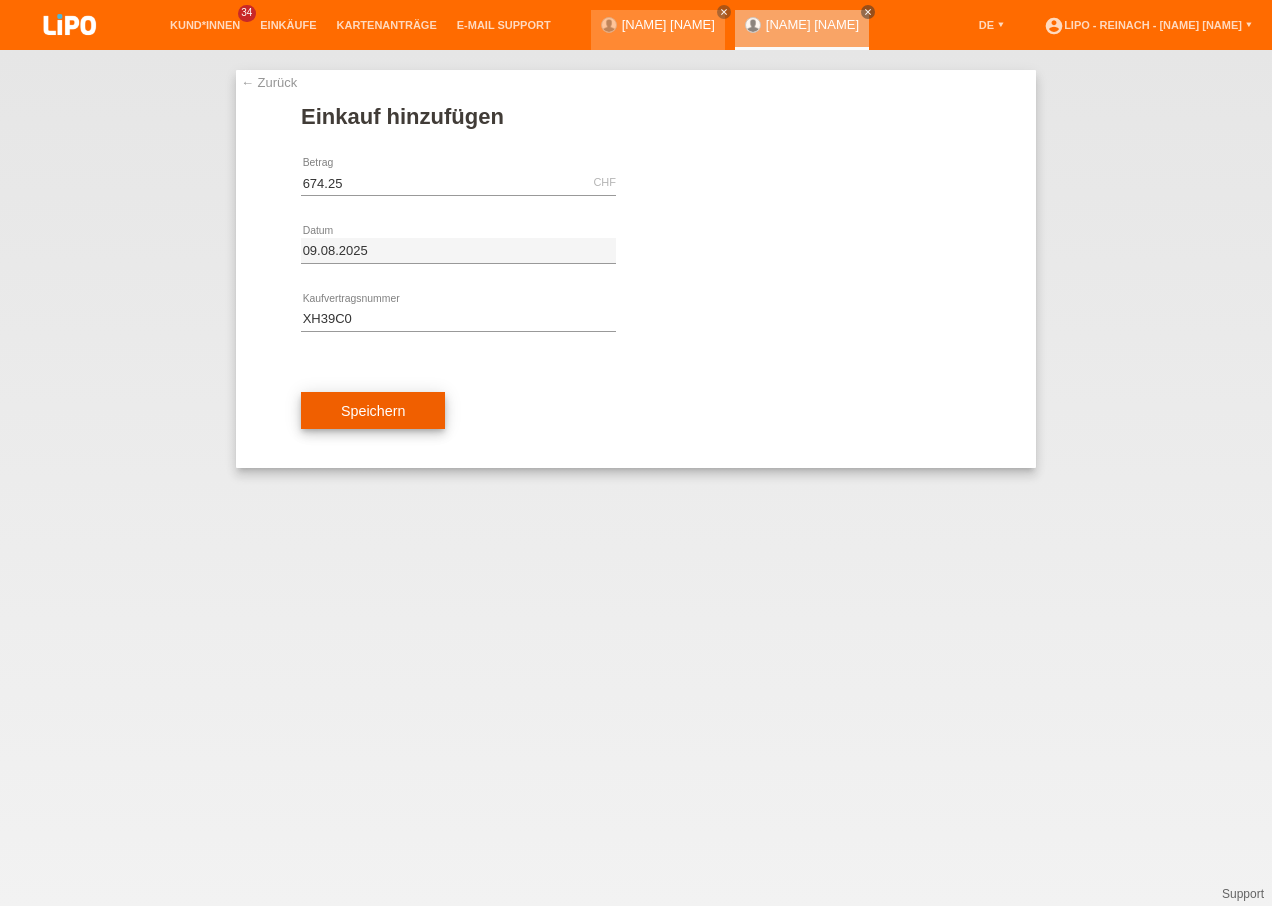 click on "Speichern" at bounding box center [373, 411] 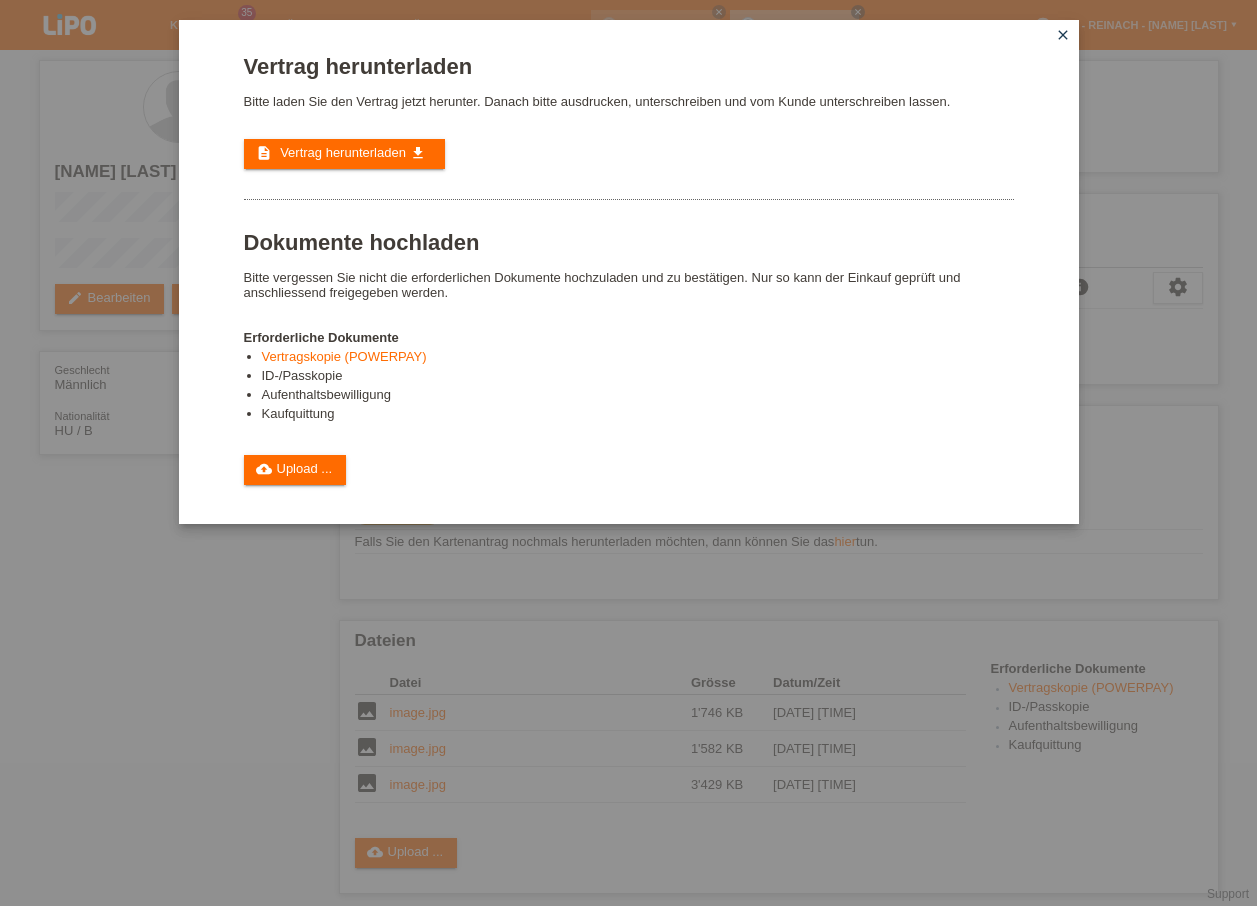 scroll, scrollTop: 0, scrollLeft: 0, axis: both 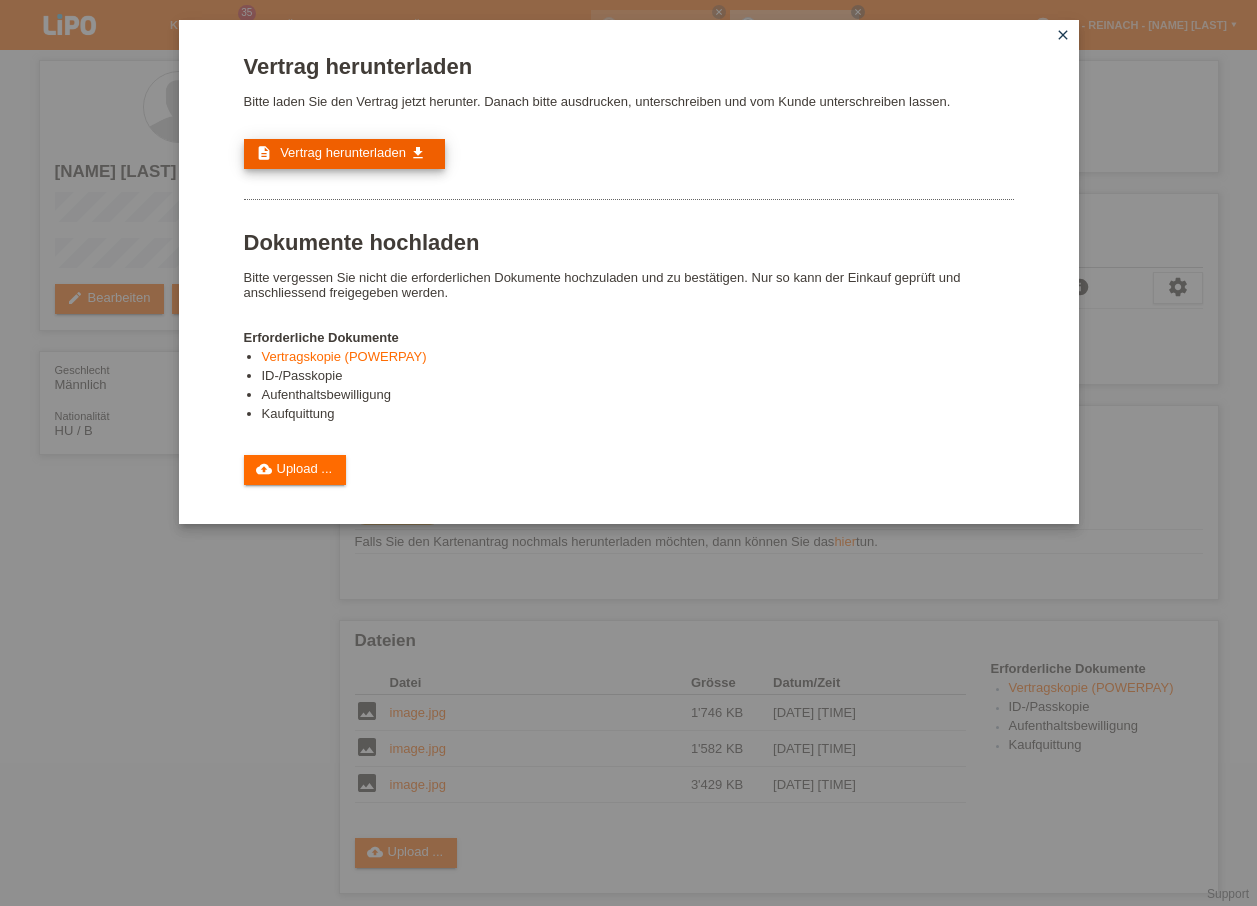 click on "Vertrag herunterladen" at bounding box center [343, 152] 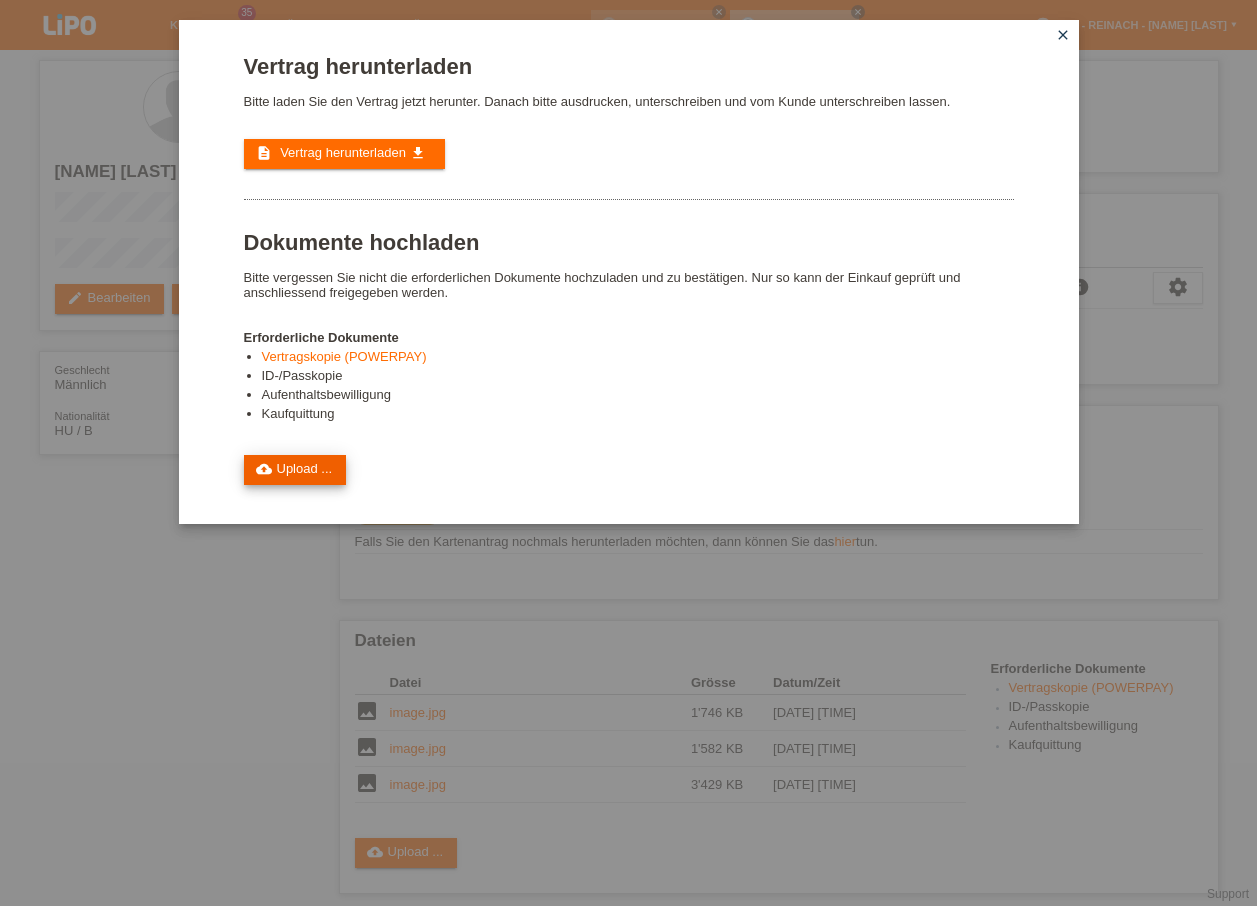 click on "cloud_upload  Upload ..." at bounding box center [295, 470] 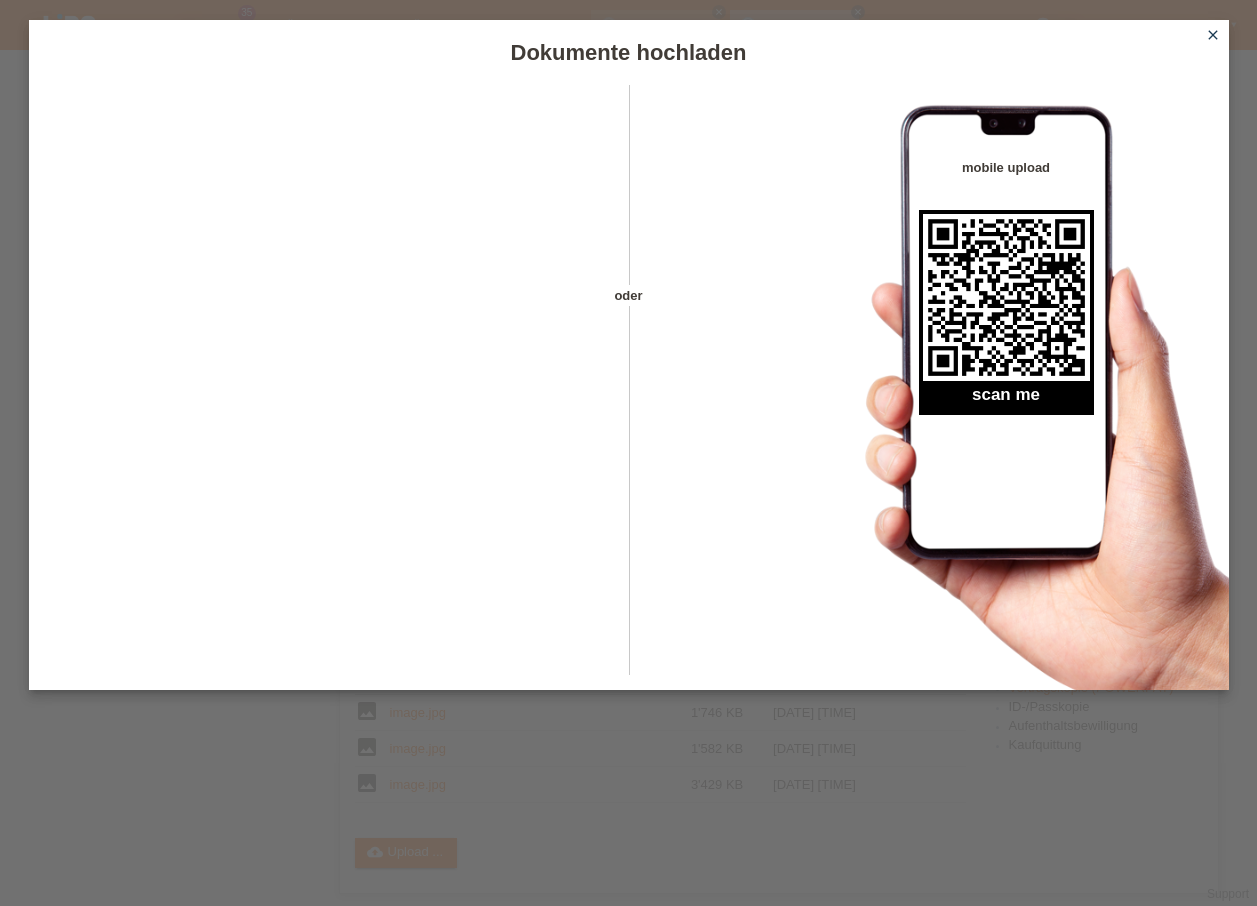 click on "close" at bounding box center [1213, 35] 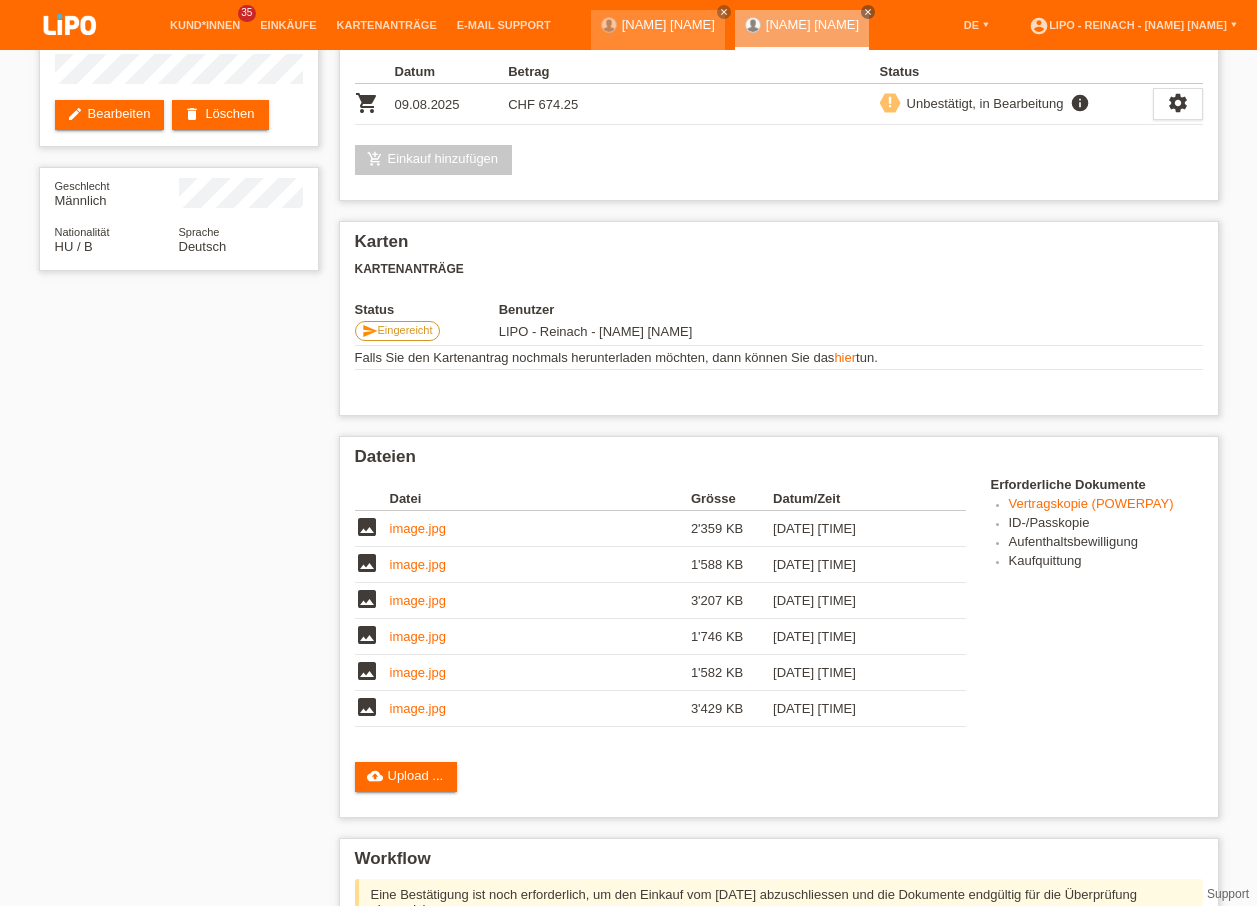 scroll, scrollTop: 448, scrollLeft: 0, axis: vertical 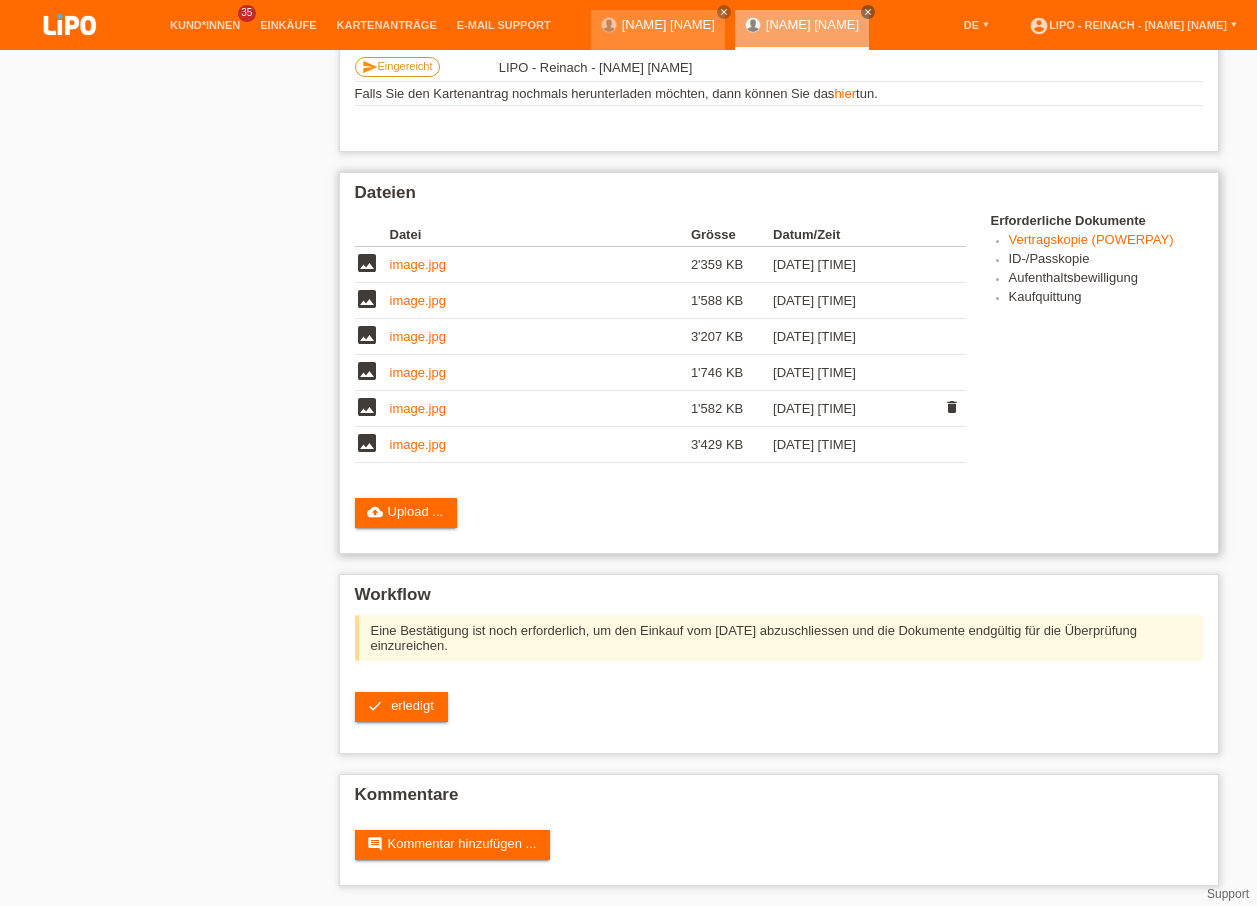 click on "image.jpg" at bounding box center [418, 408] 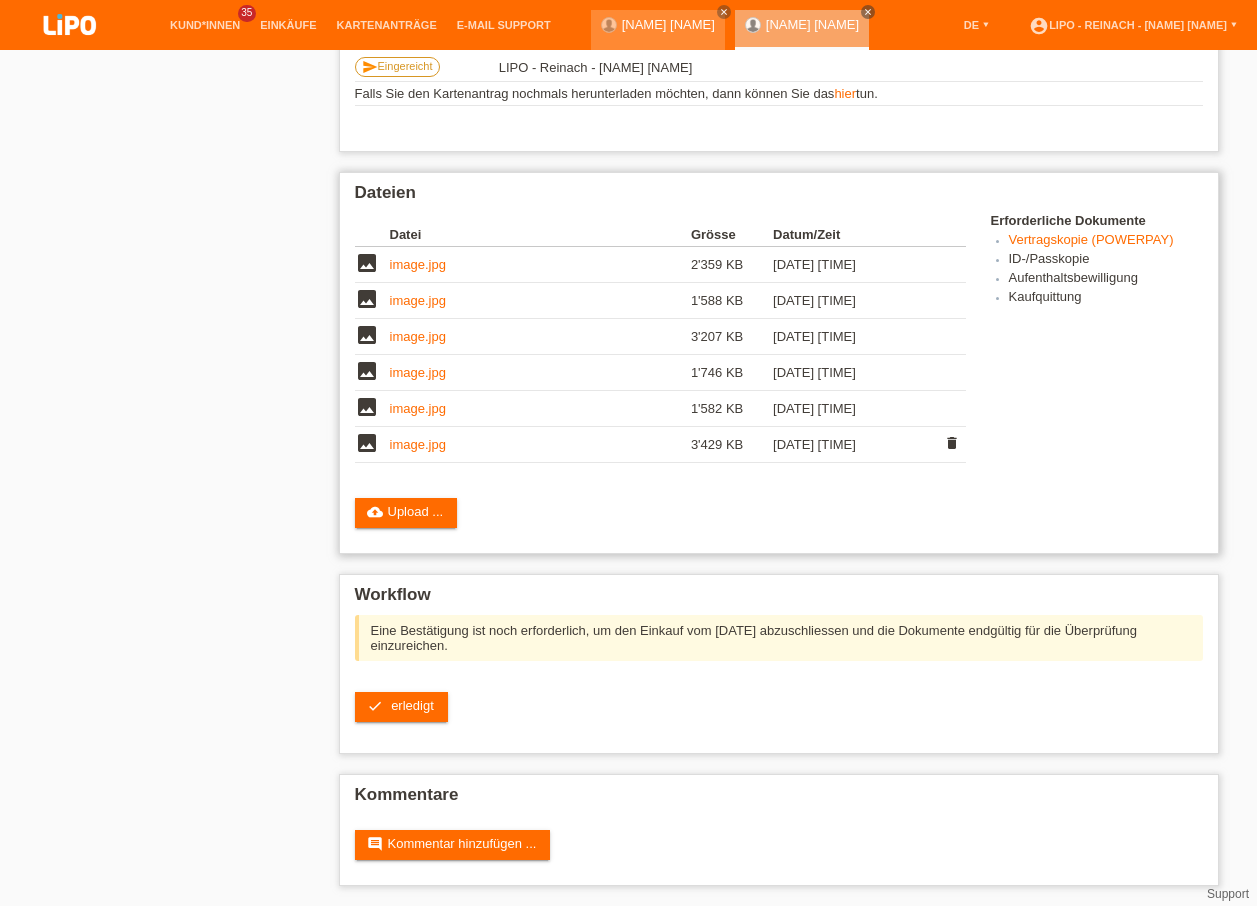 click on "image.jpg" at bounding box center (418, 444) 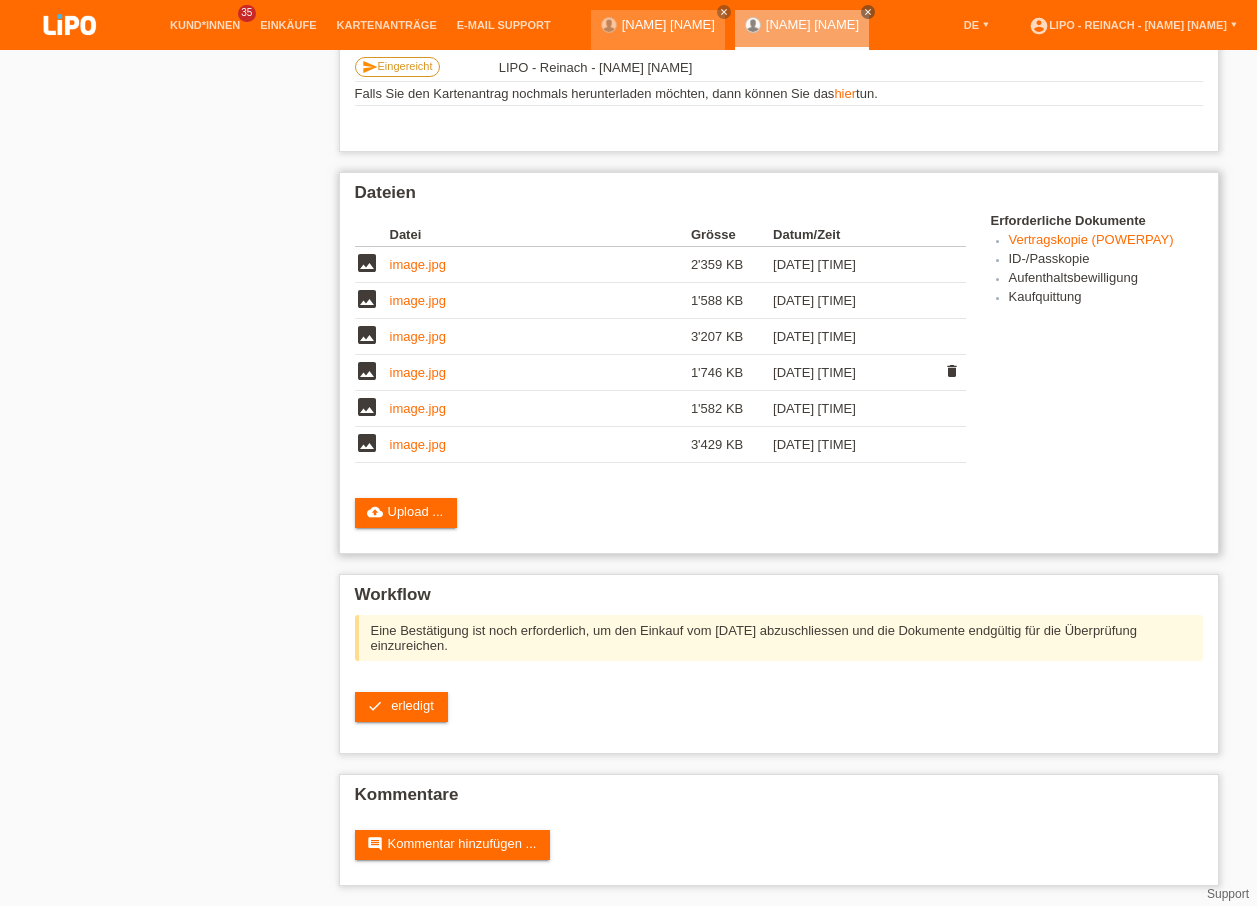 click on "image.jpg" at bounding box center [418, 372] 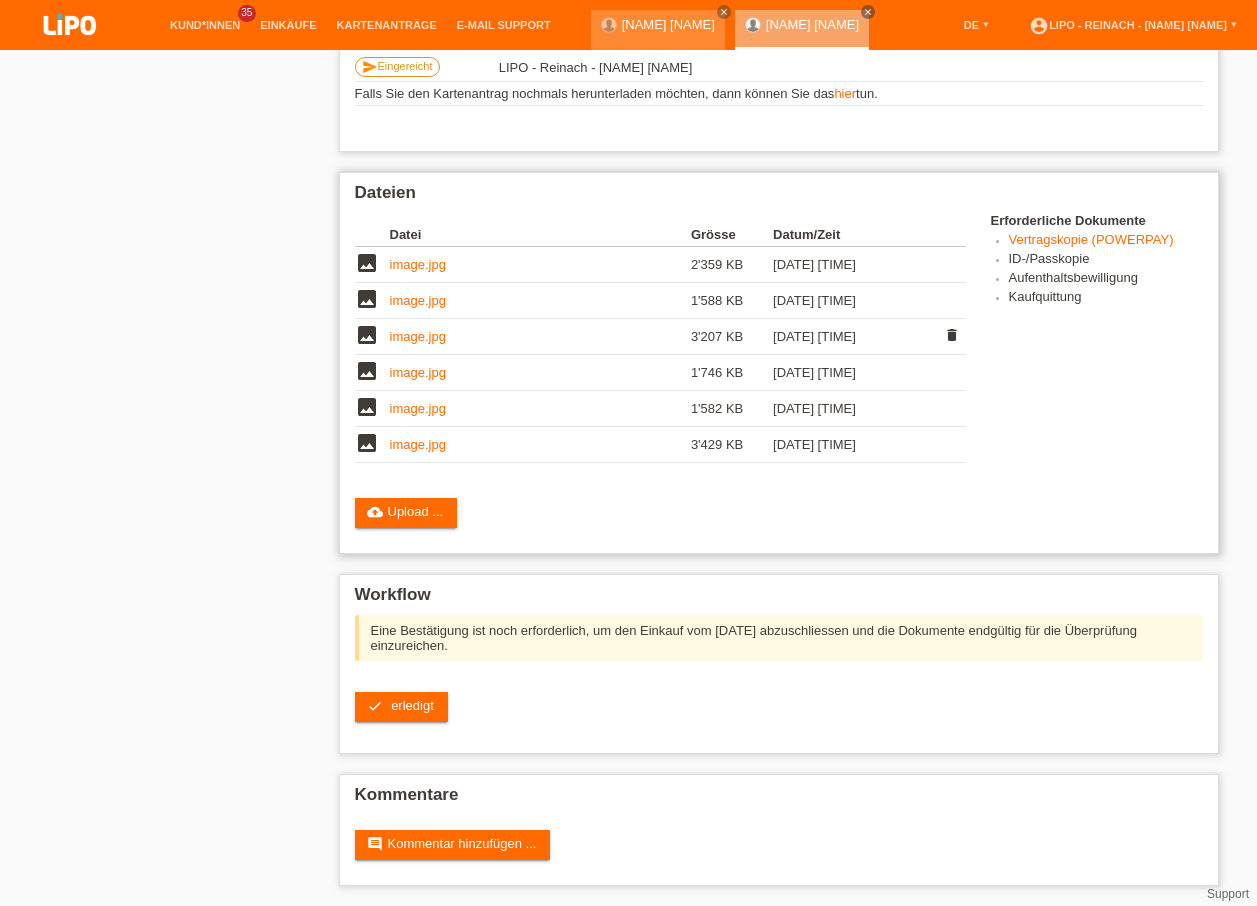 click on "image.jpg" at bounding box center [418, 336] 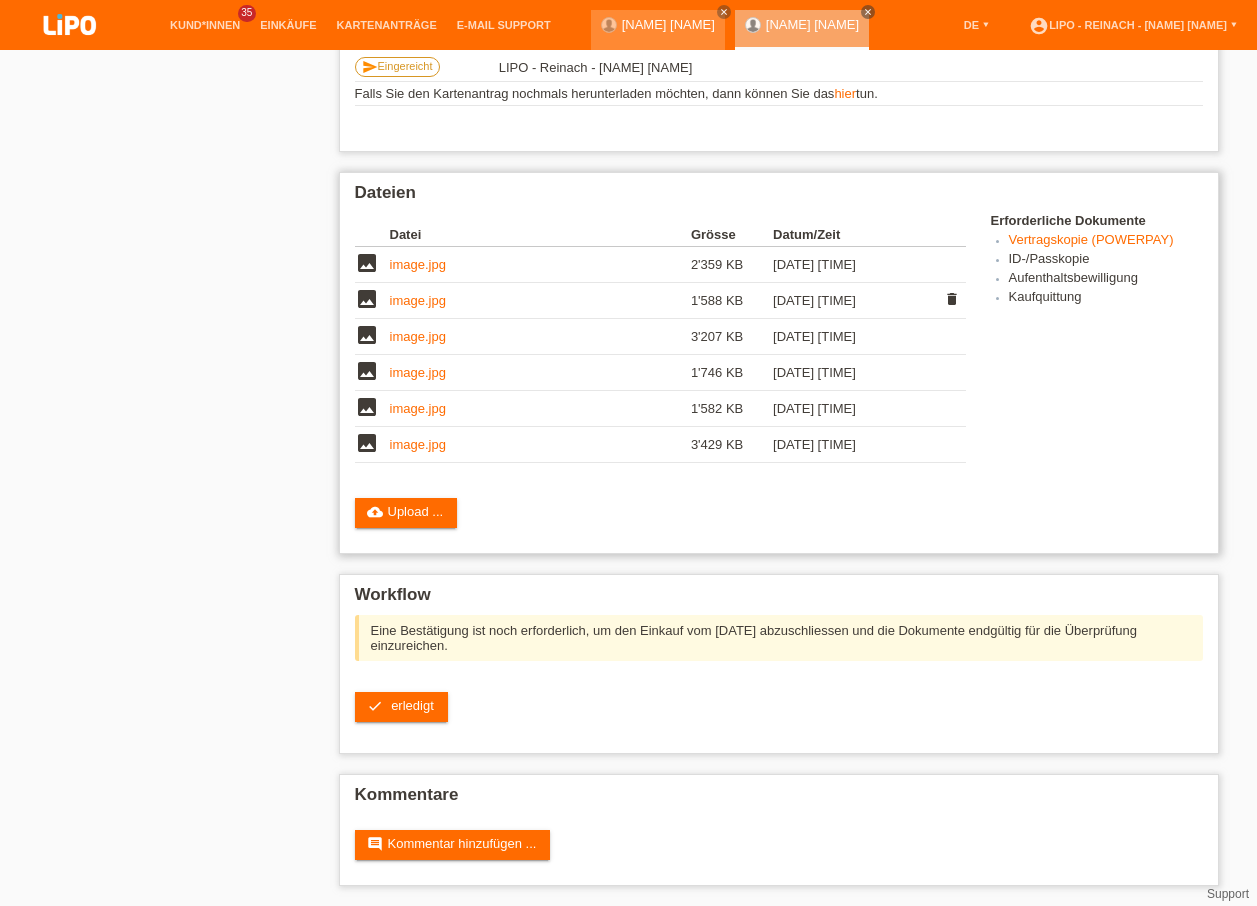 click on "image.jpg" at bounding box center [418, 300] 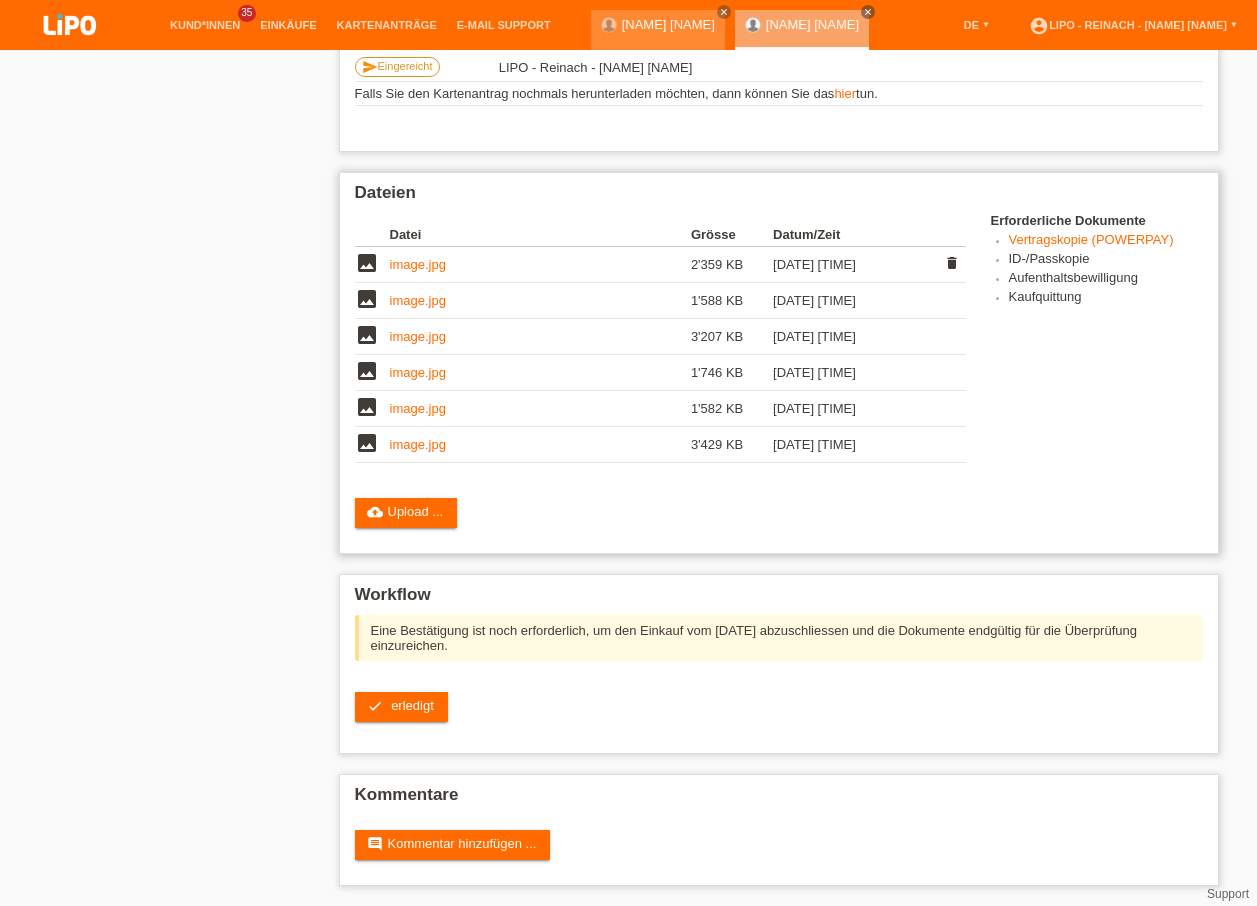 click on "image.jpg" at bounding box center (418, 264) 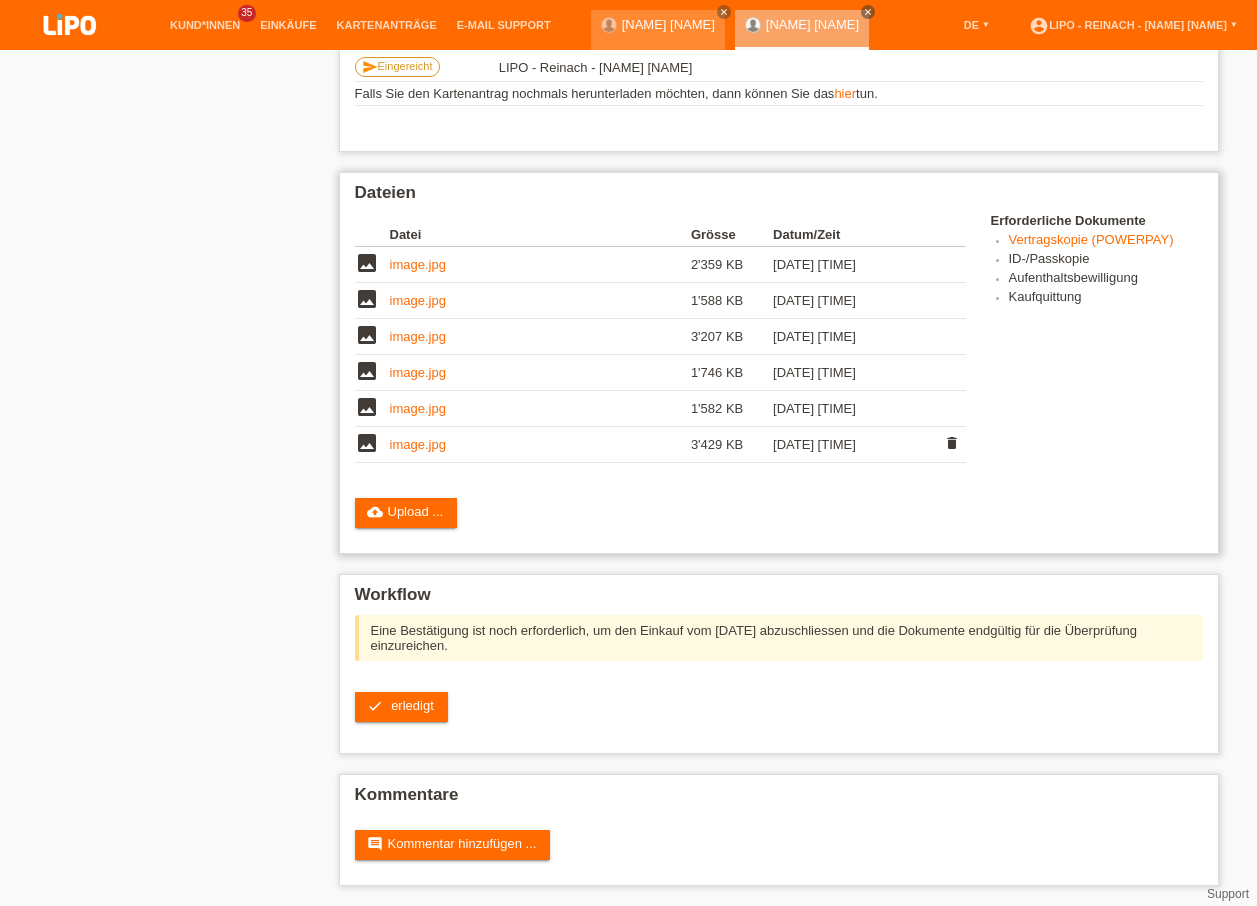 click on "image.jpg" at bounding box center (418, 444) 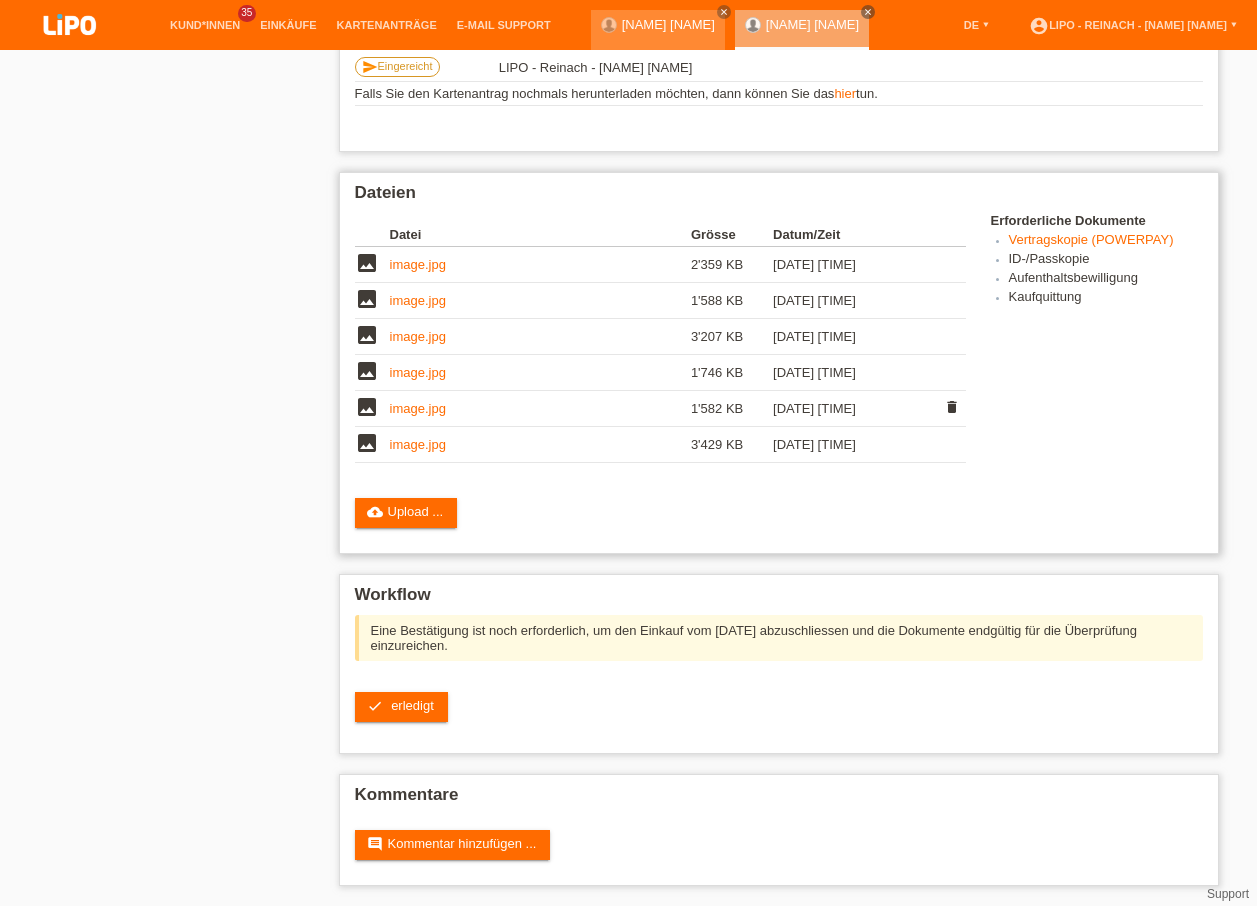 click on "image.jpg" at bounding box center [418, 408] 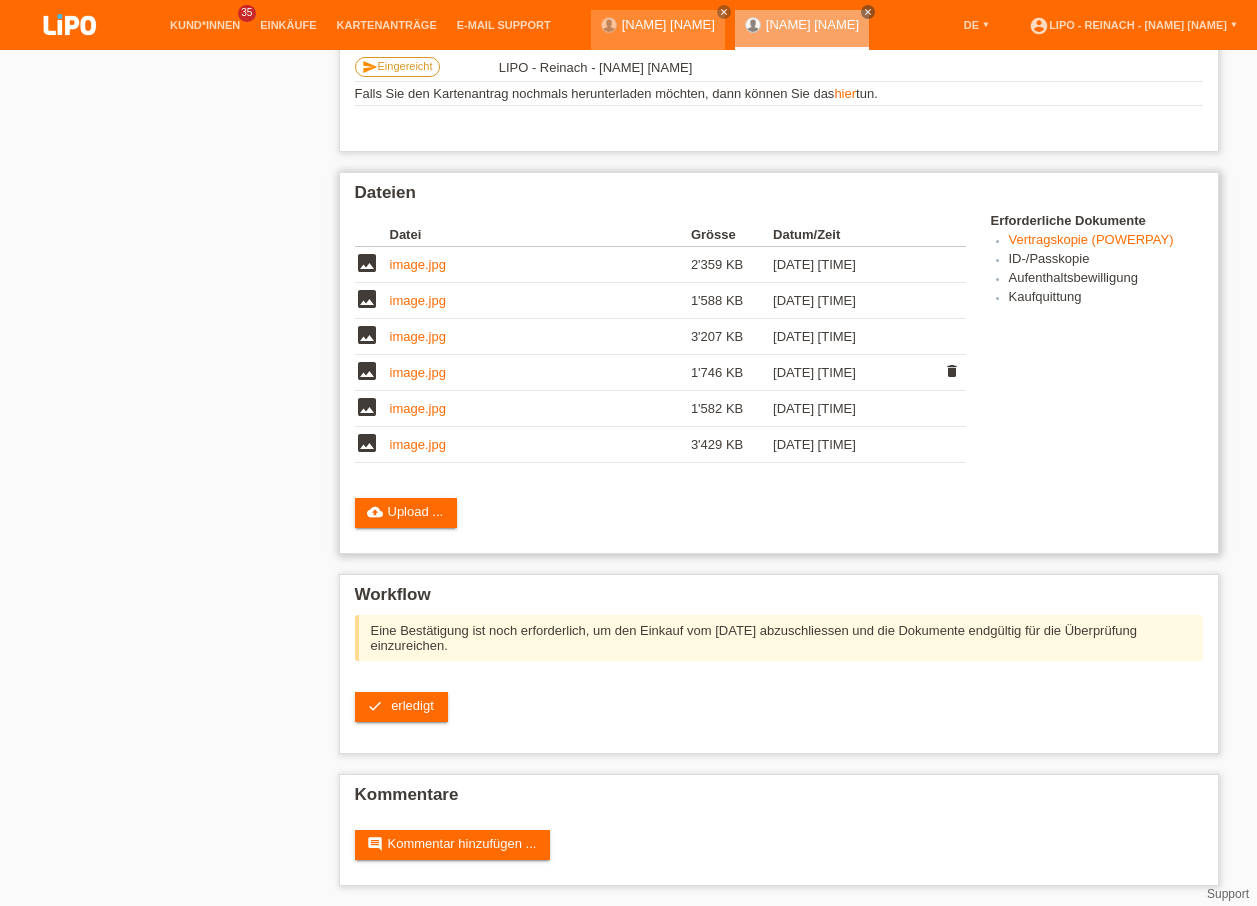 click on "image.jpg" at bounding box center [418, 372] 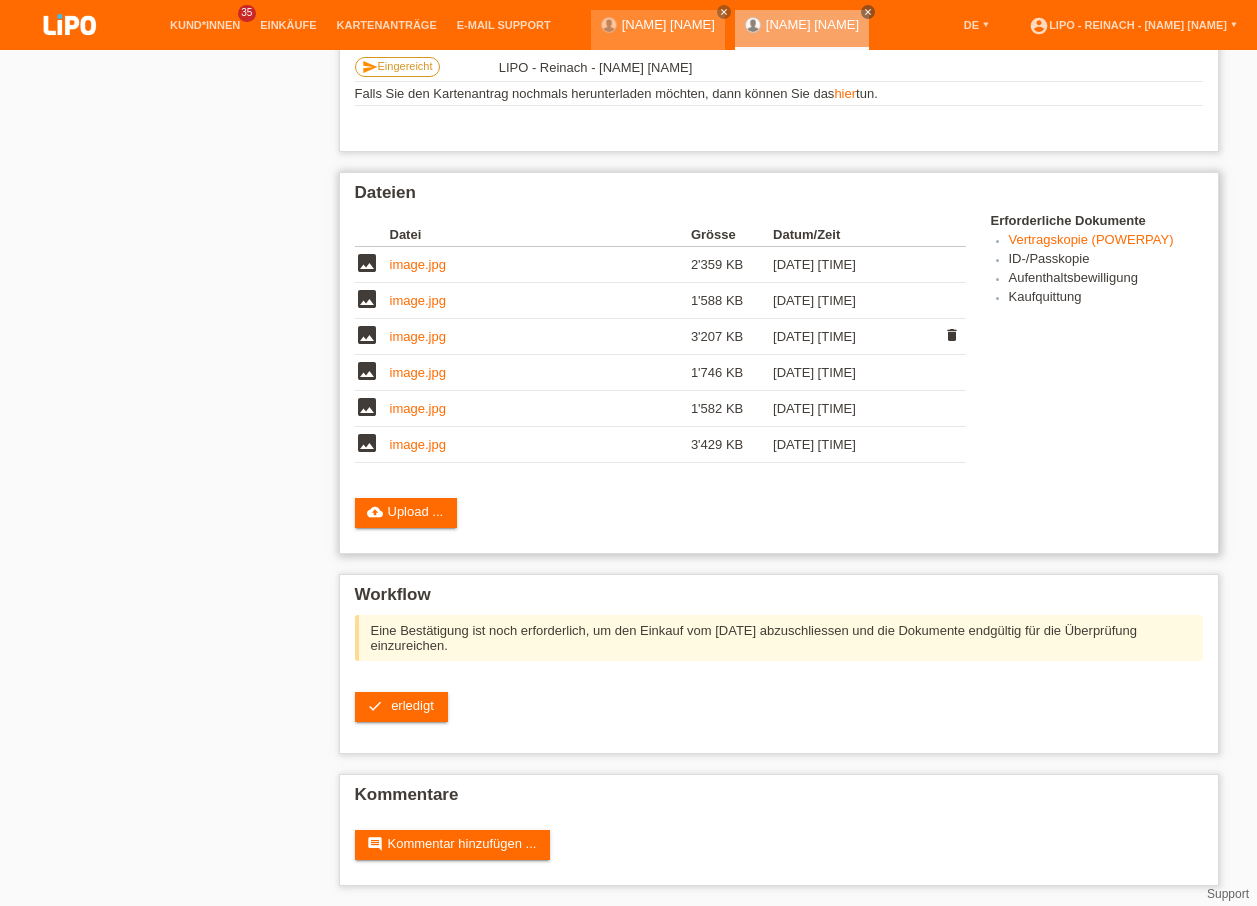 click on "image.jpg" at bounding box center (418, 336) 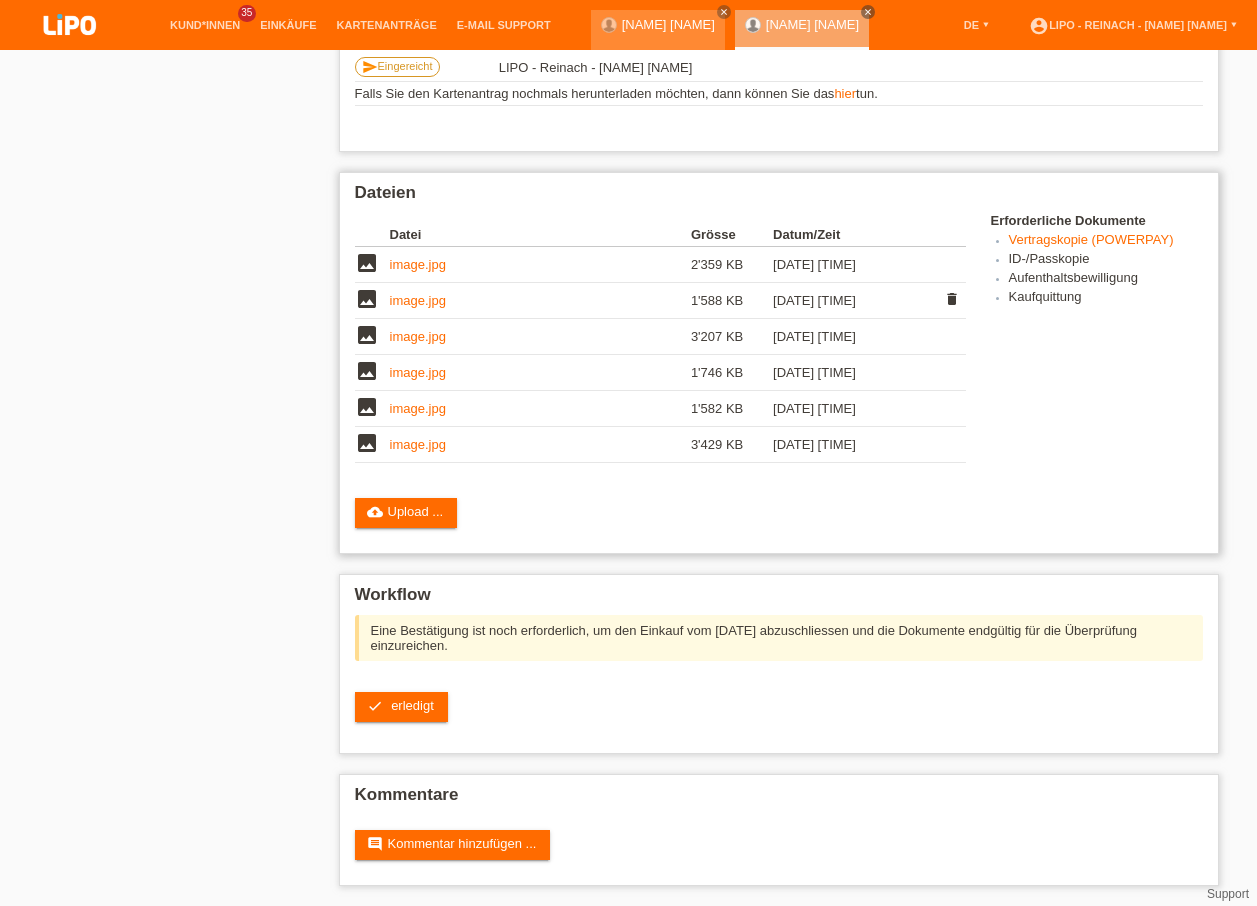 click on "image.jpg" at bounding box center (418, 300) 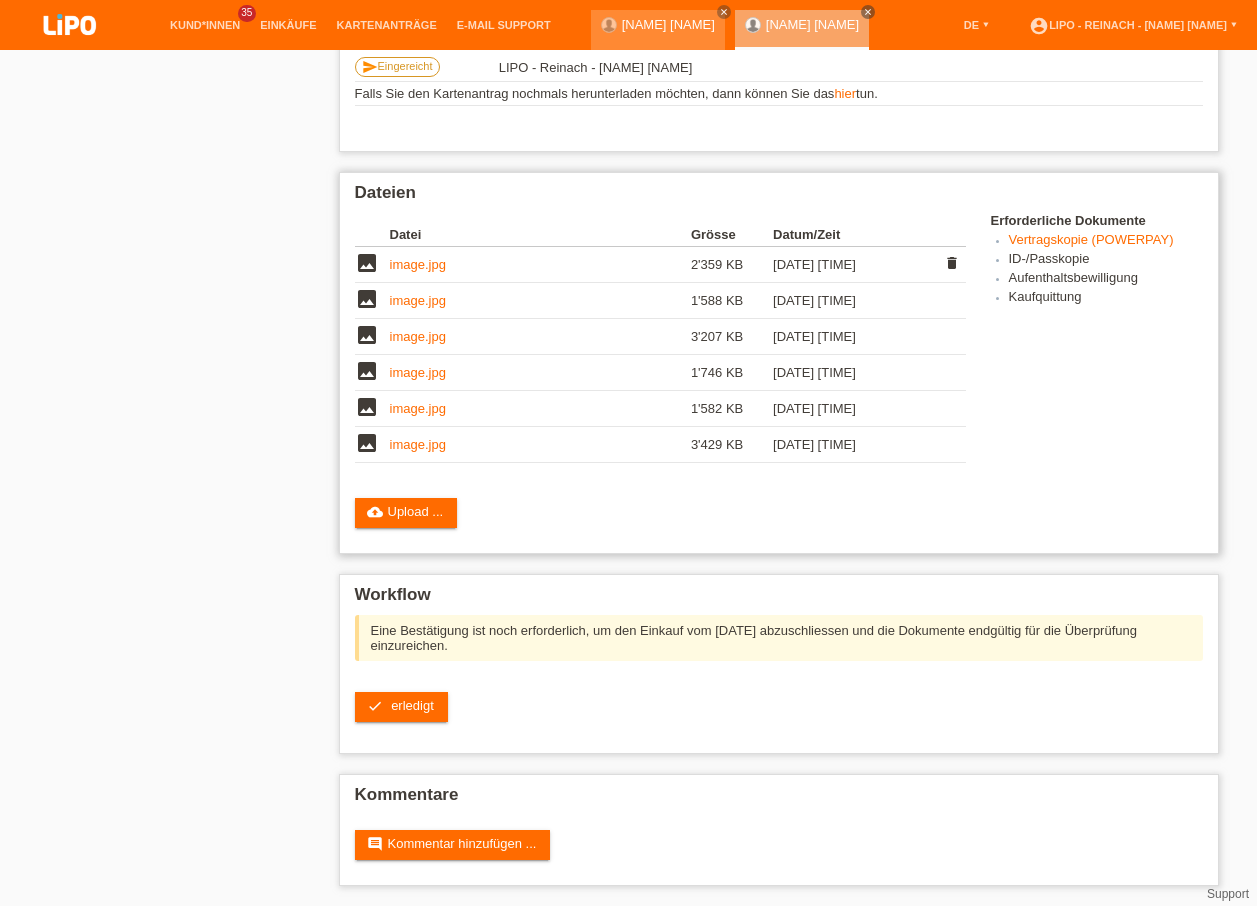 click on "image.jpg" at bounding box center (418, 264) 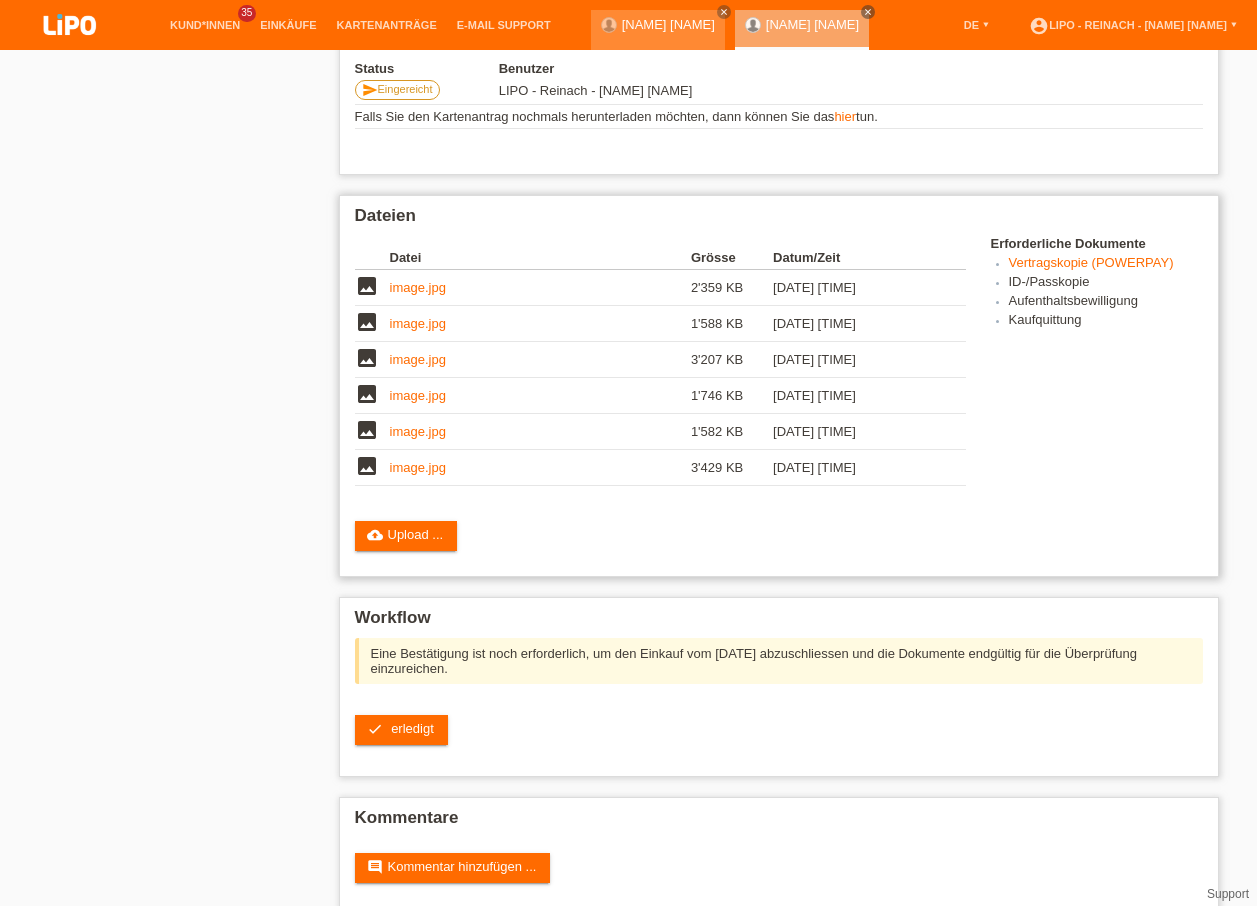 scroll, scrollTop: 448, scrollLeft: 0, axis: vertical 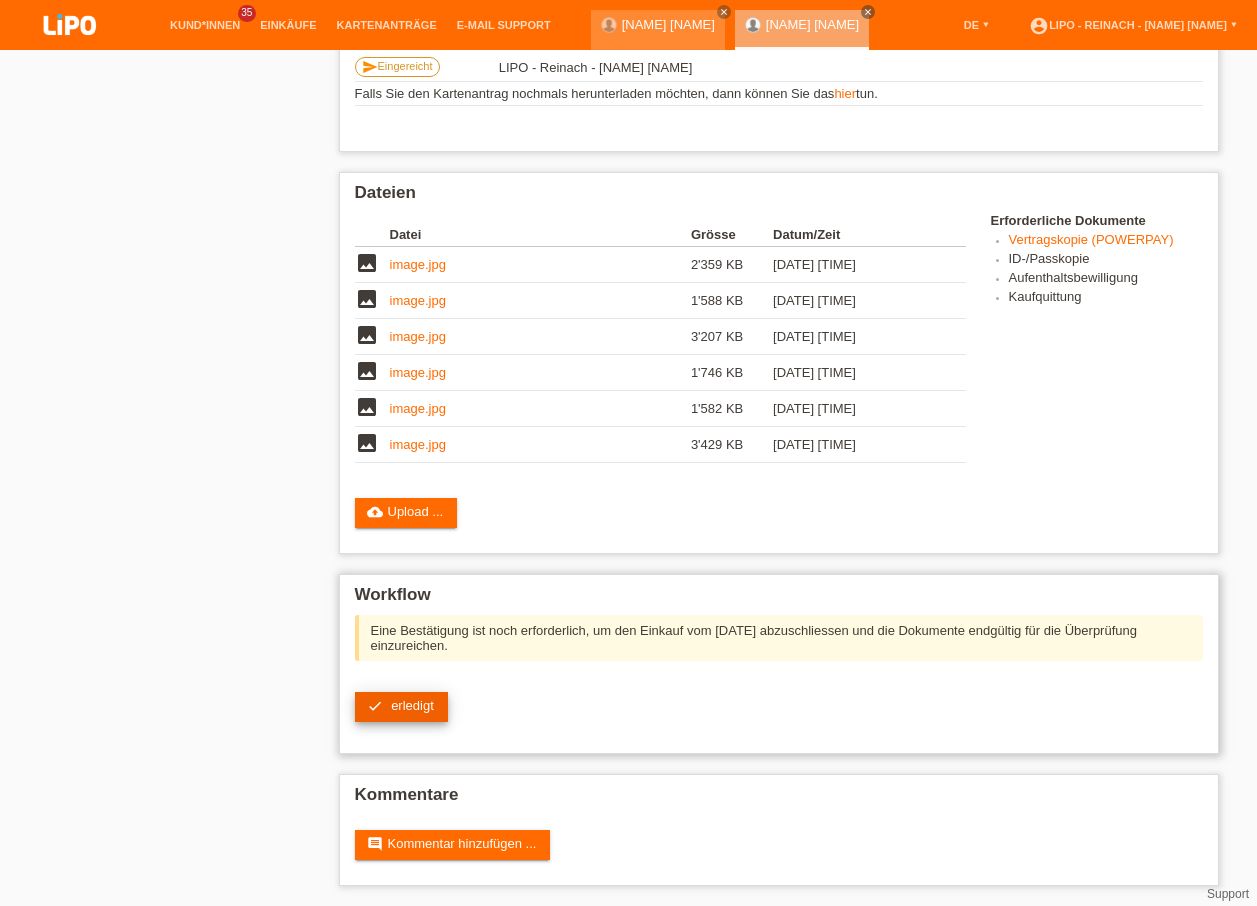 click on "erledigt" at bounding box center [412, 705] 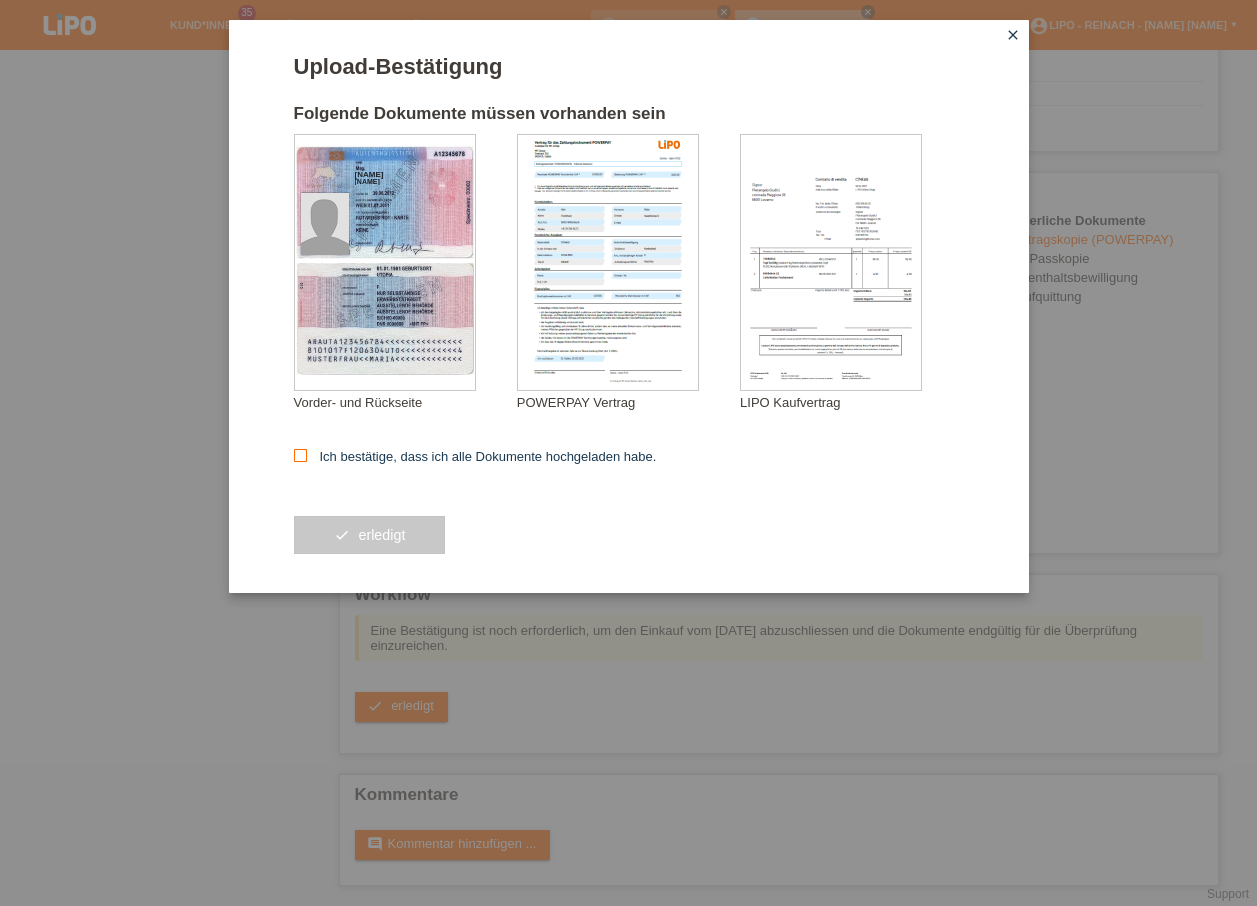 click at bounding box center [300, 455] 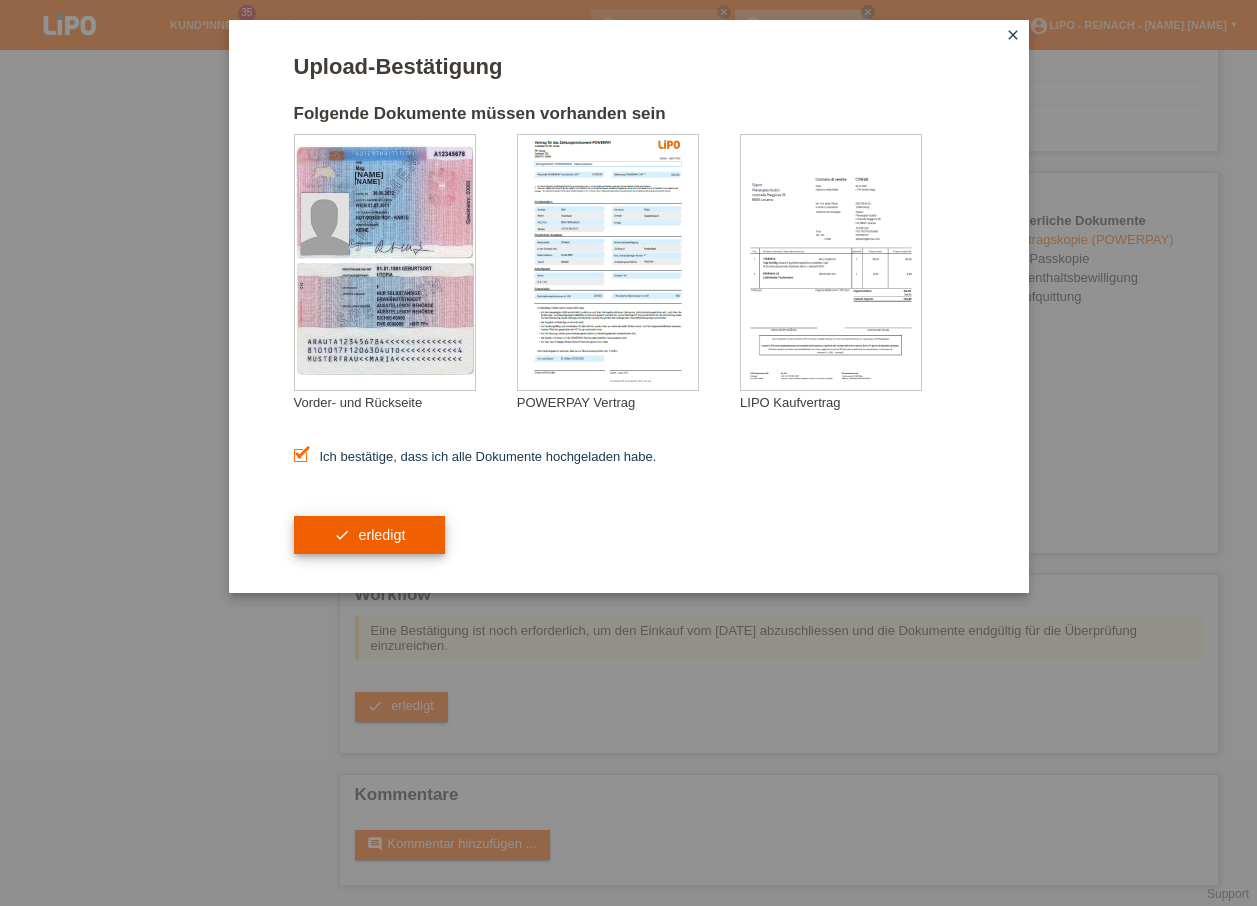 click on "check   erledigt" at bounding box center [370, 535] 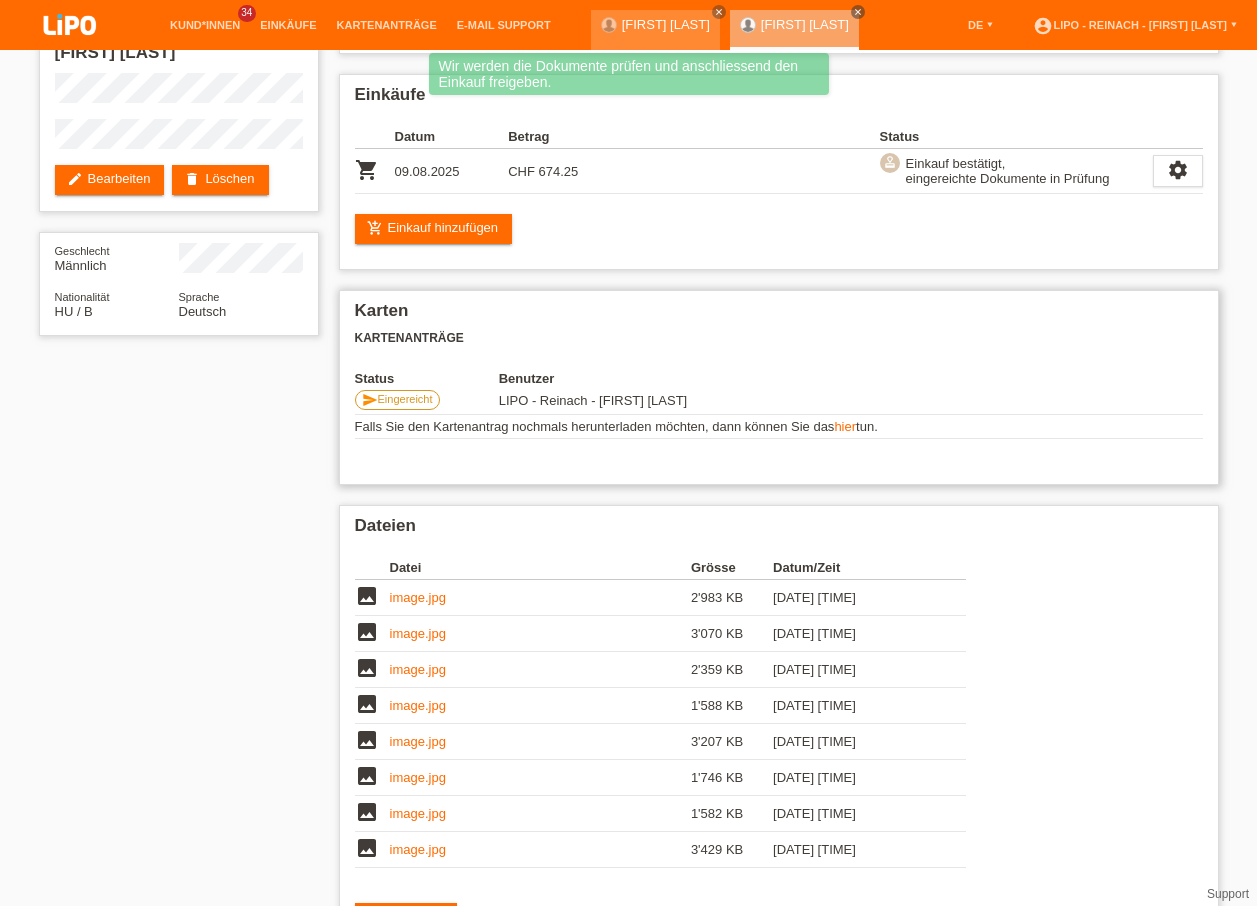 scroll, scrollTop: 324, scrollLeft: 0, axis: vertical 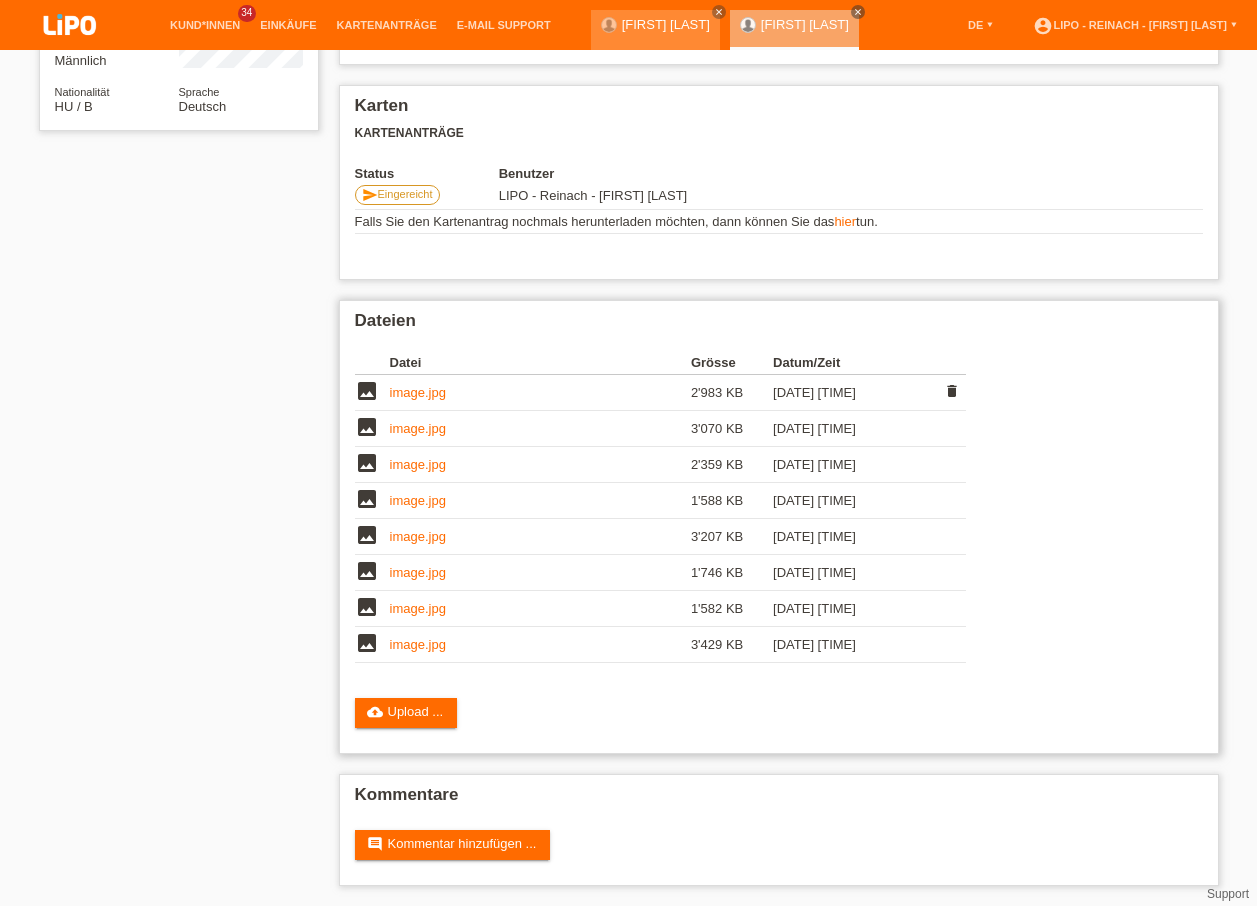 click on "image.jpg" at bounding box center [418, 392] 